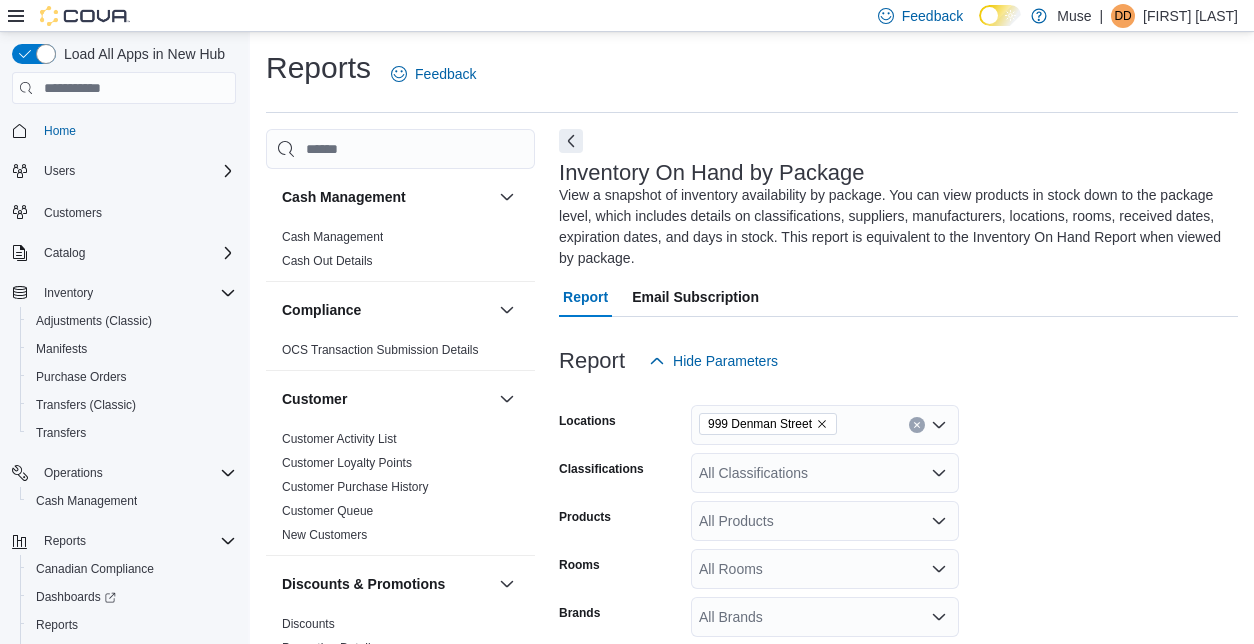 scroll, scrollTop: 168, scrollLeft: 0, axis: vertical 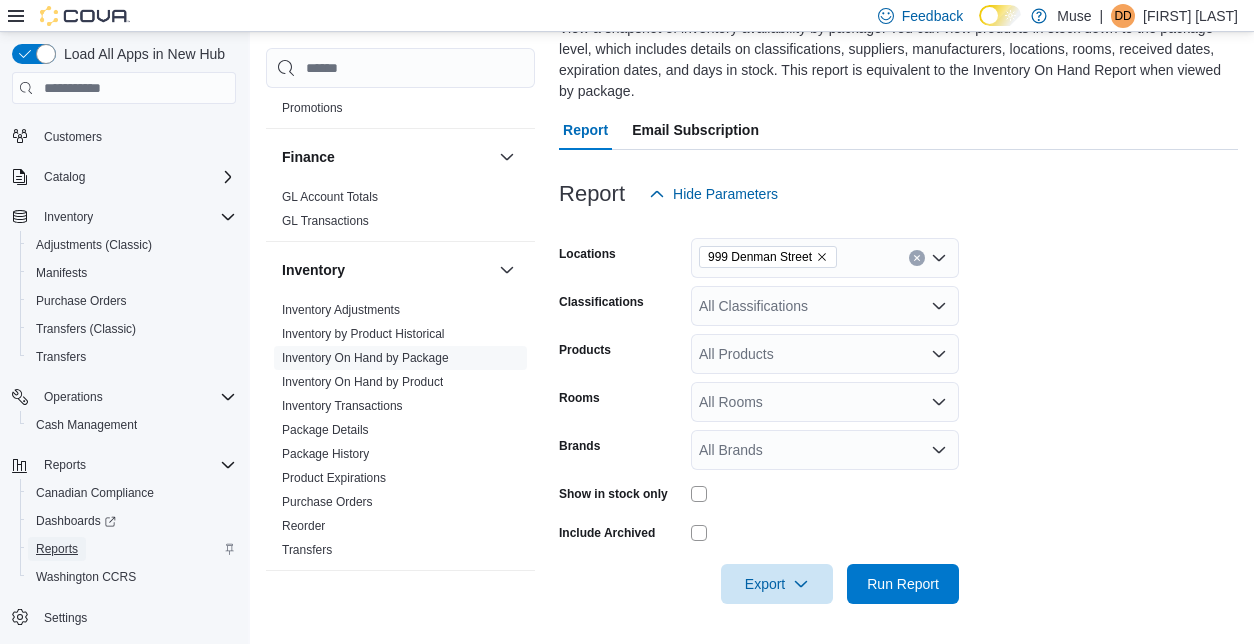 click on "Reports" at bounding box center [57, 549] 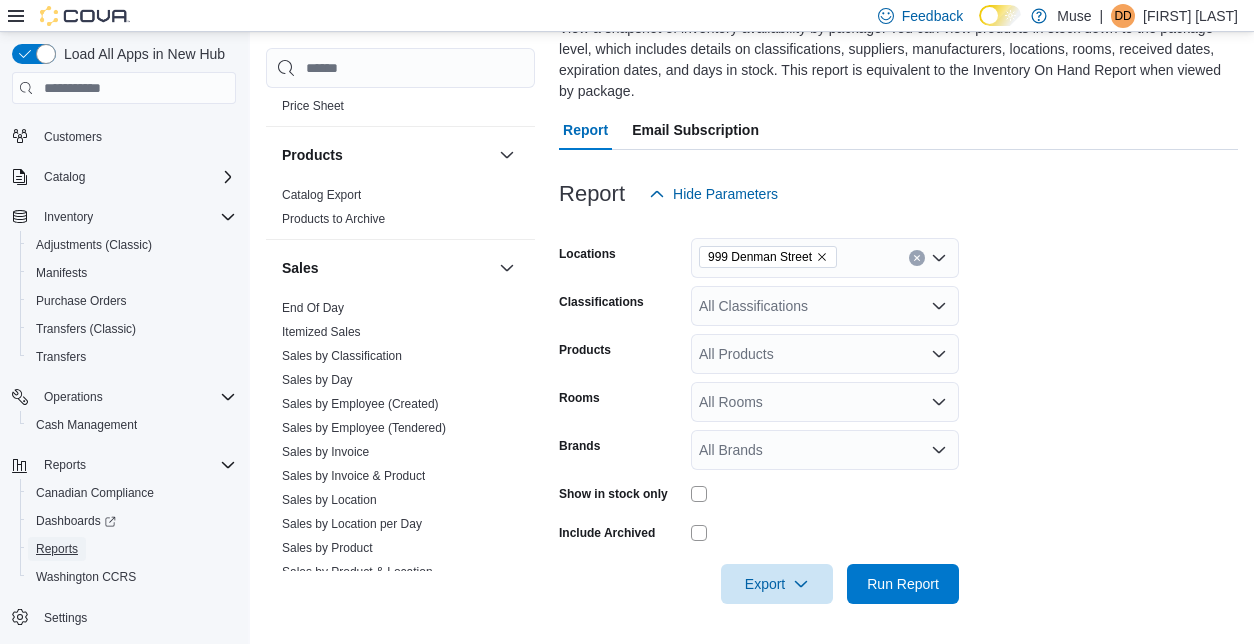 scroll, scrollTop: 1242, scrollLeft: 0, axis: vertical 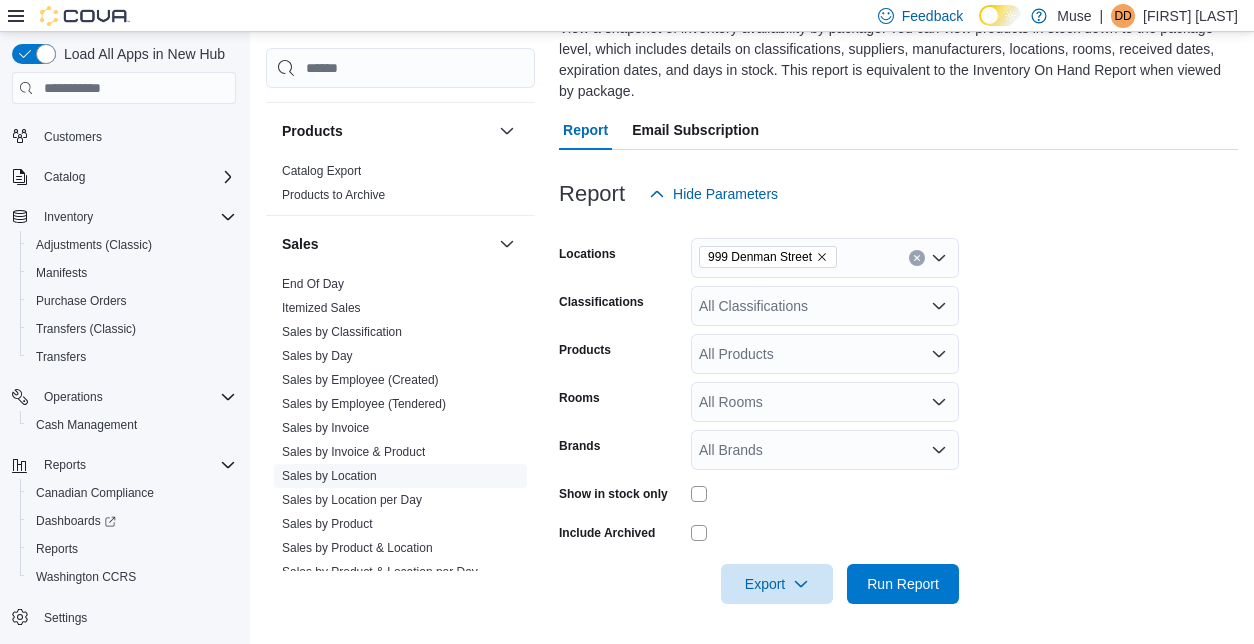 click on "Sales by Location" at bounding box center [329, 477] 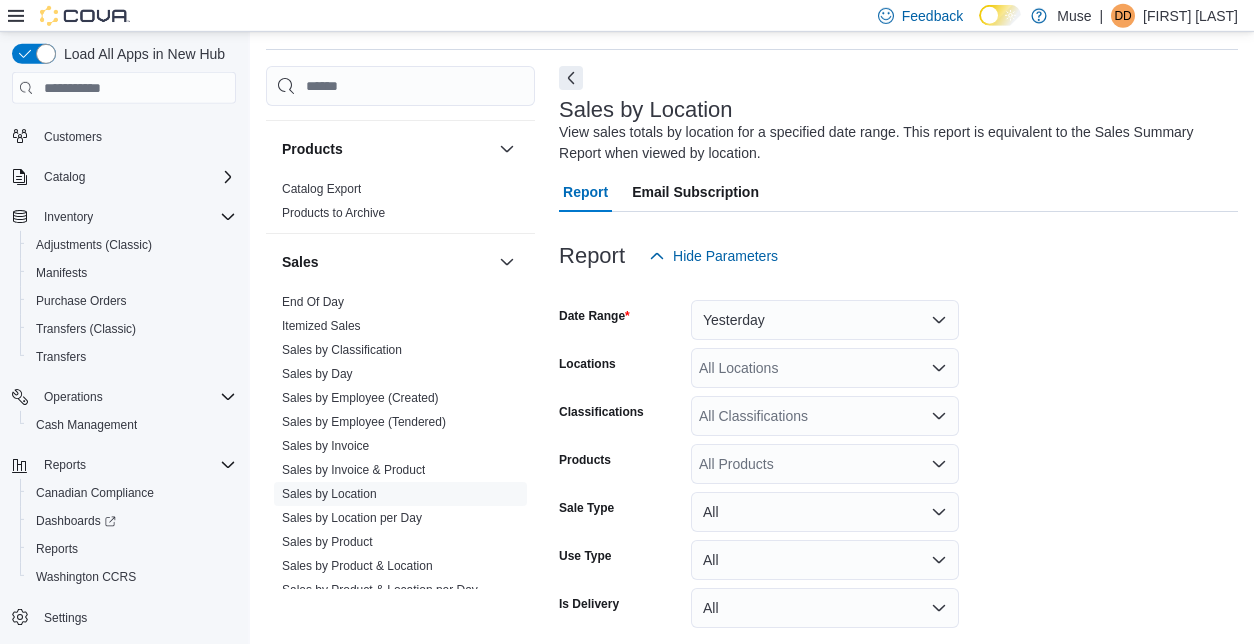 scroll, scrollTop: 67, scrollLeft: 0, axis: vertical 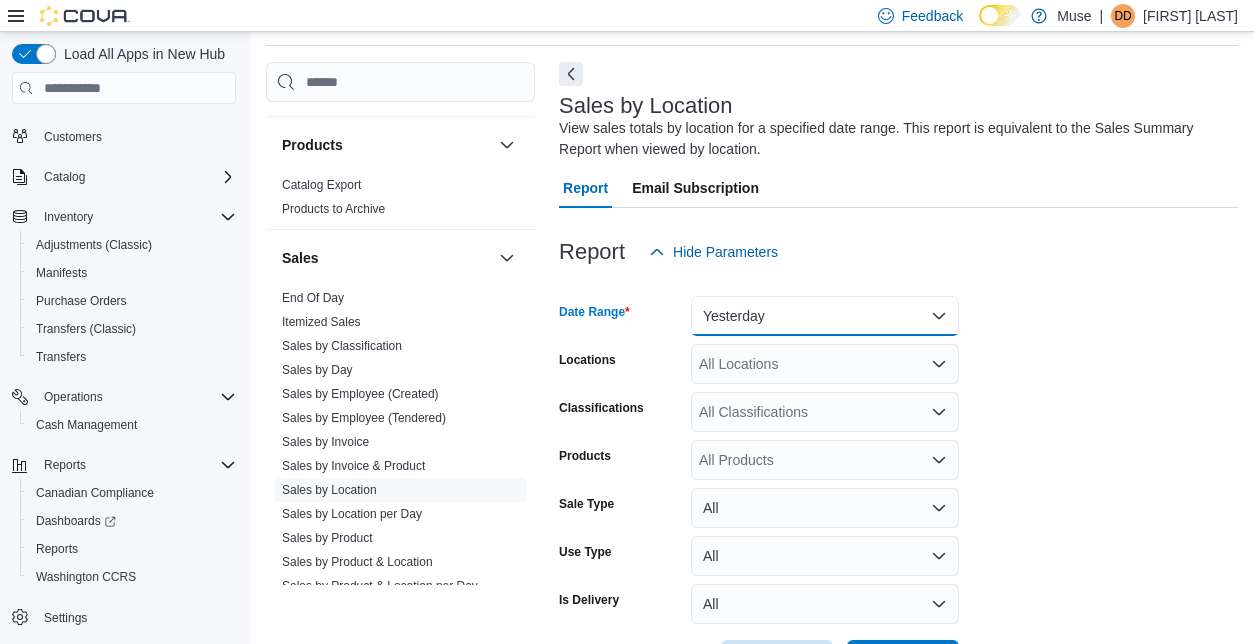 click on "Yesterday" at bounding box center (825, 316) 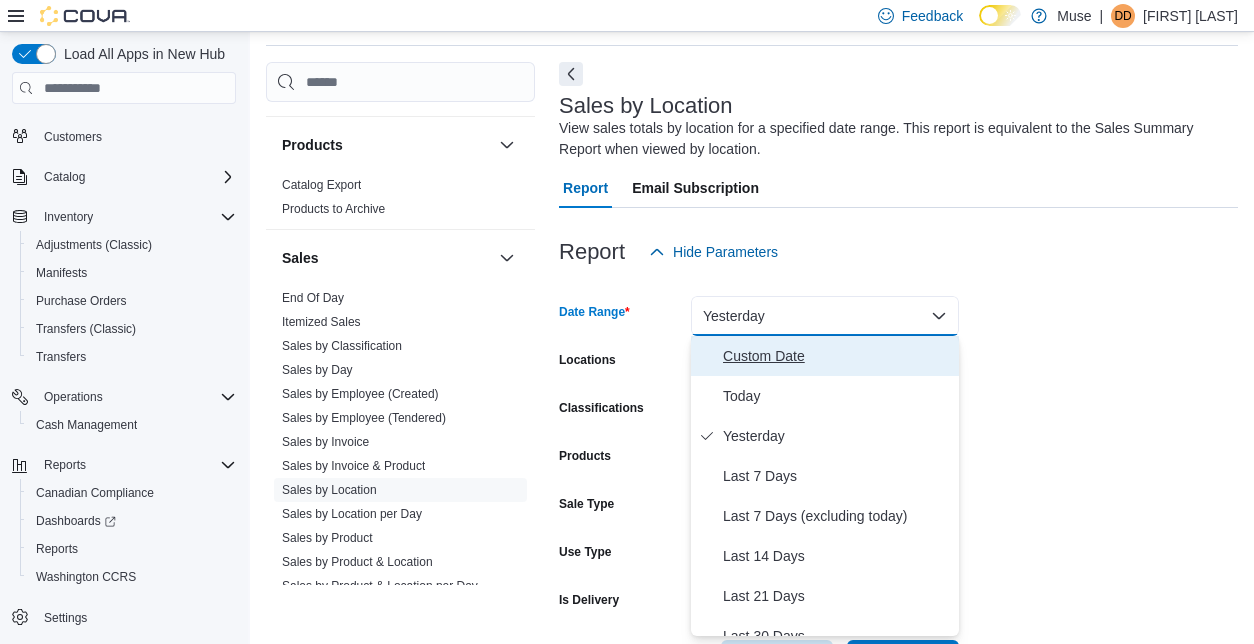 click on "Custom Date" at bounding box center (837, 356) 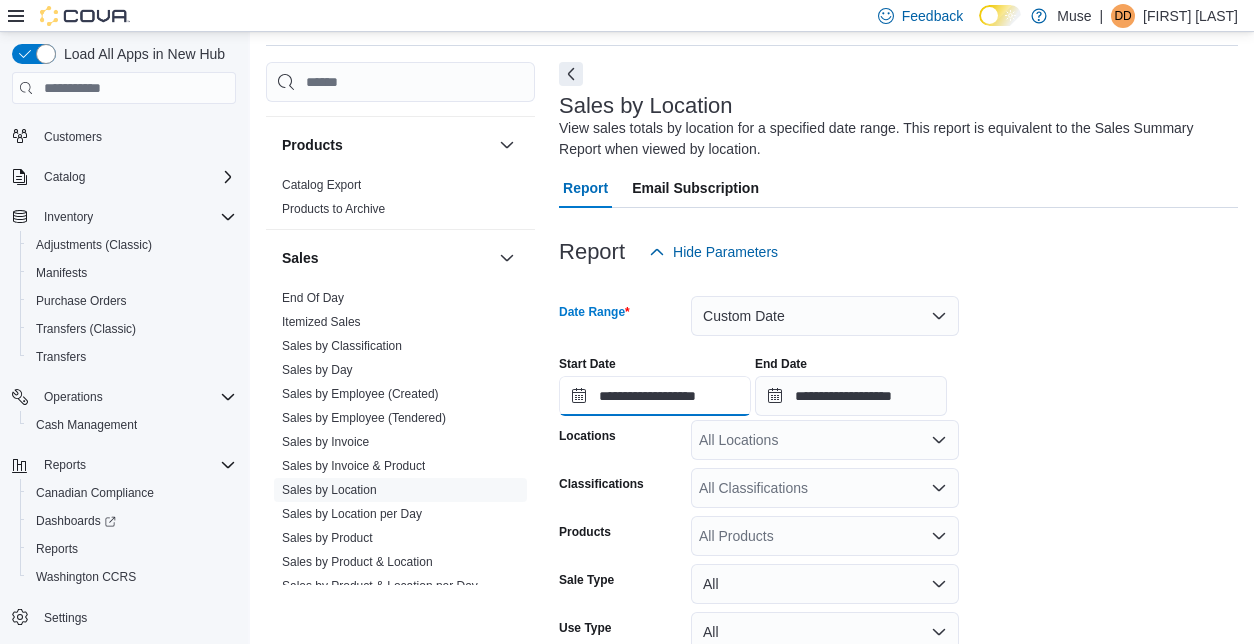 click on "**********" at bounding box center [655, 396] 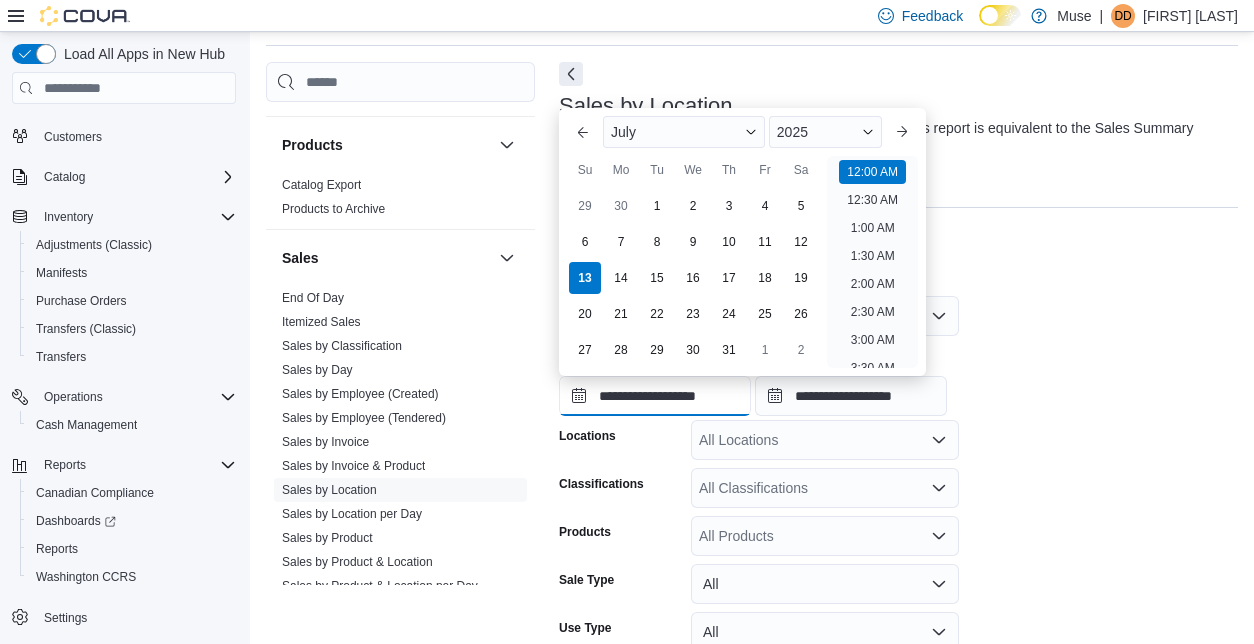 scroll, scrollTop: 62, scrollLeft: 0, axis: vertical 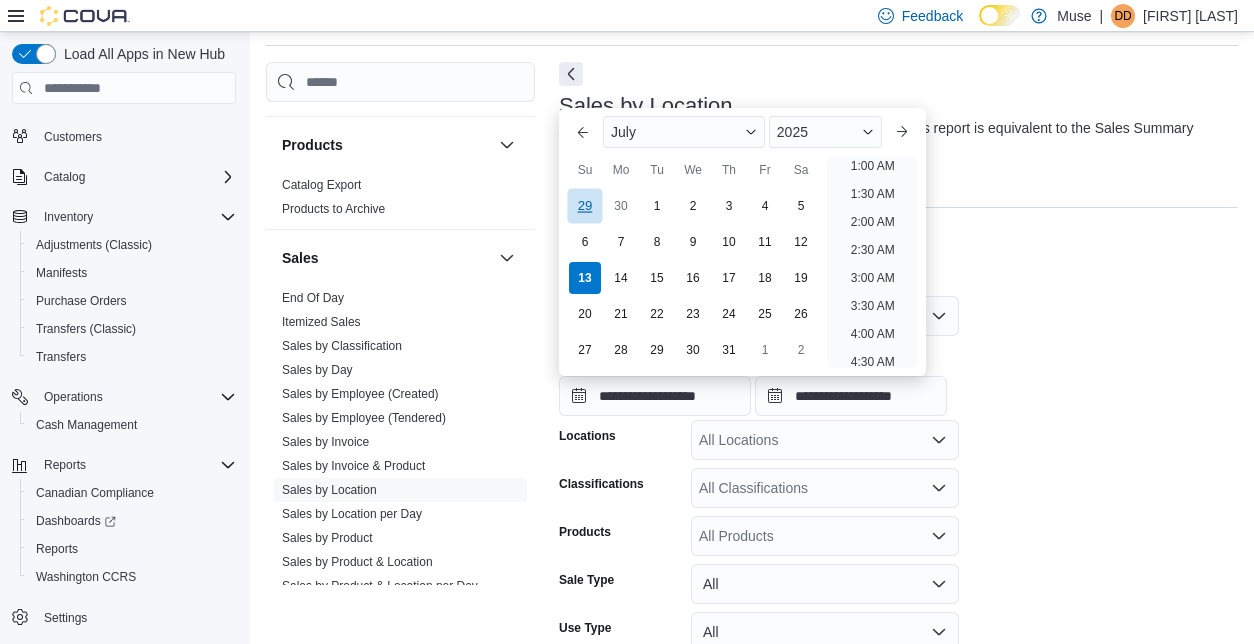 click on "29" at bounding box center [584, 206] 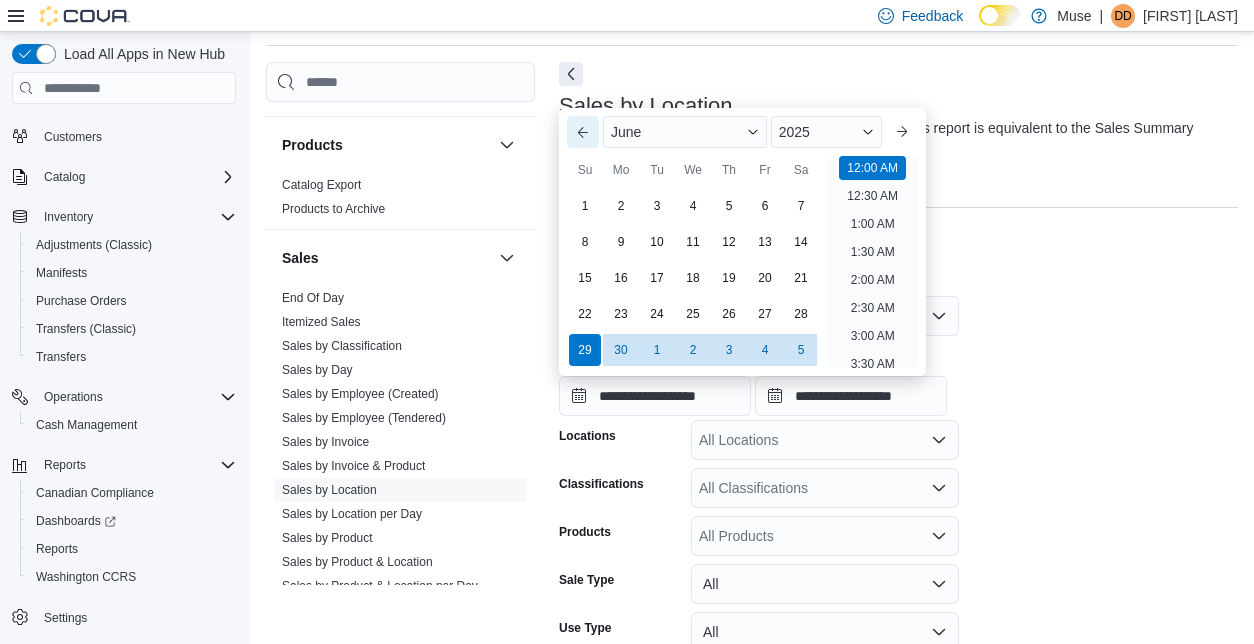 click on "Previous Month" at bounding box center [583, 132] 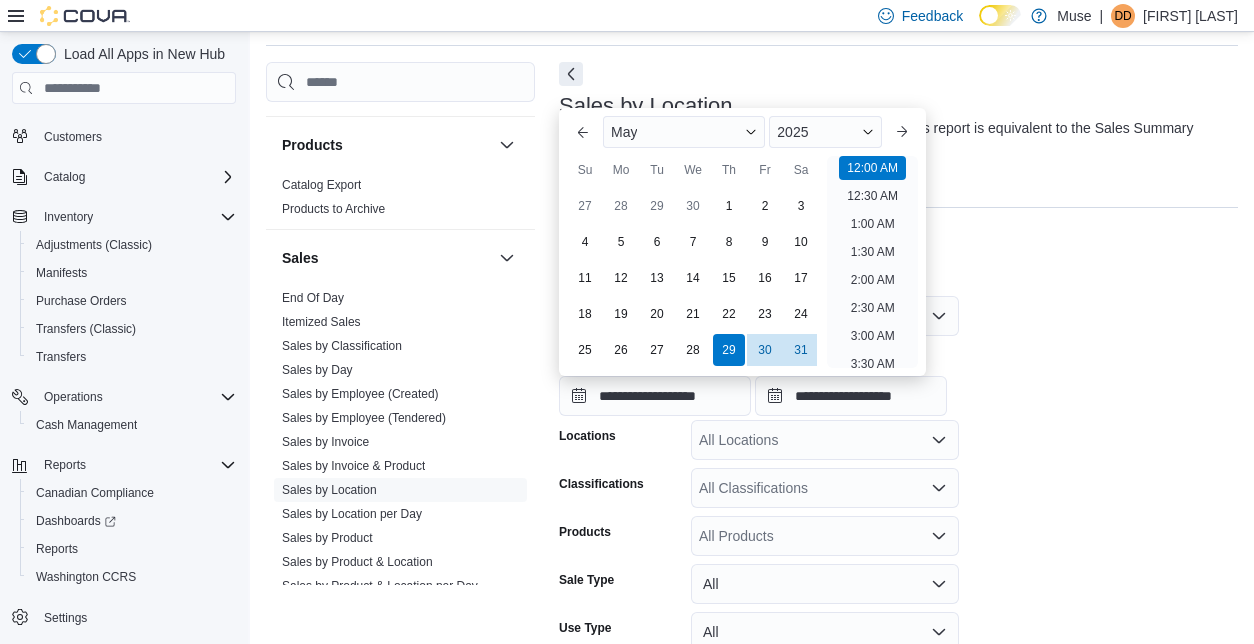 click at bounding box center (898, 220) 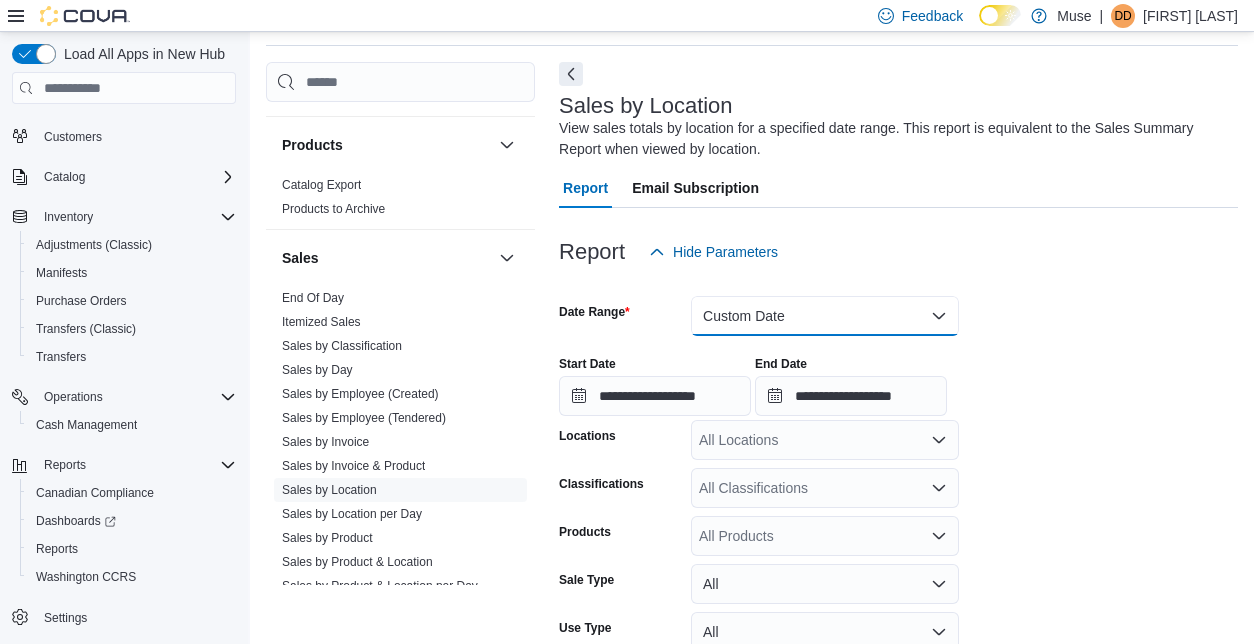click on "Custom Date" at bounding box center (825, 316) 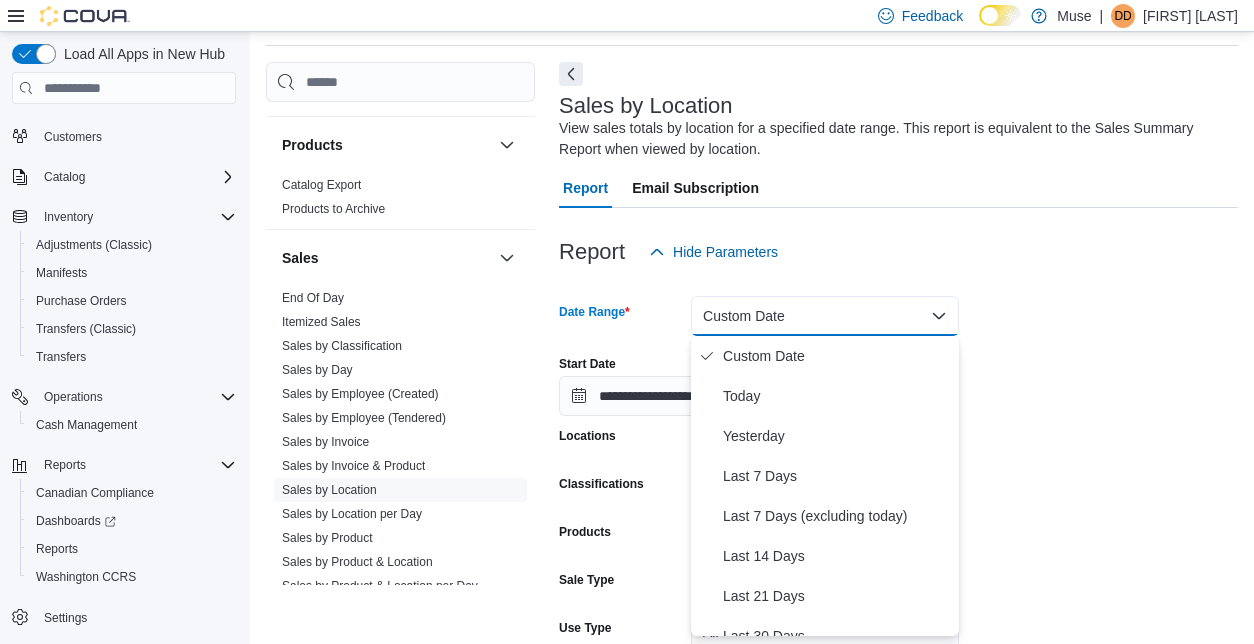 click on "Custom Date" at bounding box center [825, 316] 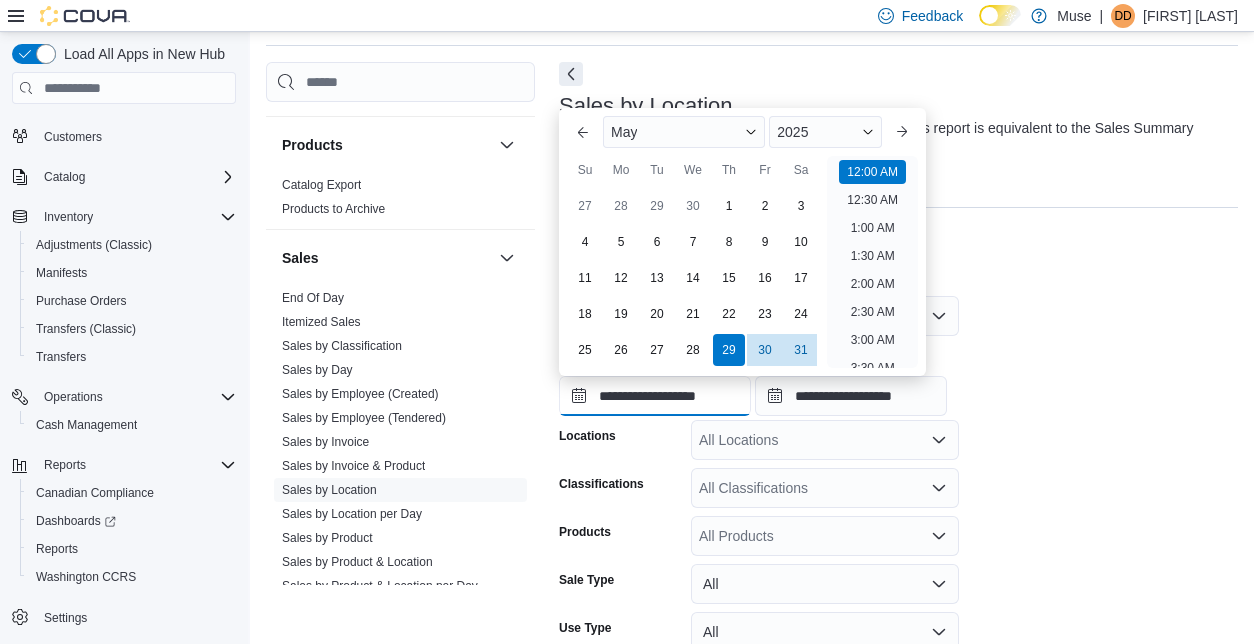 click on "**********" at bounding box center (655, 396) 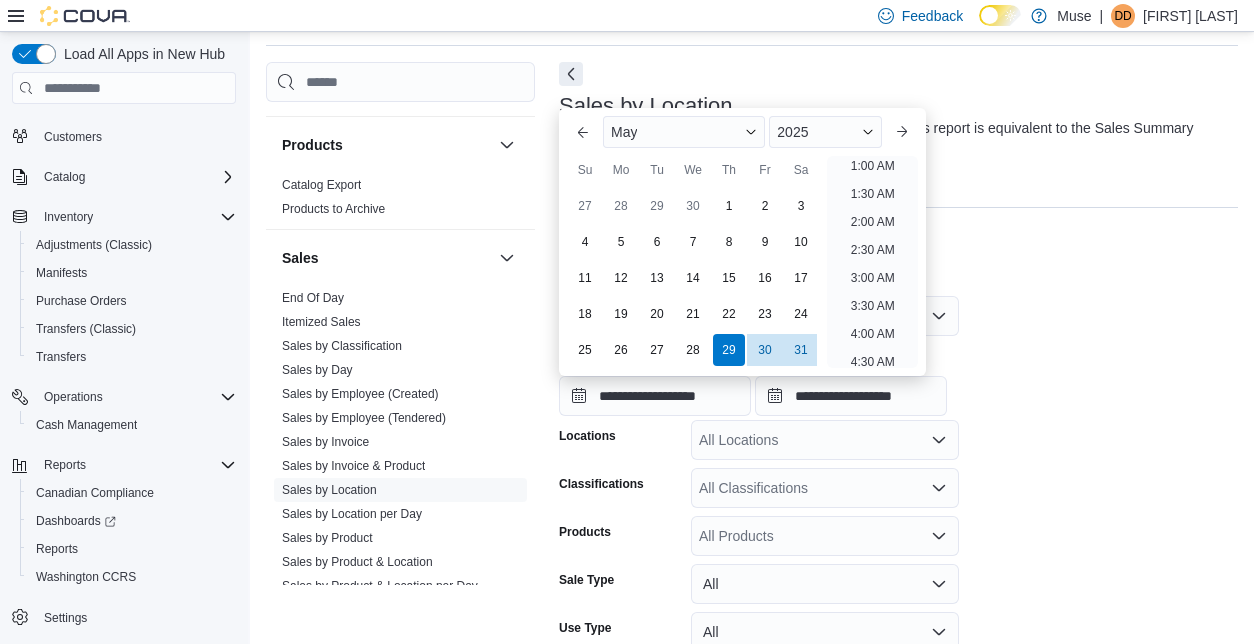 click on "**********" at bounding box center (898, 514) 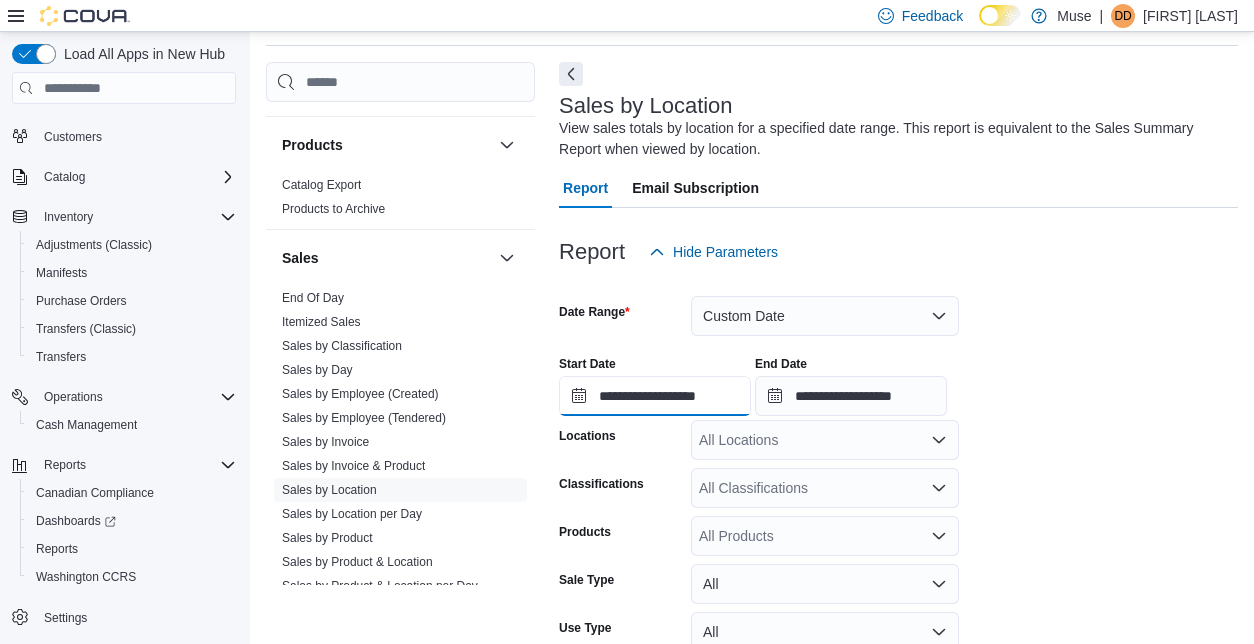click on "**********" at bounding box center [655, 396] 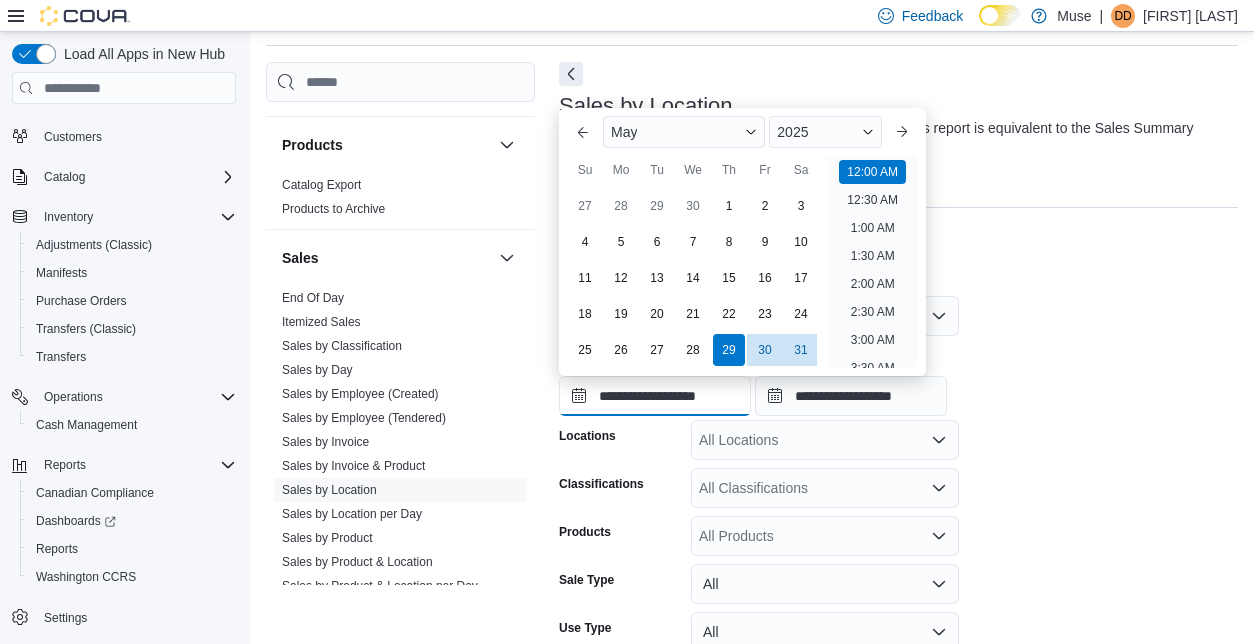 scroll, scrollTop: 62, scrollLeft: 0, axis: vertical 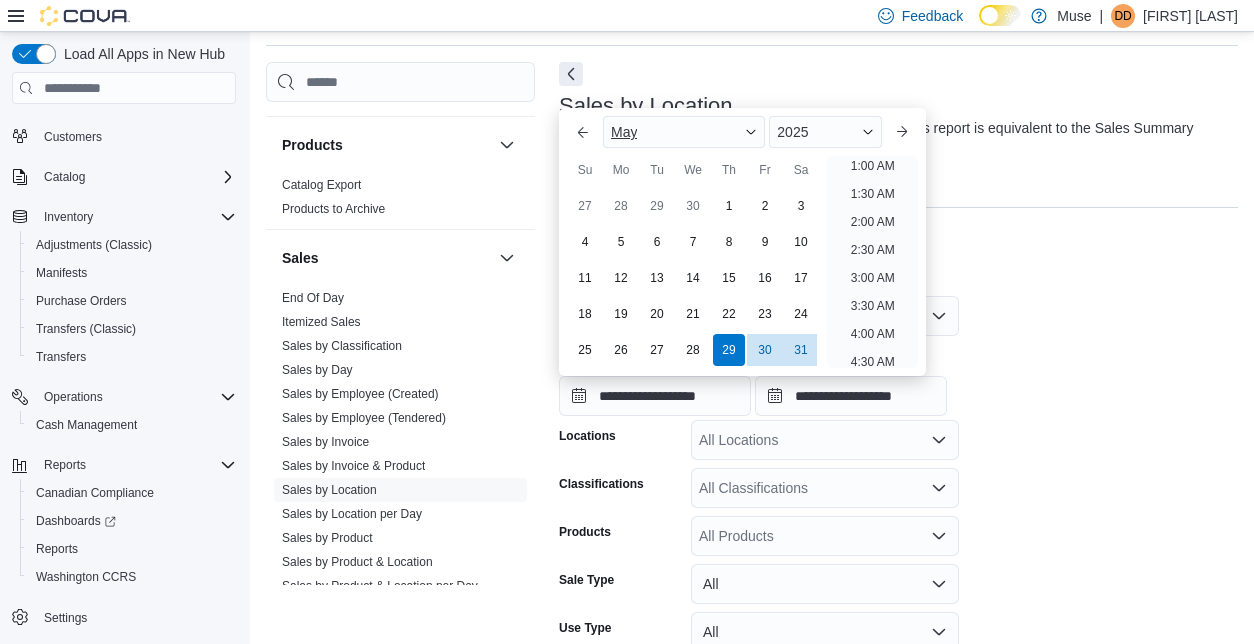 click on "May" at bounding box center [684, 132] 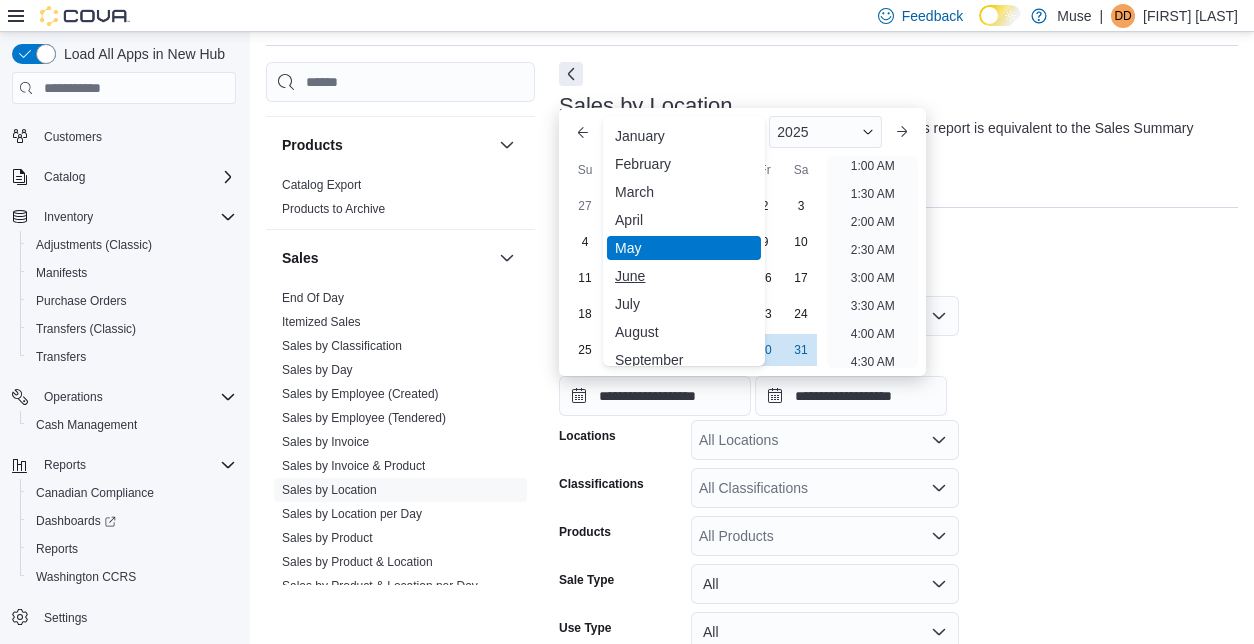 click on "June" at bounding box center (684, 276) 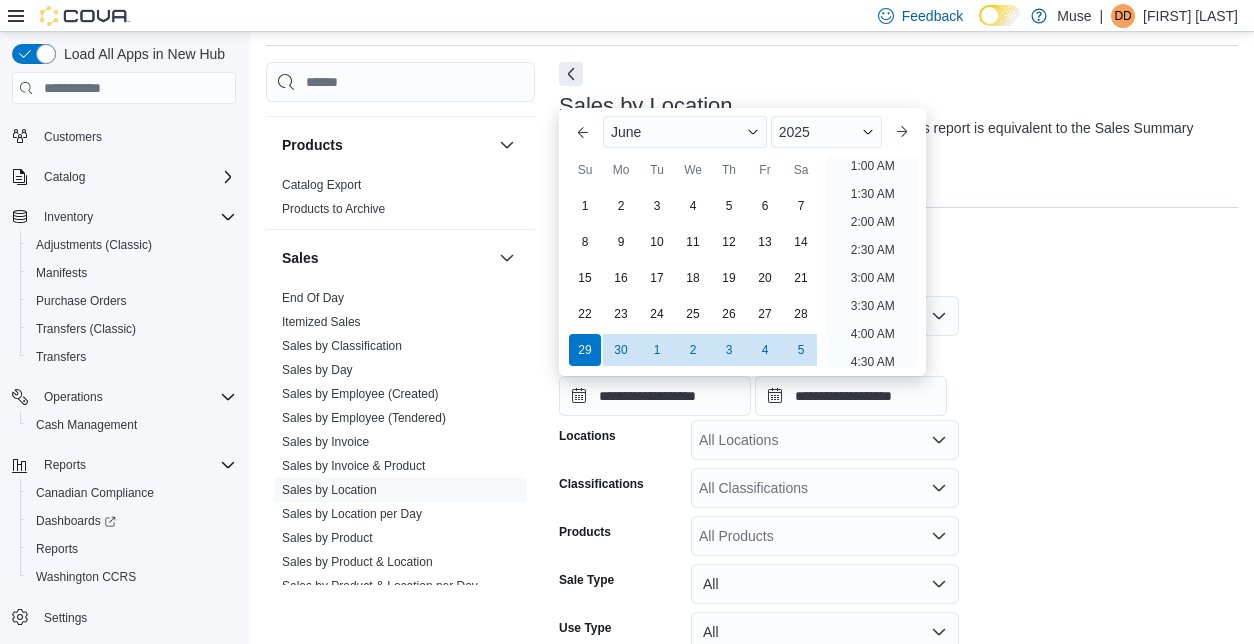 scroll, scrollTop: 4, scrollLeft: 0, axis: vertical 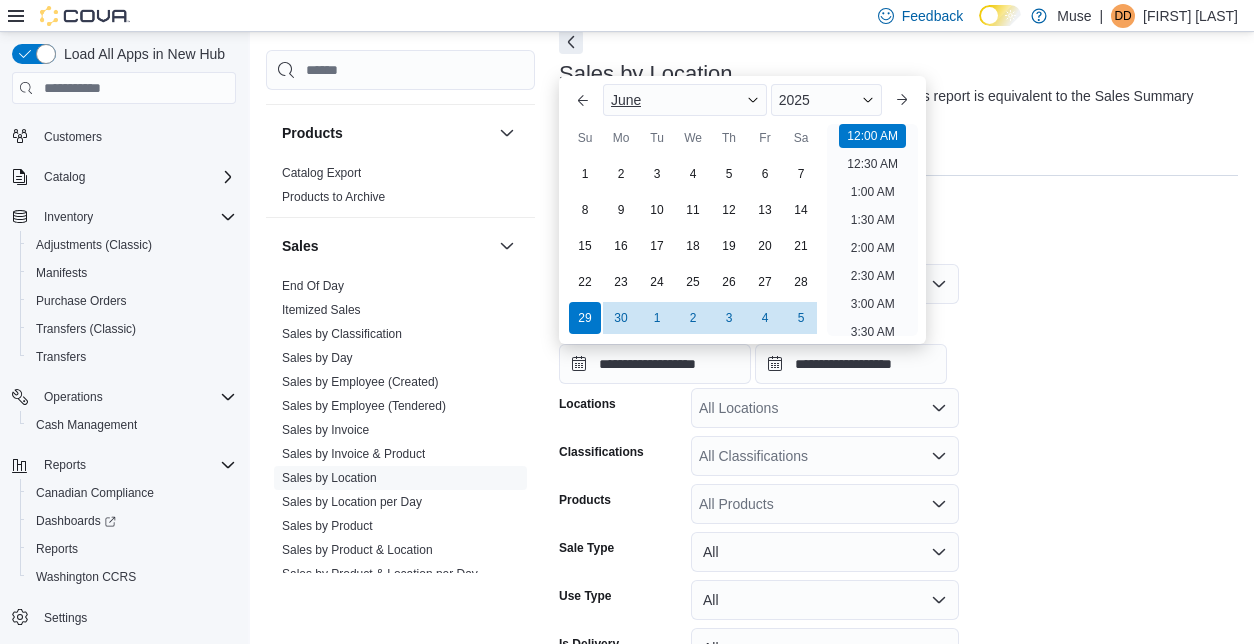click on "June" at bounding box center [685, 100] 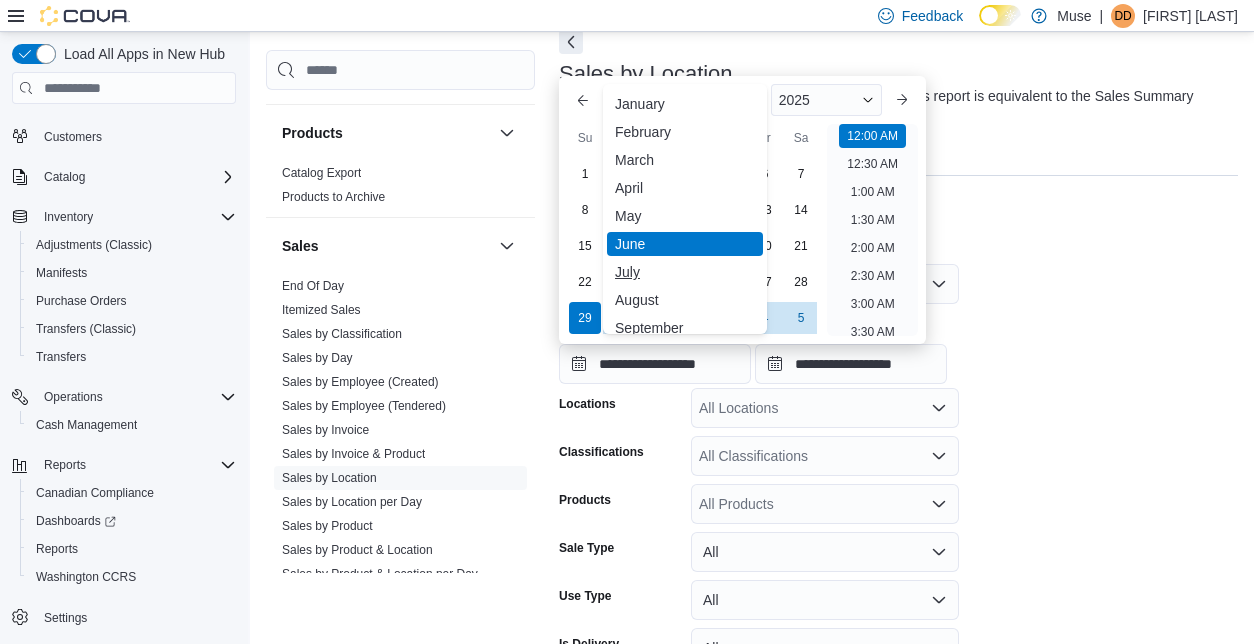 click on "July" at bounding box center [685, 272] 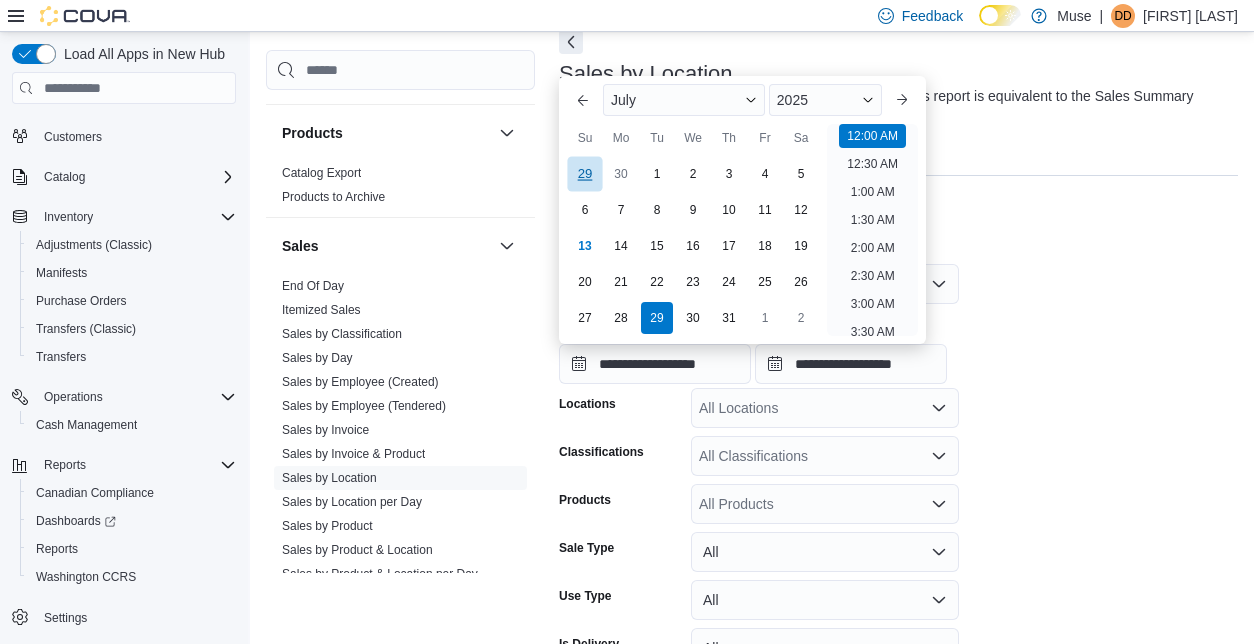 click on "29" at bounding box center [584, 174] 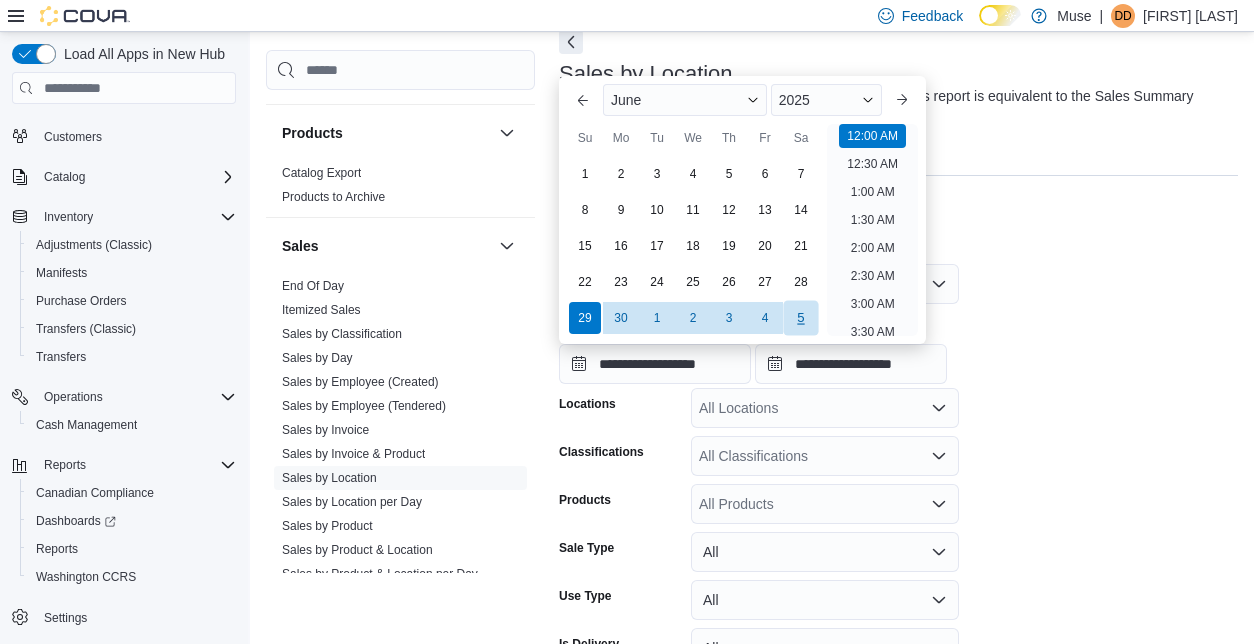click on "5" at bounding box center (800, 318) 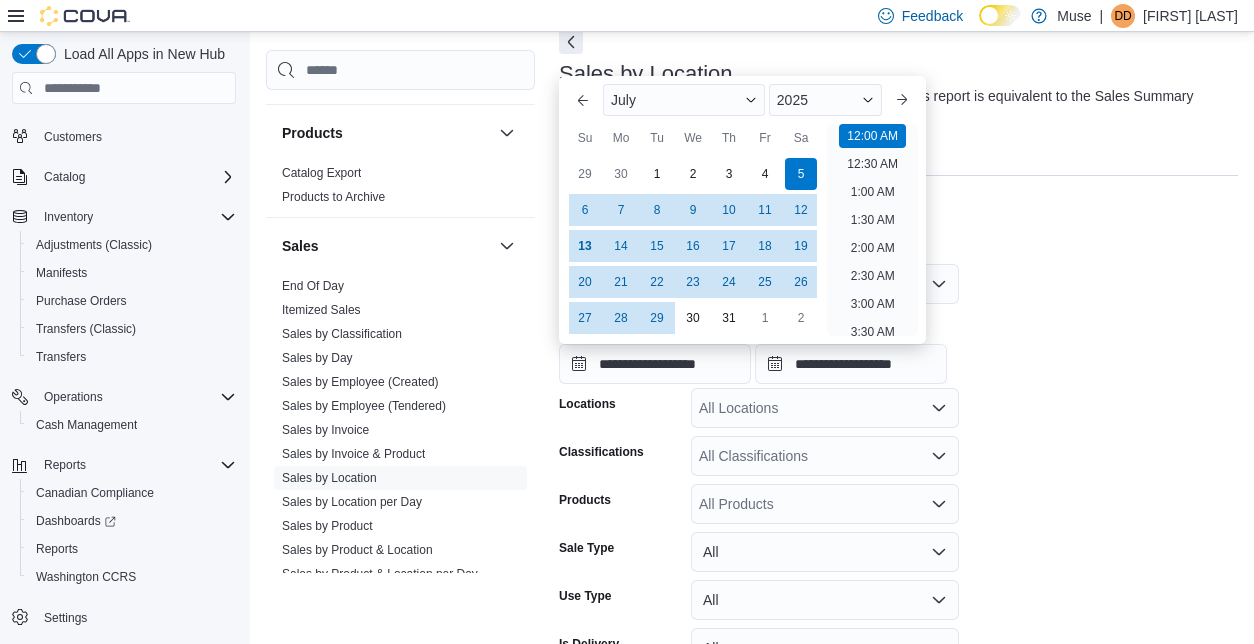 click on "Report Hide Parameters" at bounding box center (898, 220) 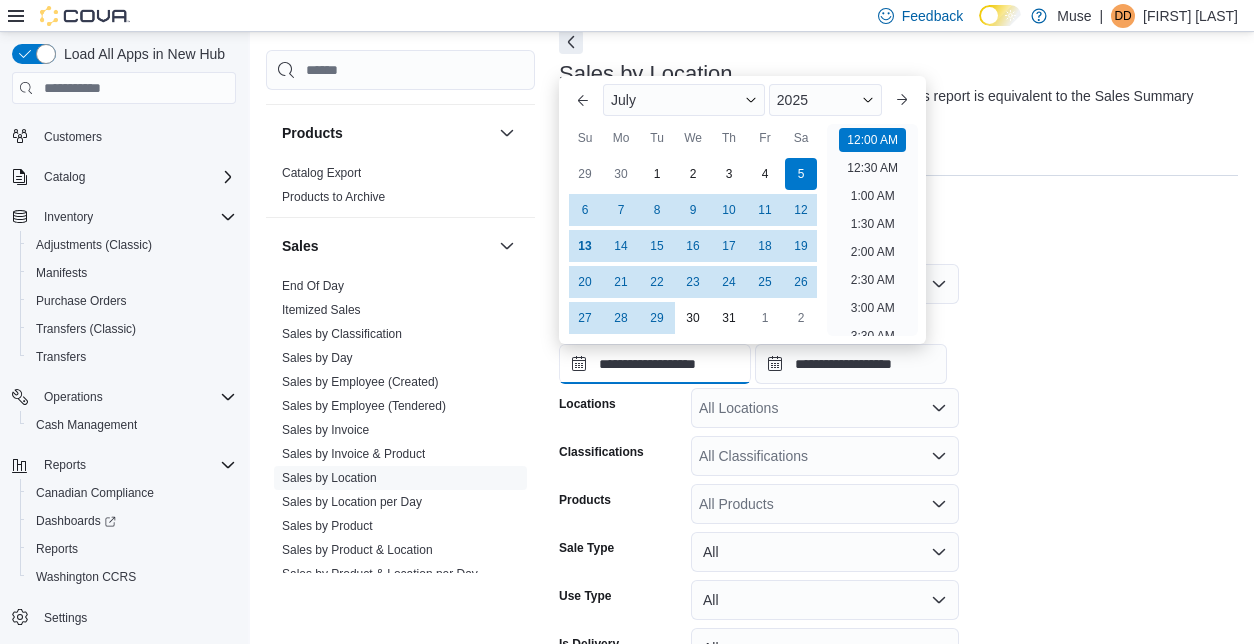 click on "**********" at bounding box center (655, 364) 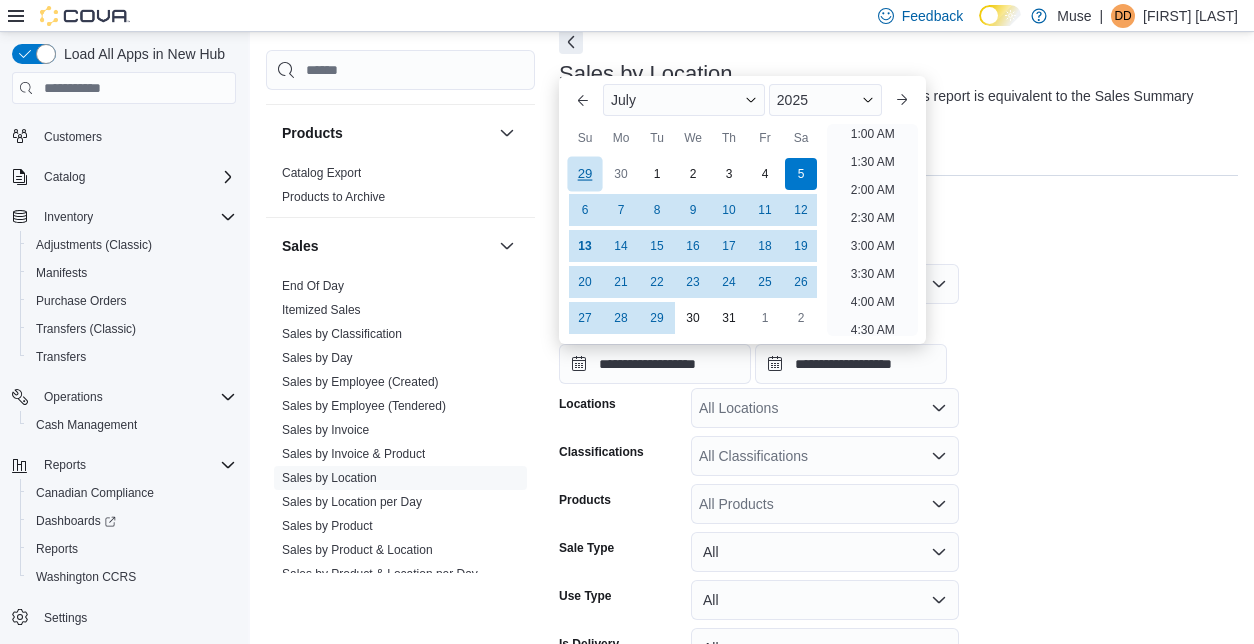 click on "29" at bounding box center (584, 174) 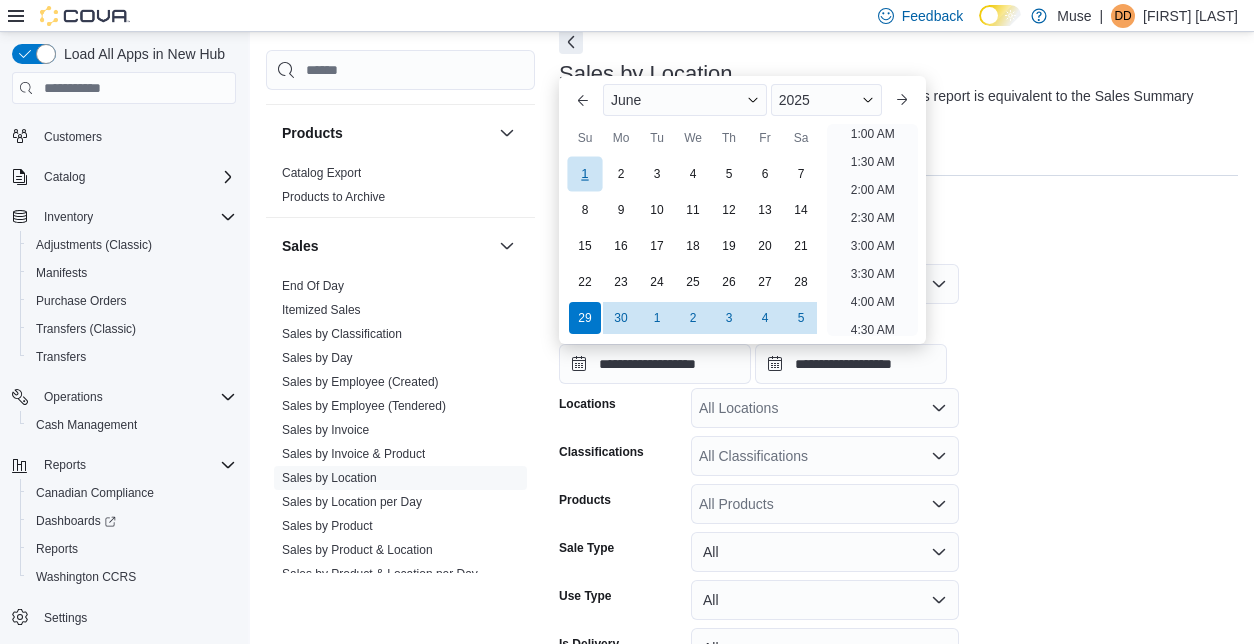 type on "**********" 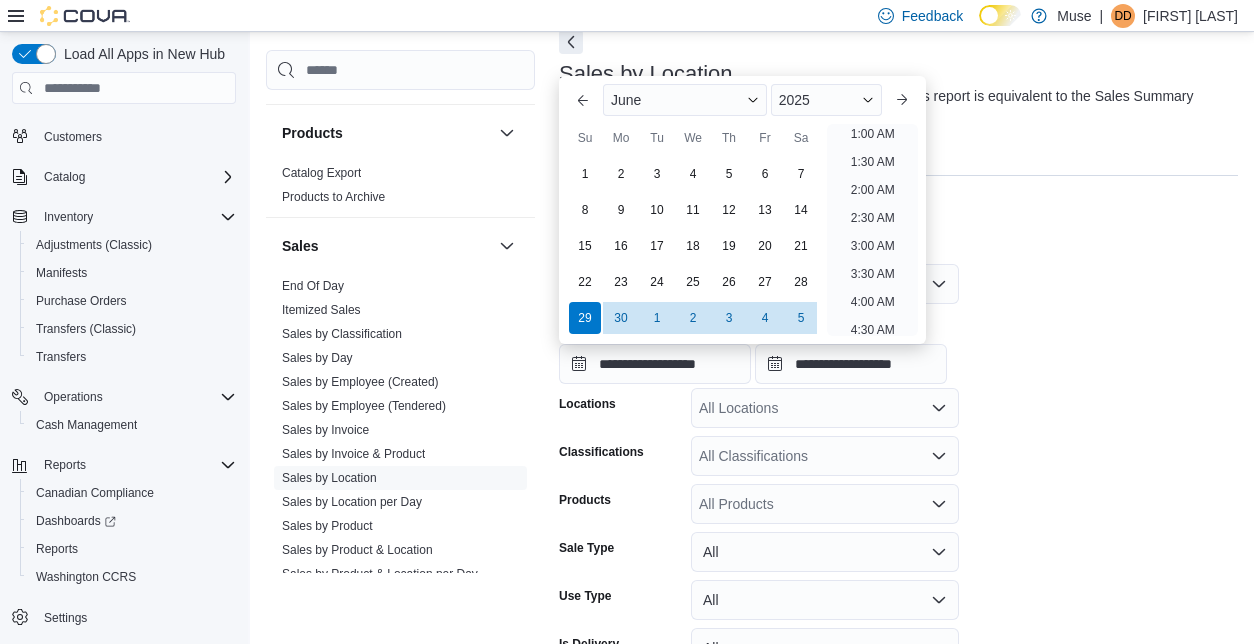 scroll, scrollTop: 4, scrollLeft: 0, axis: vertical 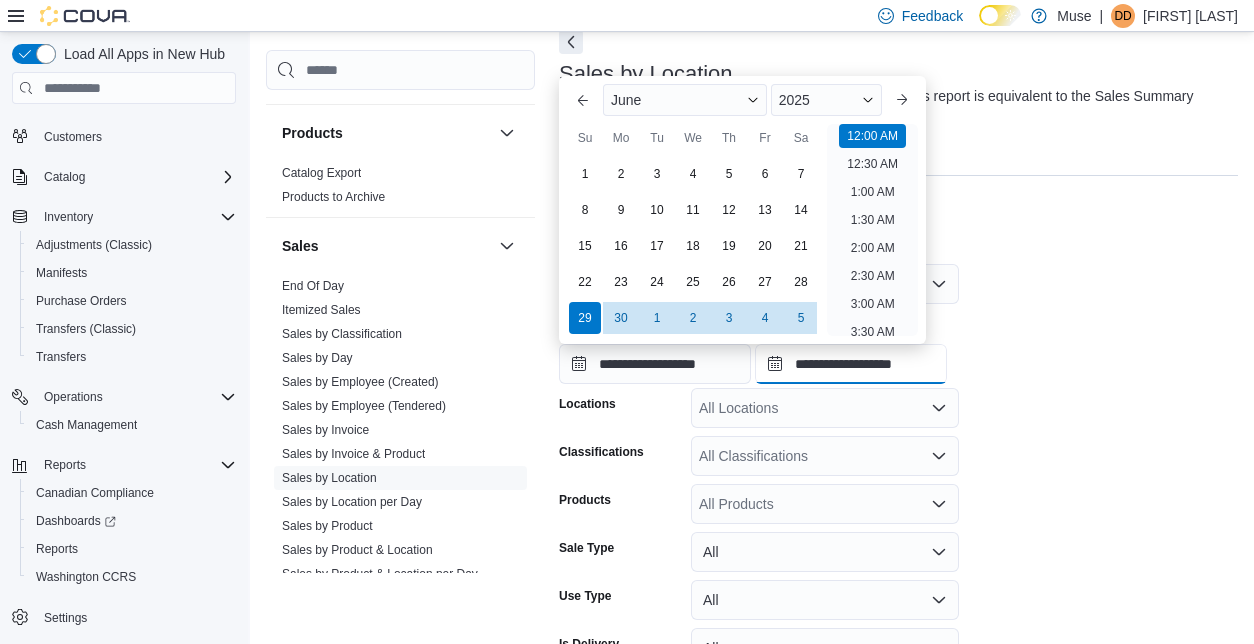 click on "**********" at bounding box center (851, 364) 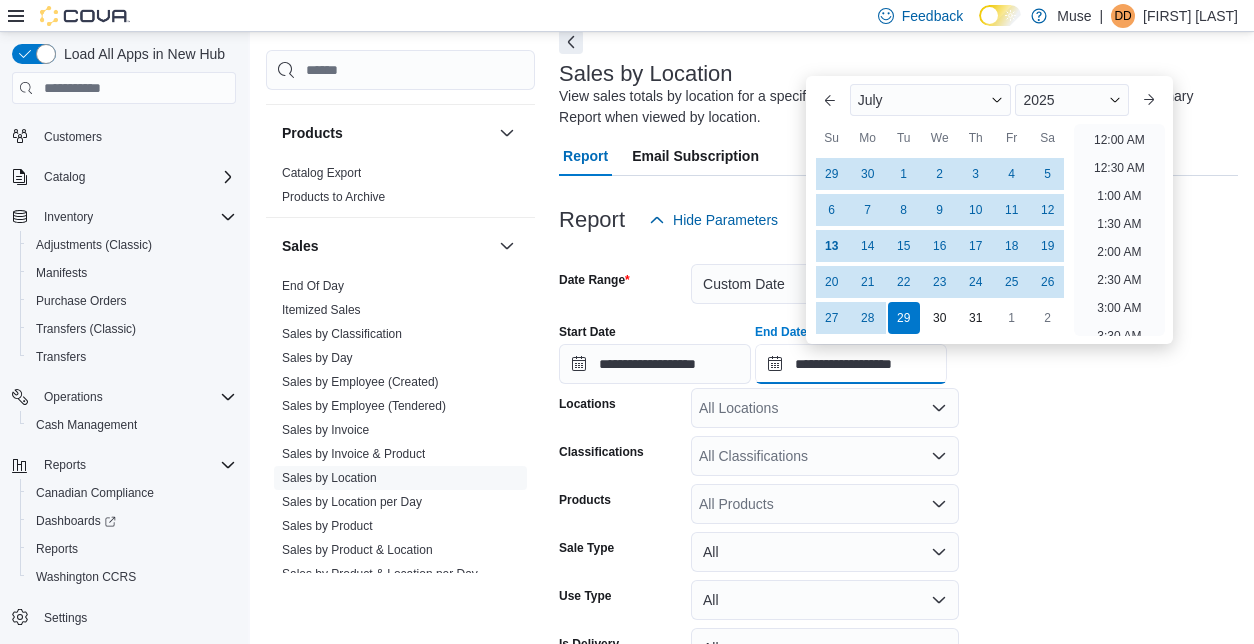 scroll, scrollTop: 1136, scrollLeft: 0, axis: vertical 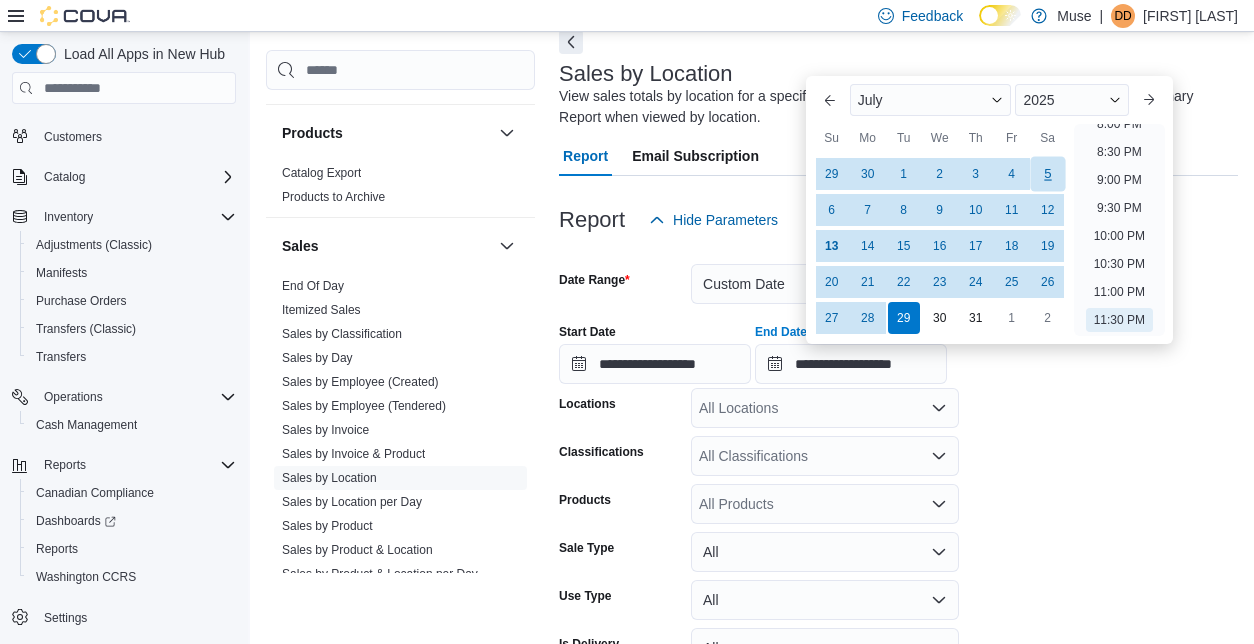 click on "5" at bounding box center (1047, 174) 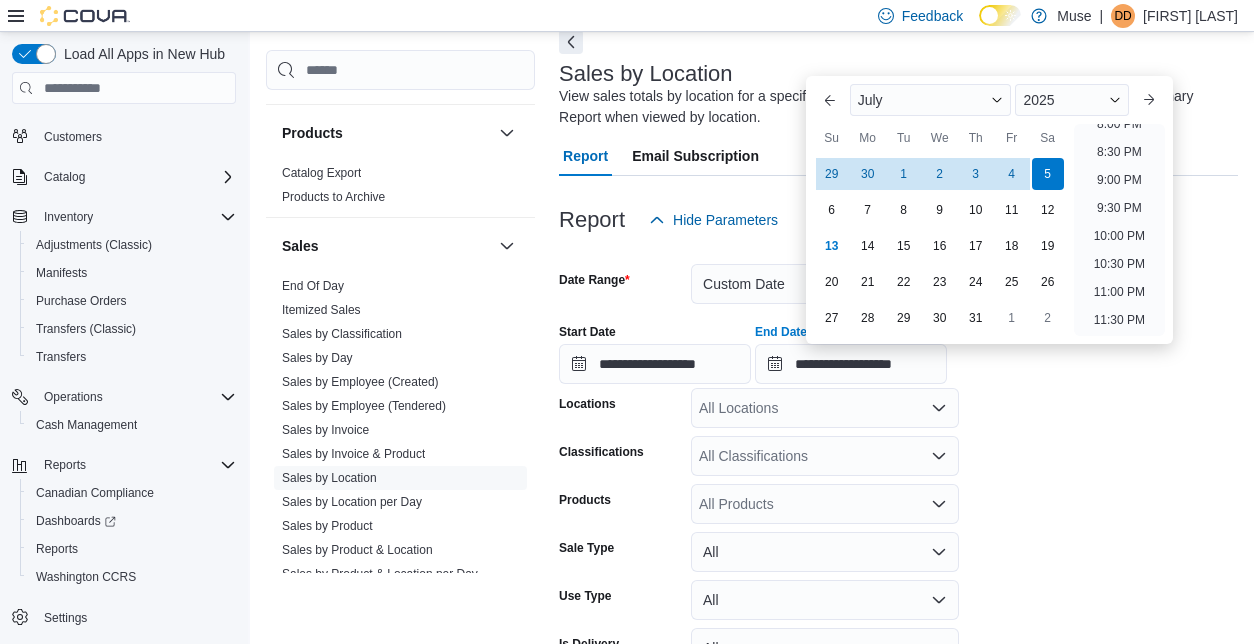 click on "**********" at bounding box center (898, 482) 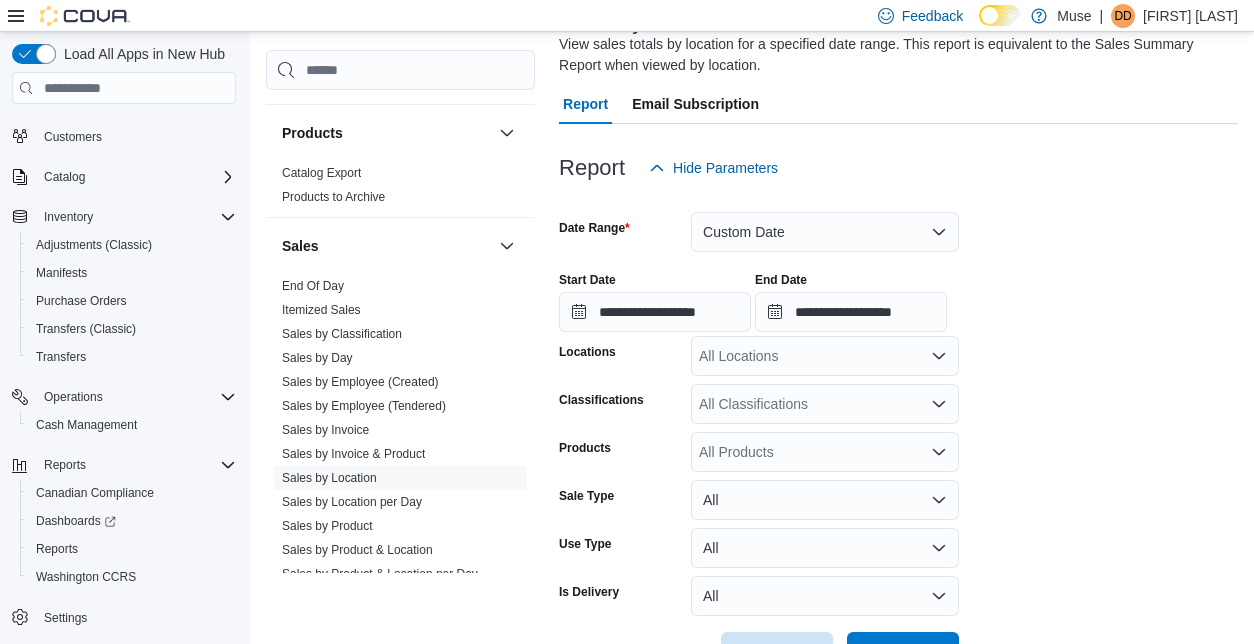 scroll, scrollTop: 174, scrollLeft: 0, axis: vertical 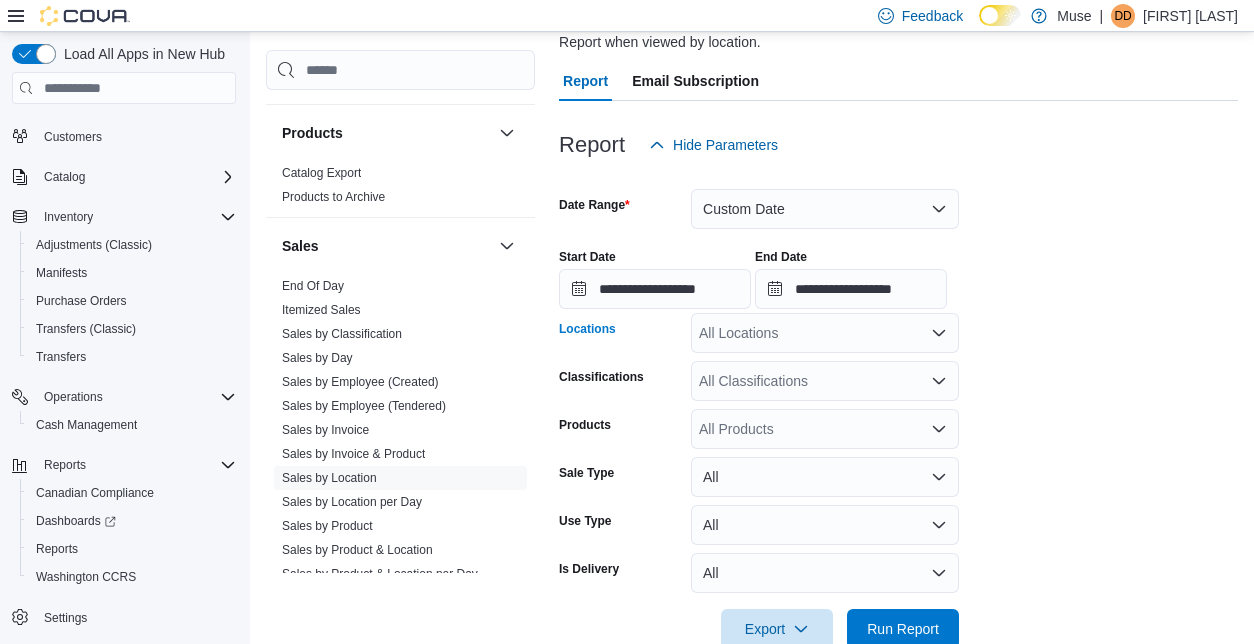 click on "All Locations" at bounding box center [825, 333] 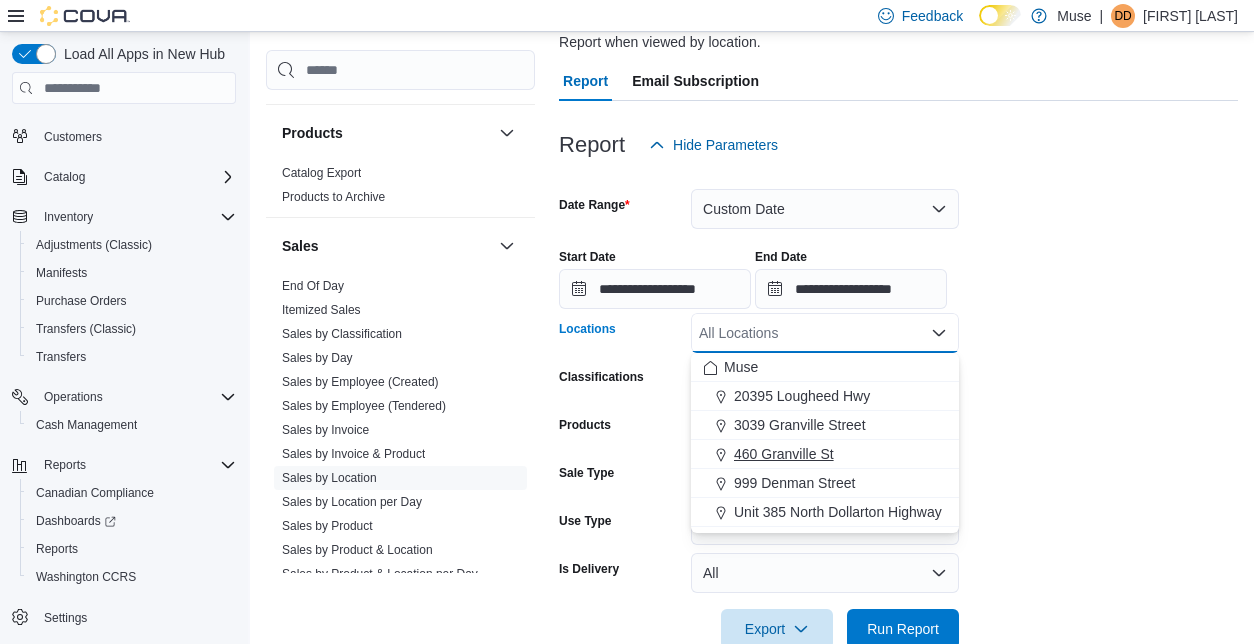 click on "460 Granville St" at bounding box center (784, 454) 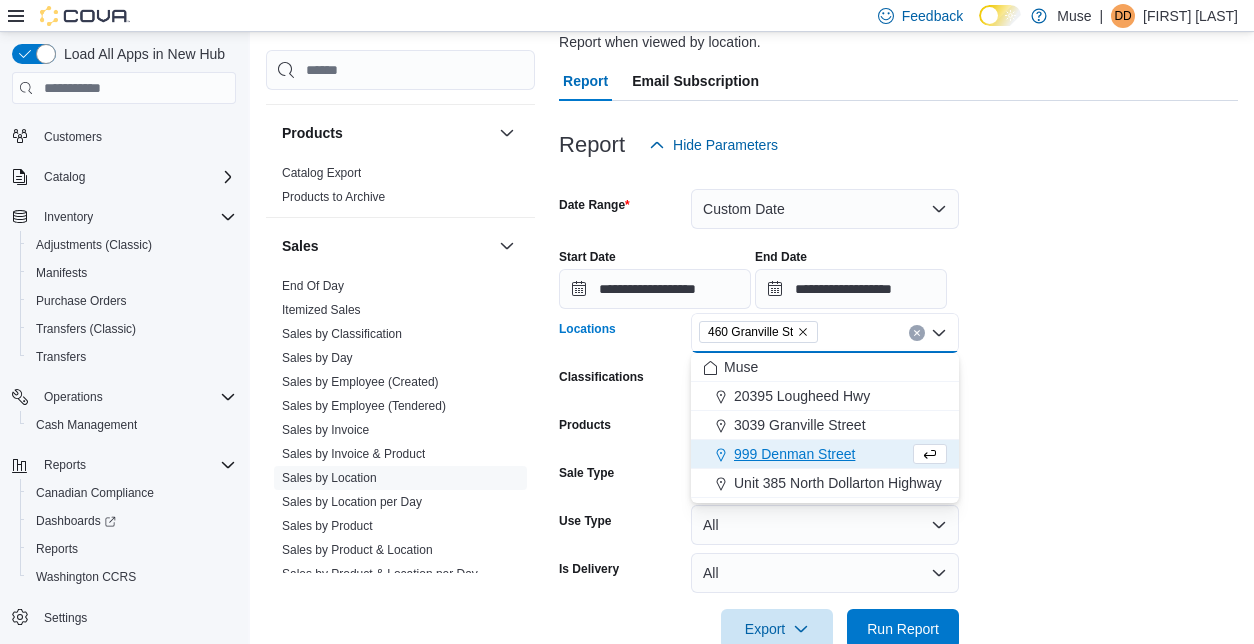 click on "**********" at bounding box center (898, 407) 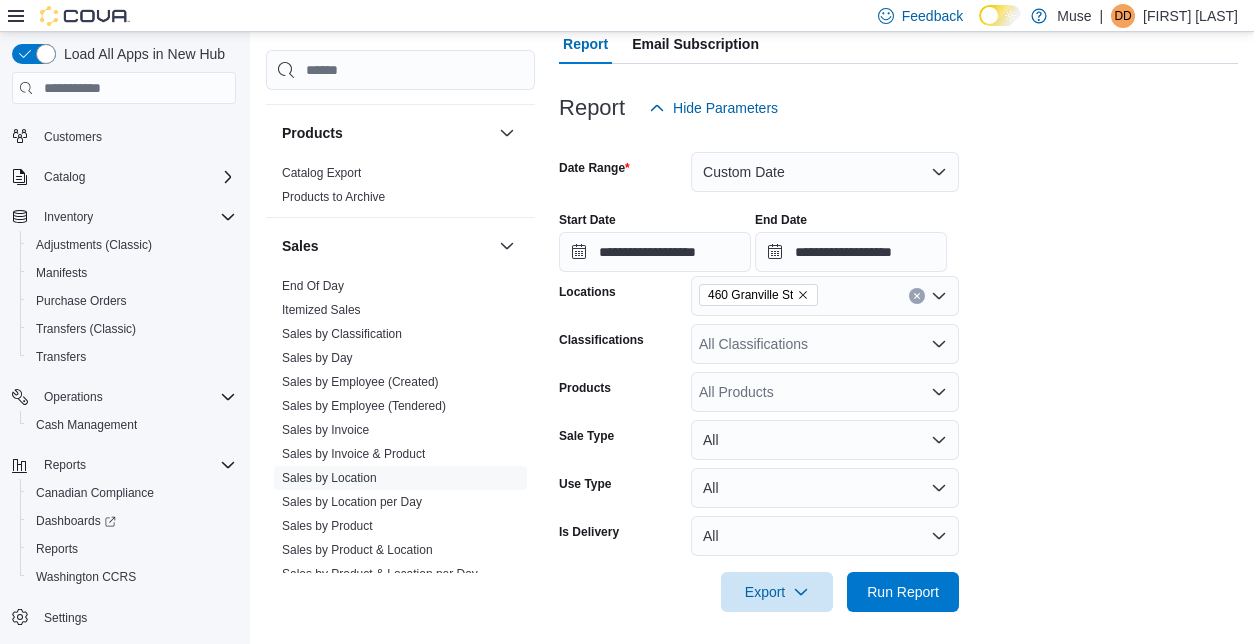 scroll, scrollTop: 219, scrollLeft: 0, axis: vertical 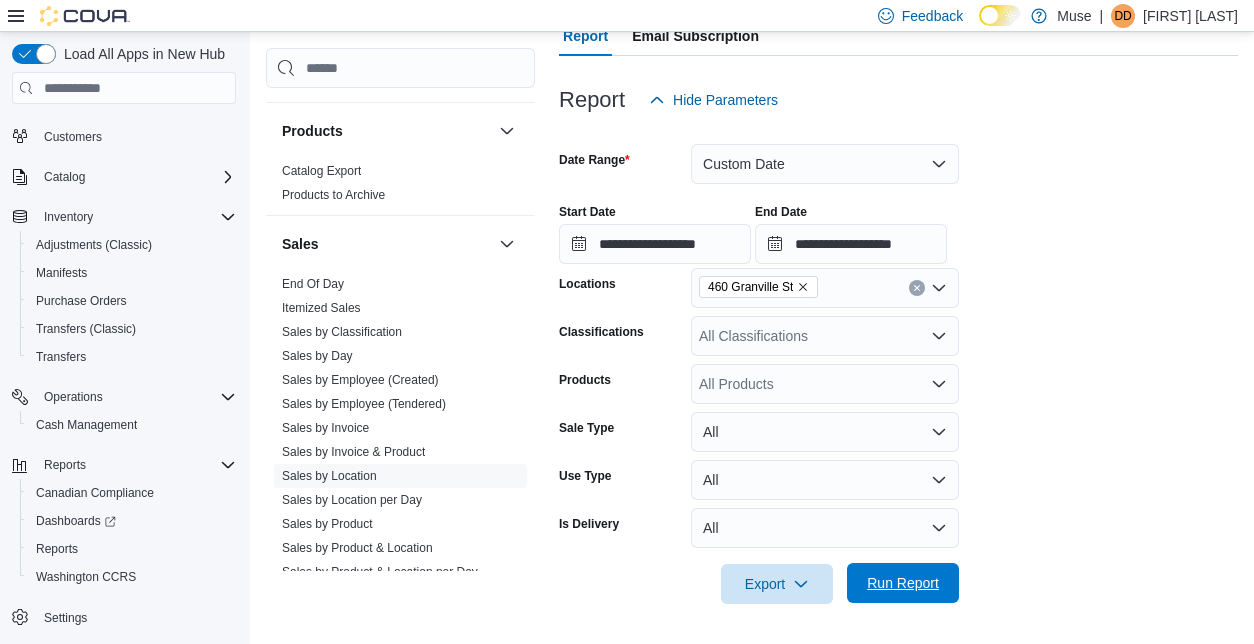 click on "Run Report" at bounding box center [903, 583] 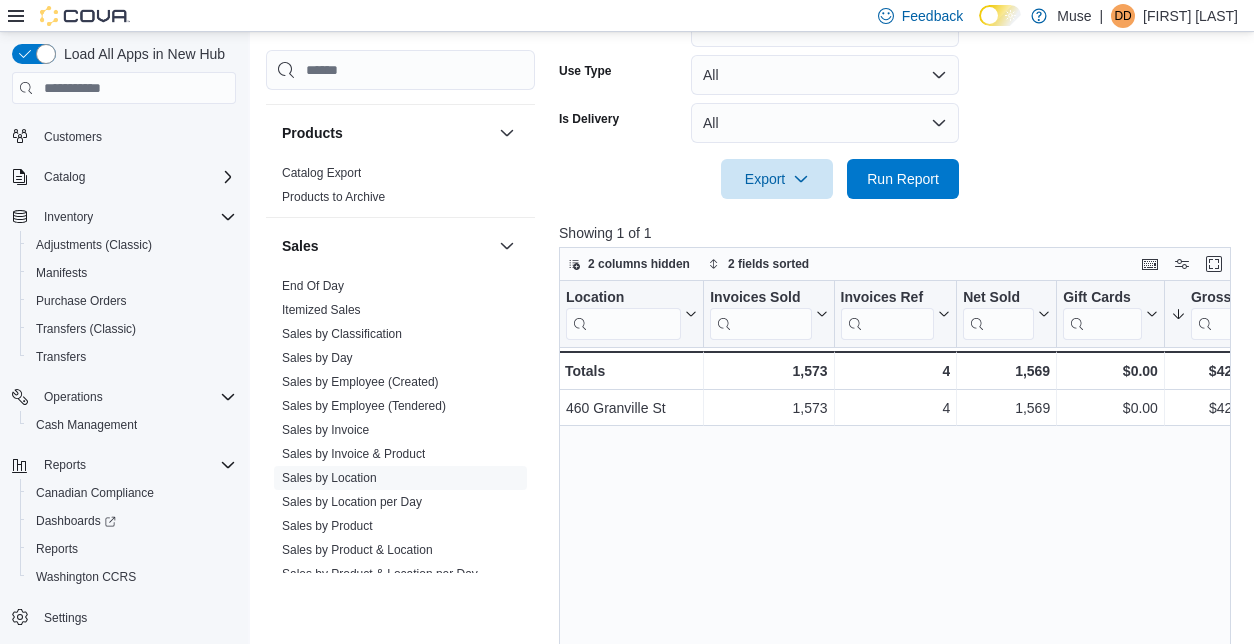 scroll, scrollTop: 707, scrollLeft: 0, axis: vertical 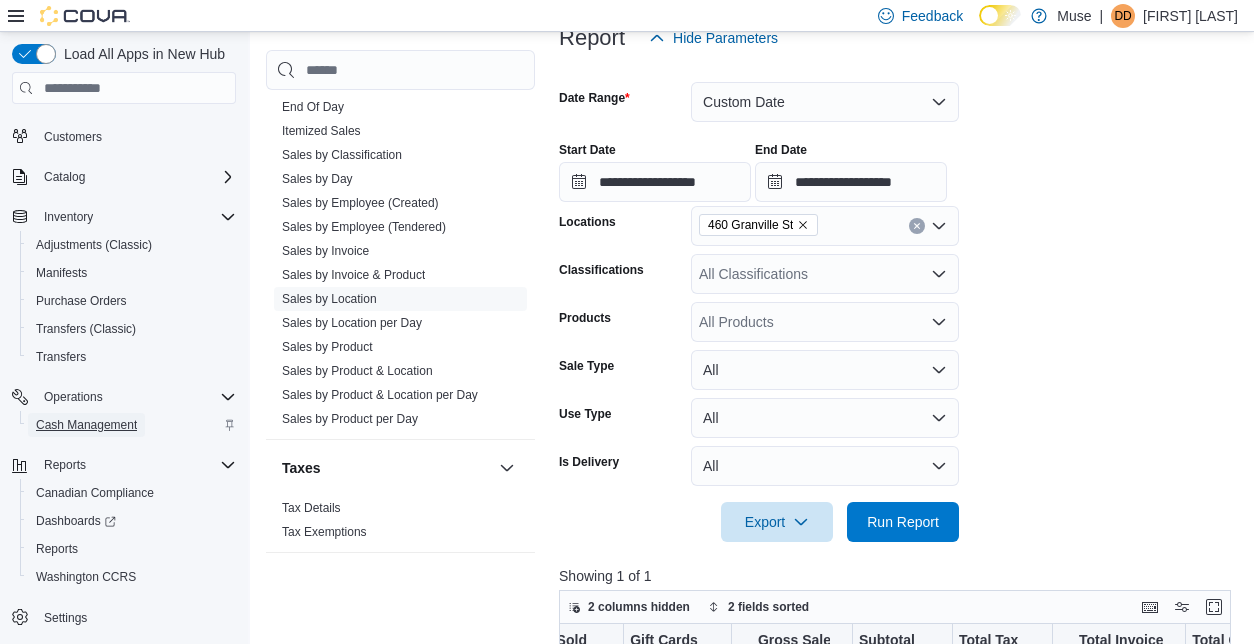 click on "Cash Management" at bounding box center [86, 425] 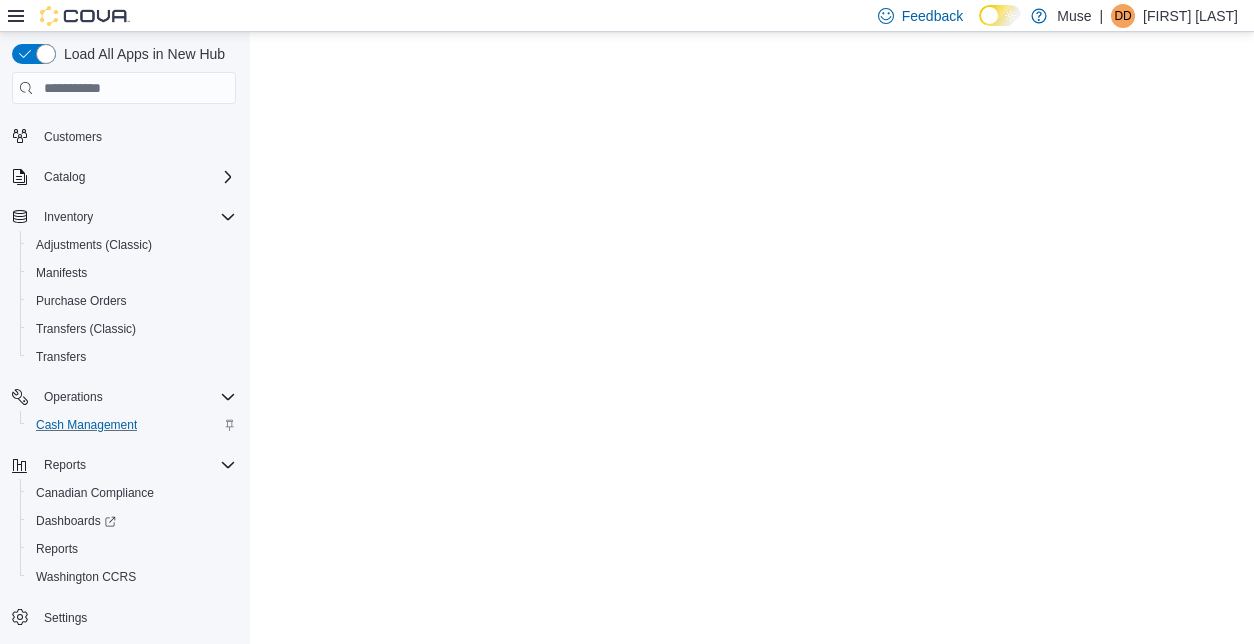 scroll, scrollTop: 0, scrollLeft: 0, axis: both 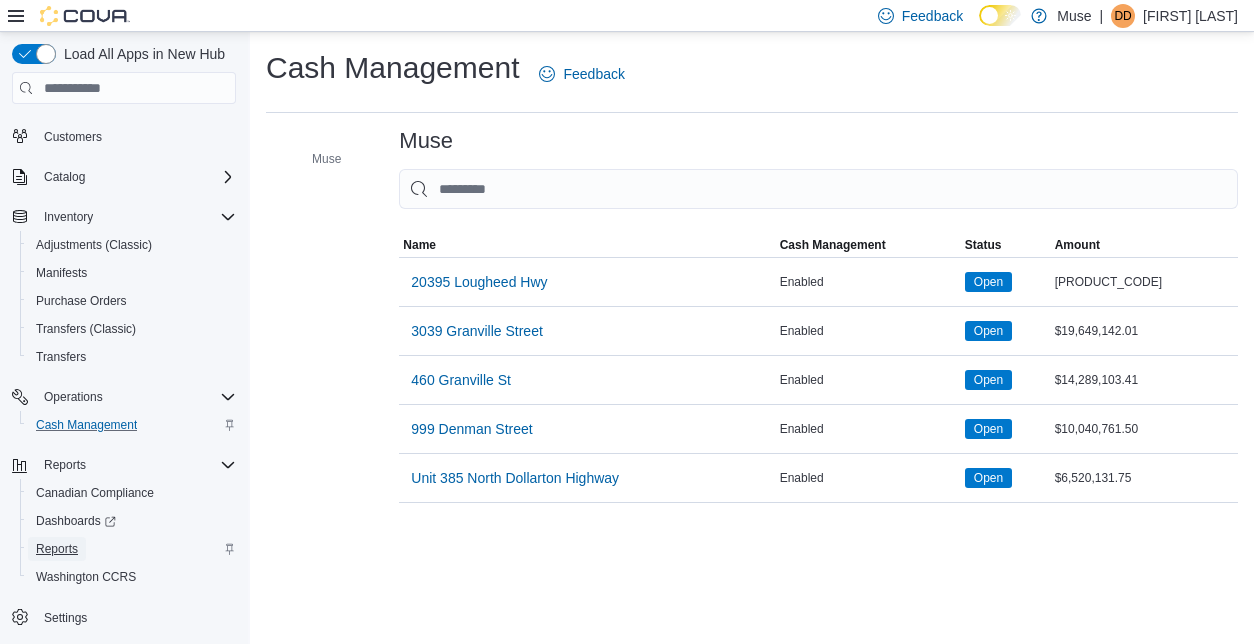 click on "Reports" at bounding box center [57, 549] 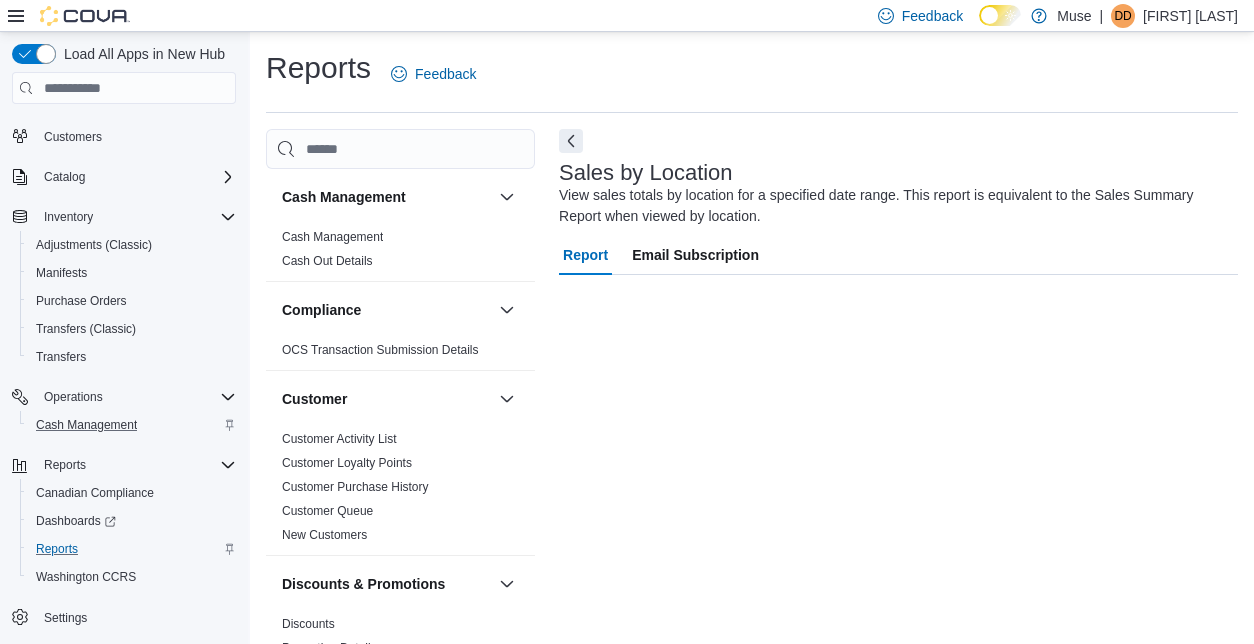 scroll, scrollTop: 24, scrollLeft: 0, axis: vertical 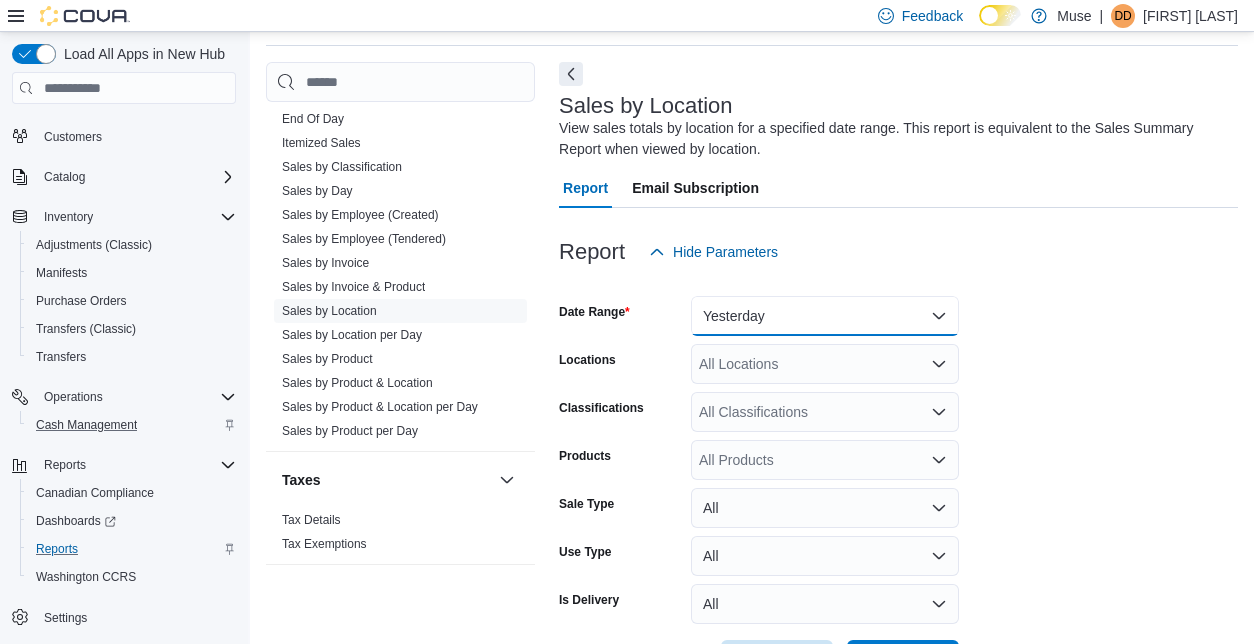 click on "Yesterday" at bounding box center (825, 316) 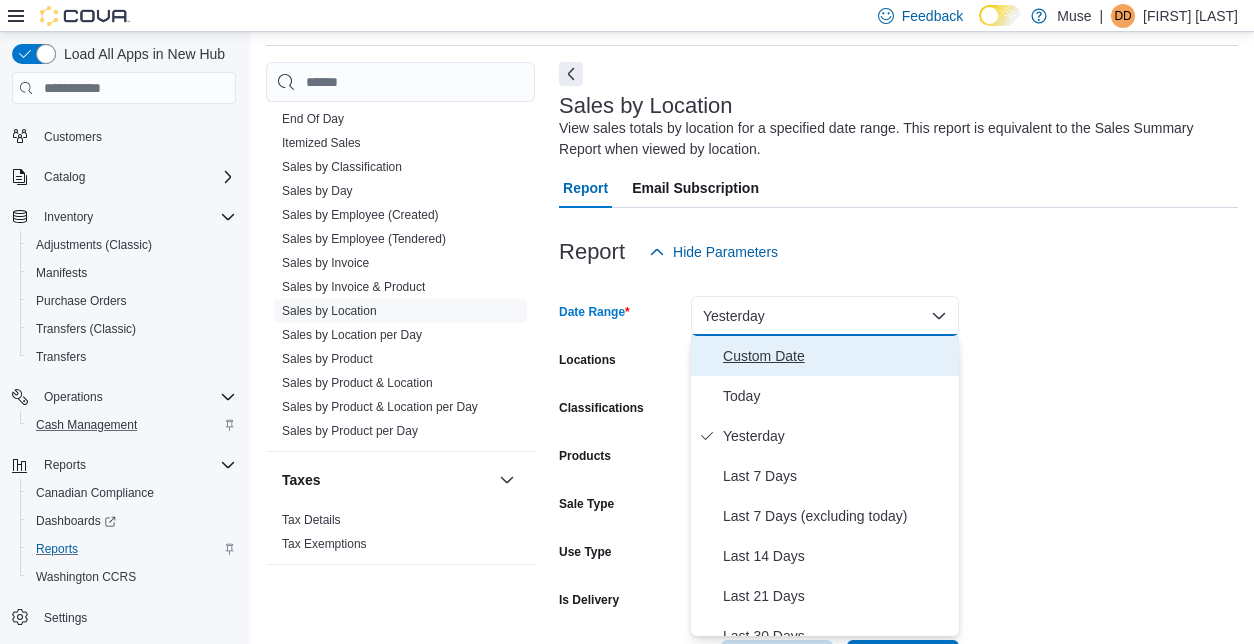 click on "Custom Date" at bounding box center (837, 356) 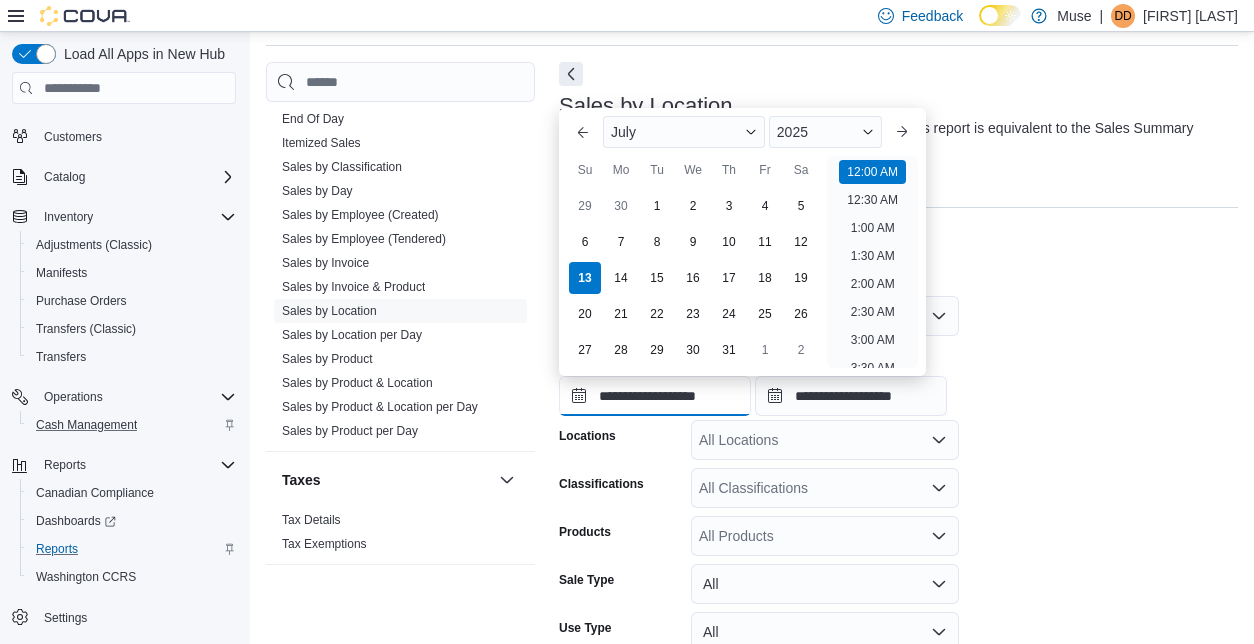 click on "**********" at bounding box center [655, 396] 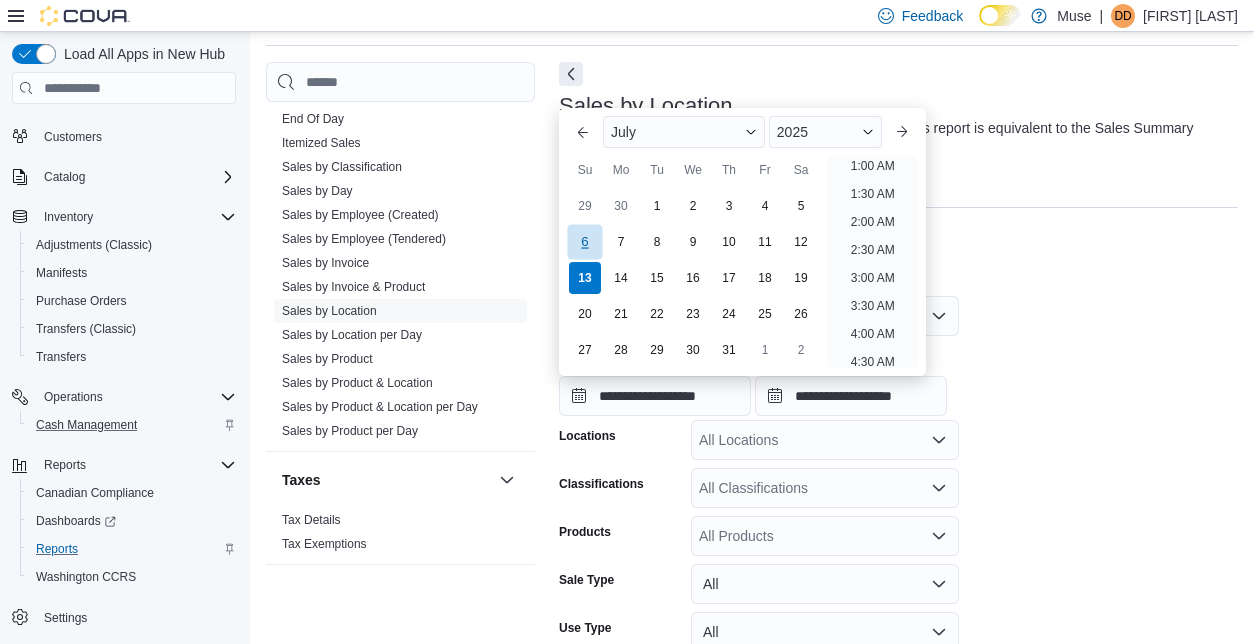 click on "6" at bounding box center (584, 242) 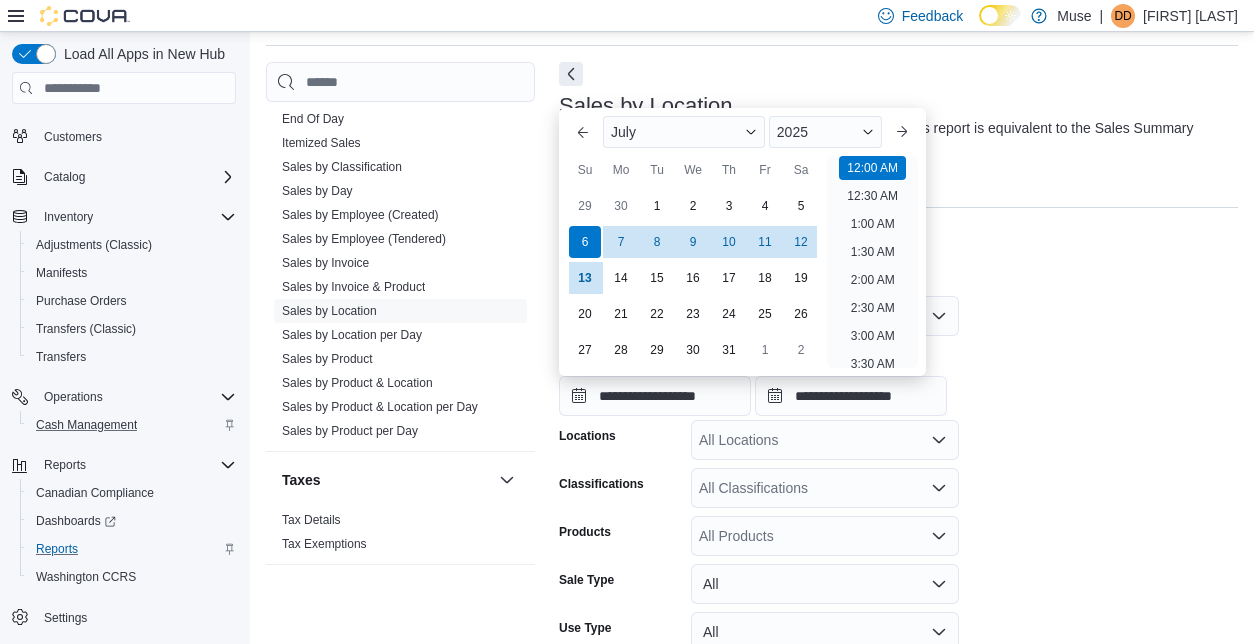 click on "**********" at bounding box center [898, 378] 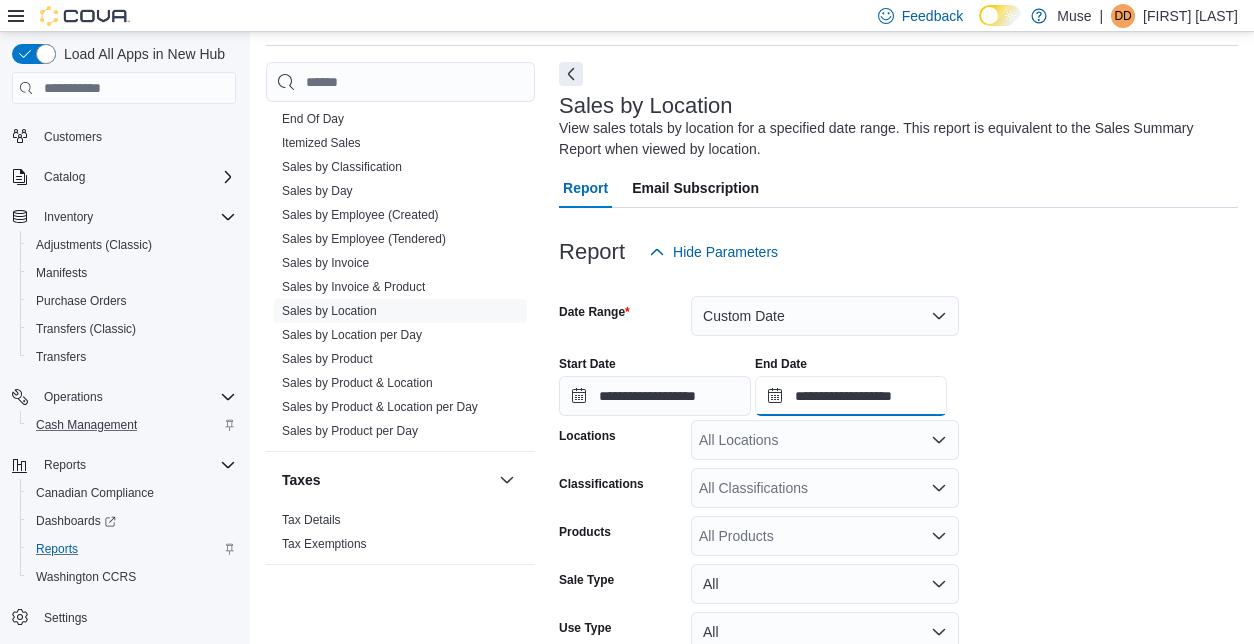 click on "**********" at bounding box center [851, 396] 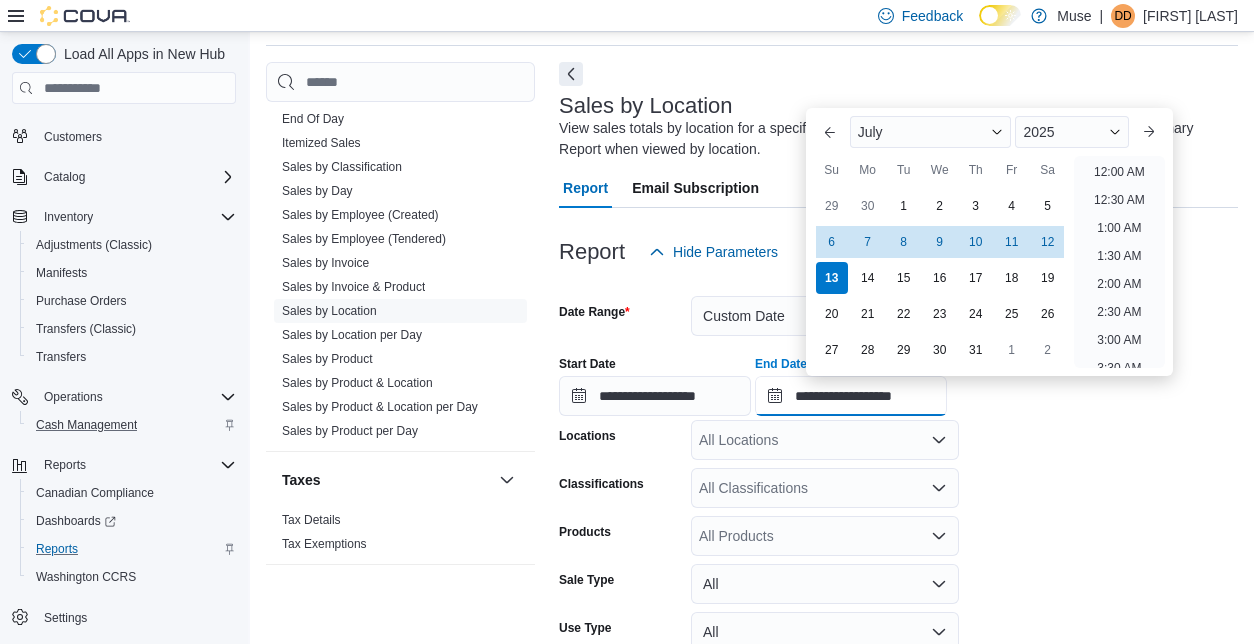 scroll, scrollTop: 1136, scrollLeft: 0, axis: vertical 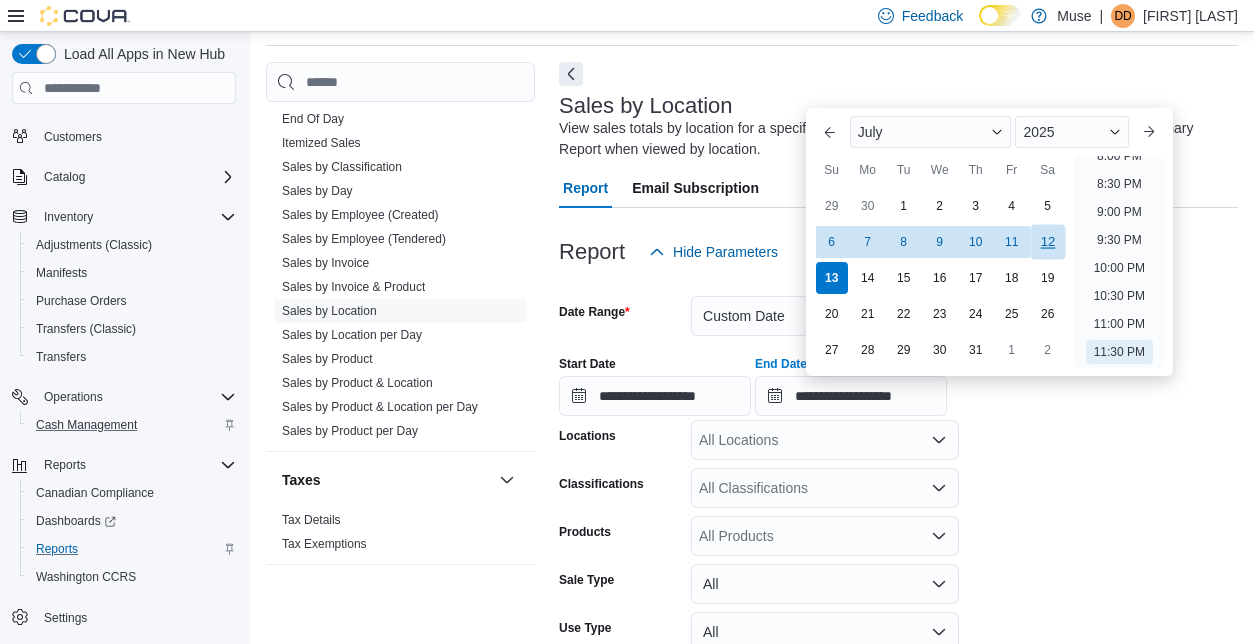 click on "12" at bounding box center [1047, 242] 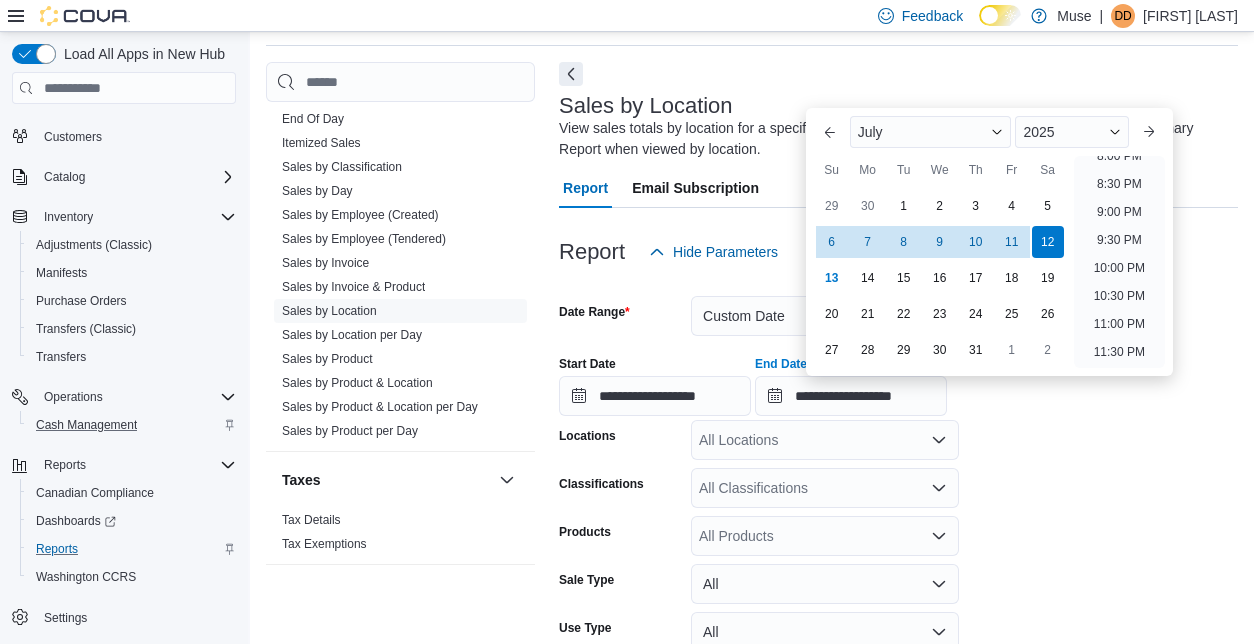 click on "**********" at bounding box center [898, 514] 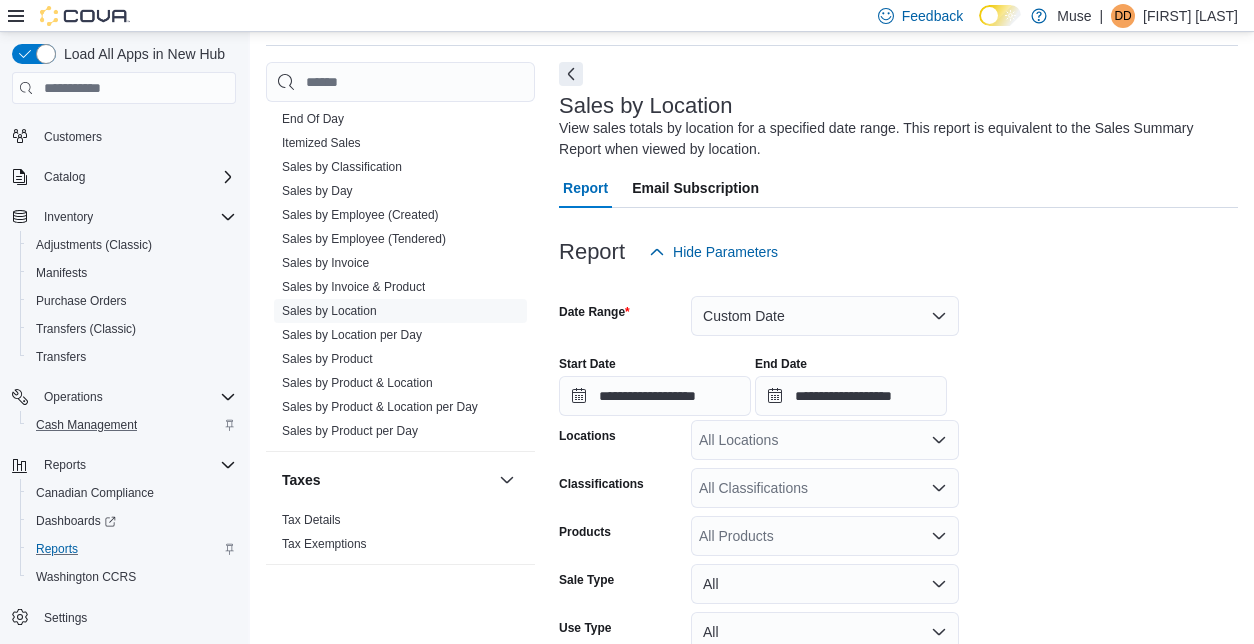 scroll, scrollTop: 219, scrollLeft: 0, axis: vertical 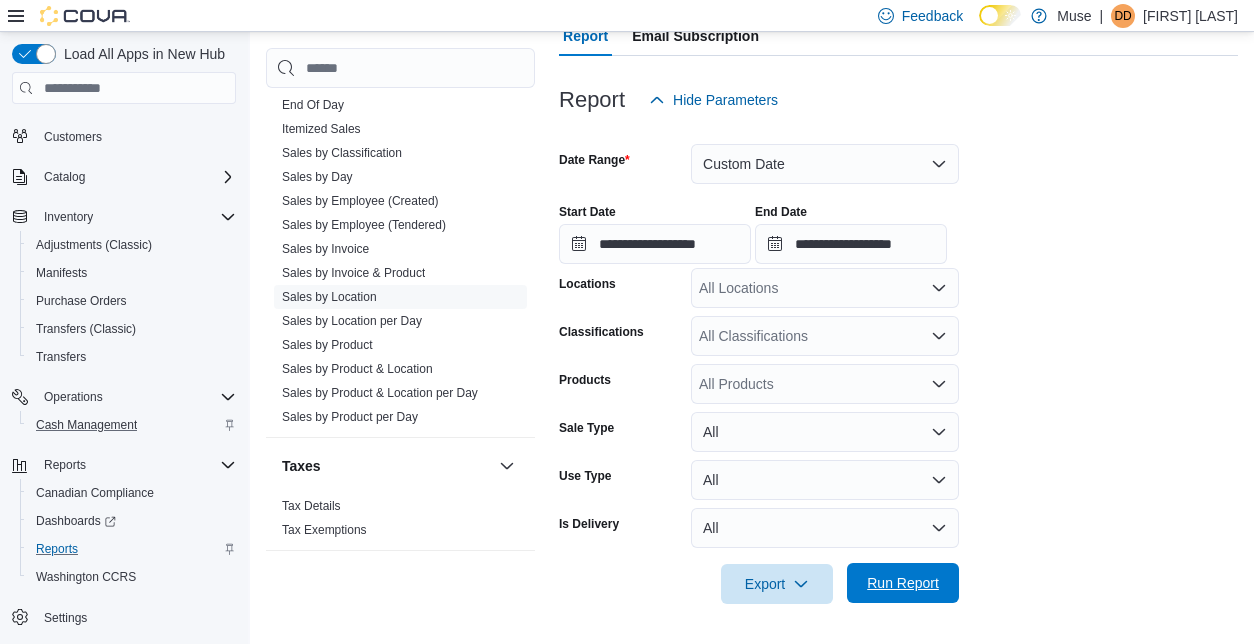click on "Run Report" at bounding box center (903, 583) 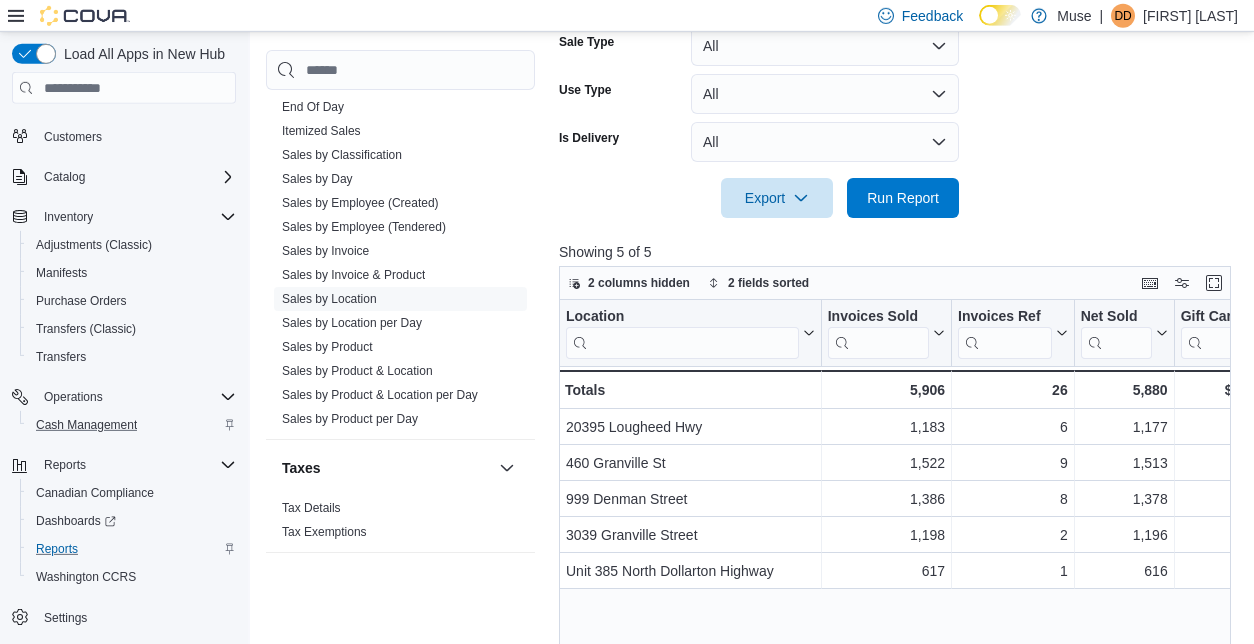 scroll, scrollTop: 619, scrollLeft: 0, axis: vertical 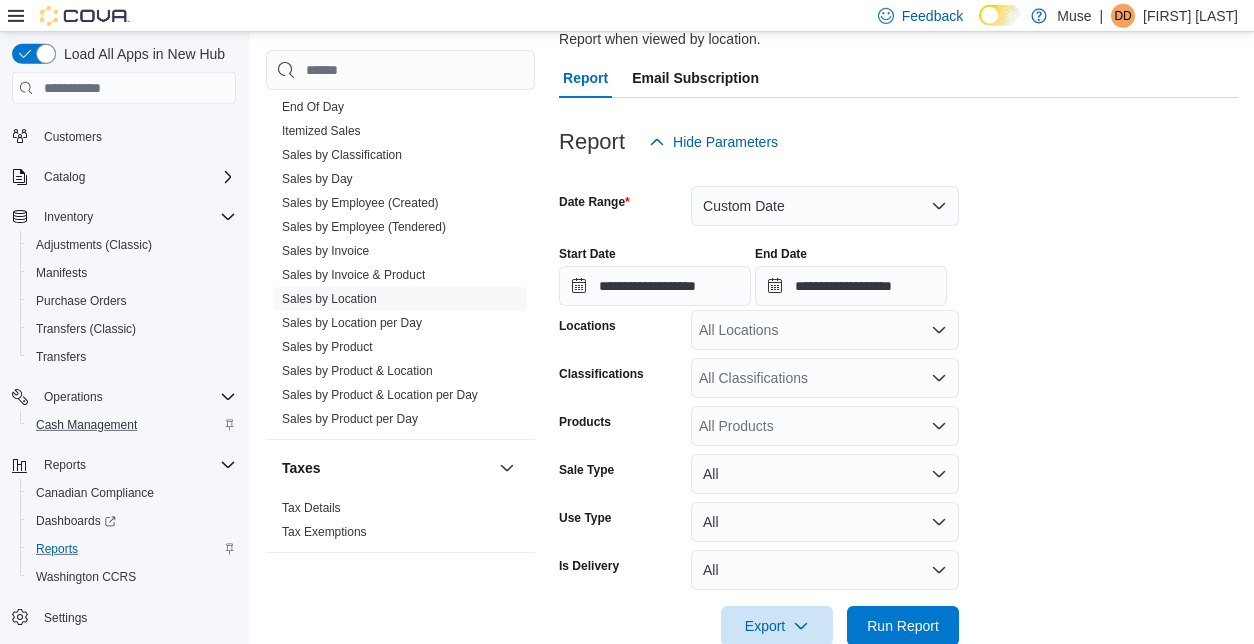 click on "All Locations" at bounding box center [825, 330] 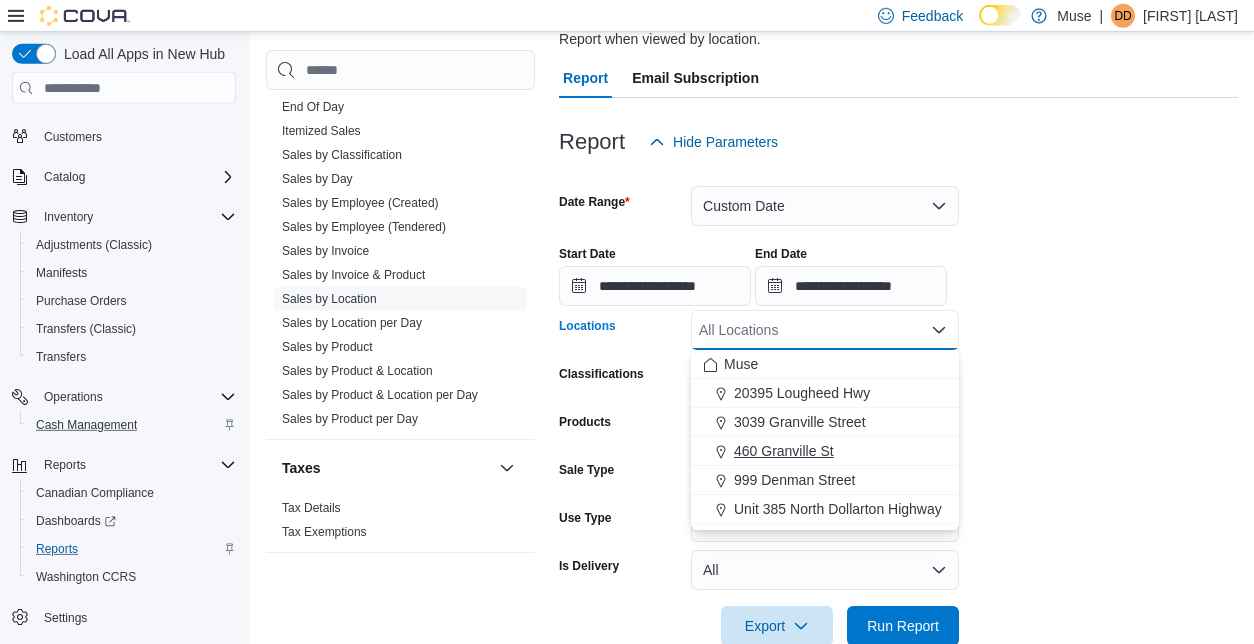 click on "460 Granville St" at bounding box center (825, 451) 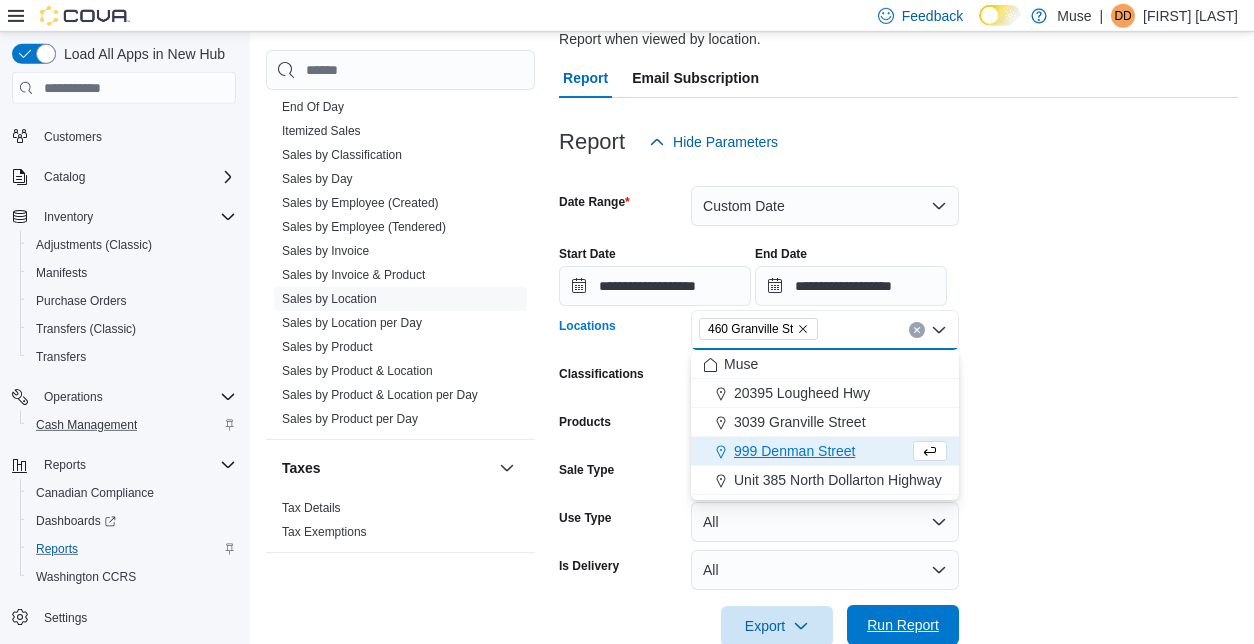 click on "Run Report" at bounding box center (903, 625) 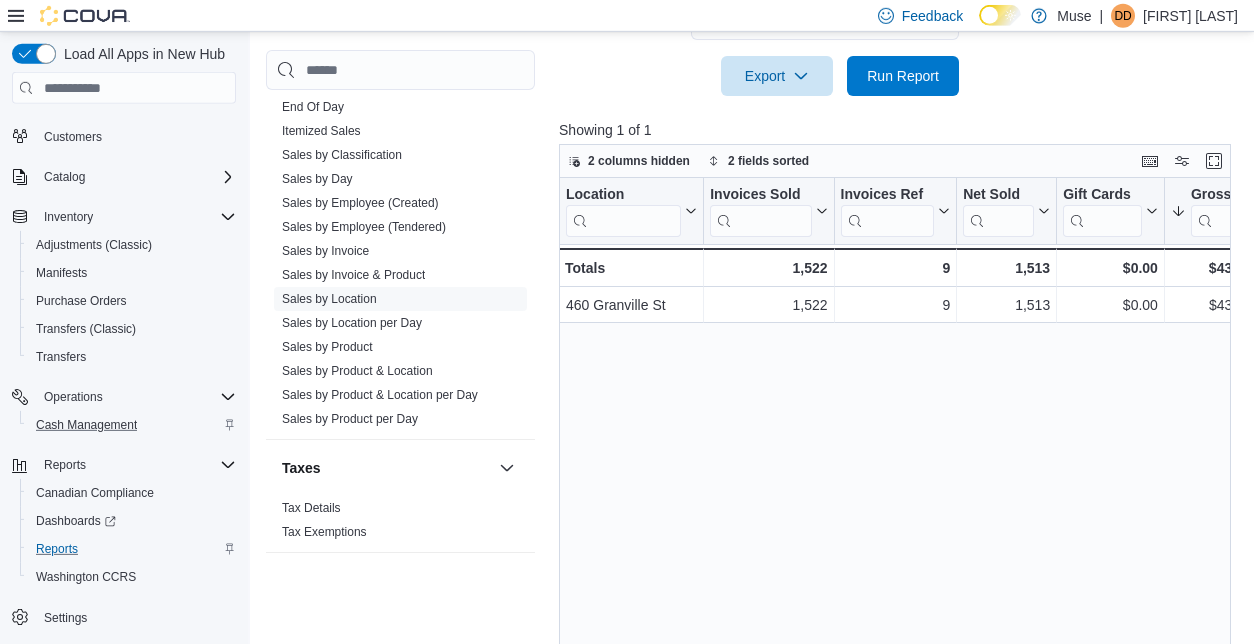 scroll, scrollTop: 758, scrollLeft: 0, axis: vertical 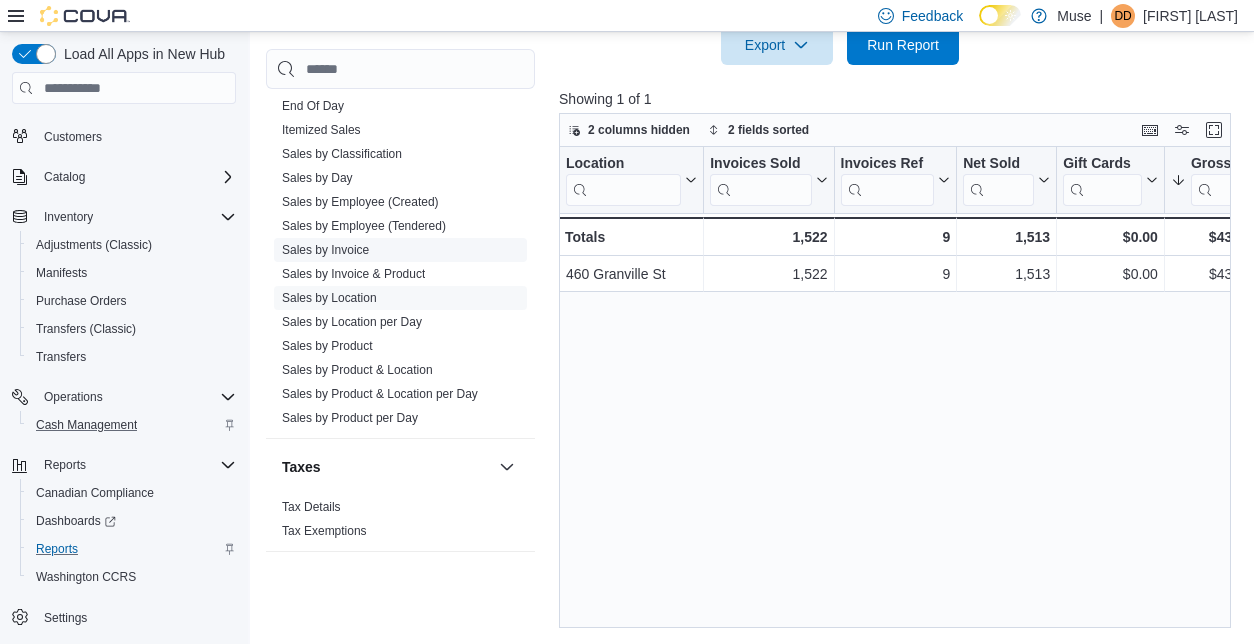 click on "Sales by Invoice" at bounding box center (325, 250) 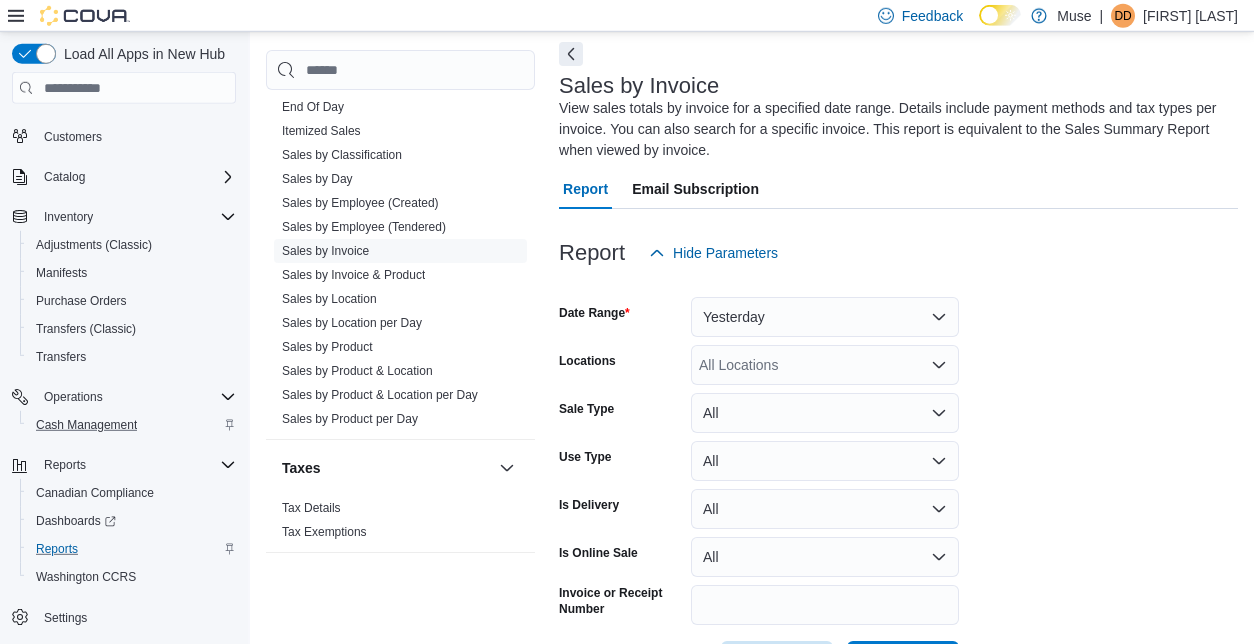 scroll, scrollTop: 88, scrollLeft: 0, axis: vertical 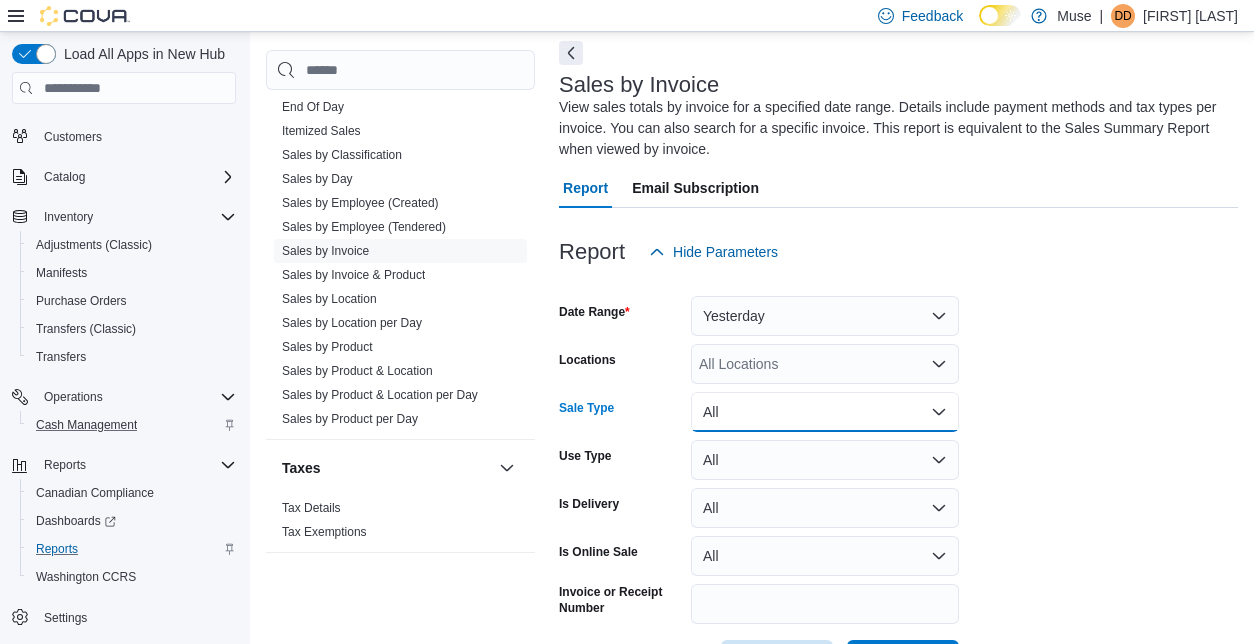 click on "All" at bounding box center (825, 412) 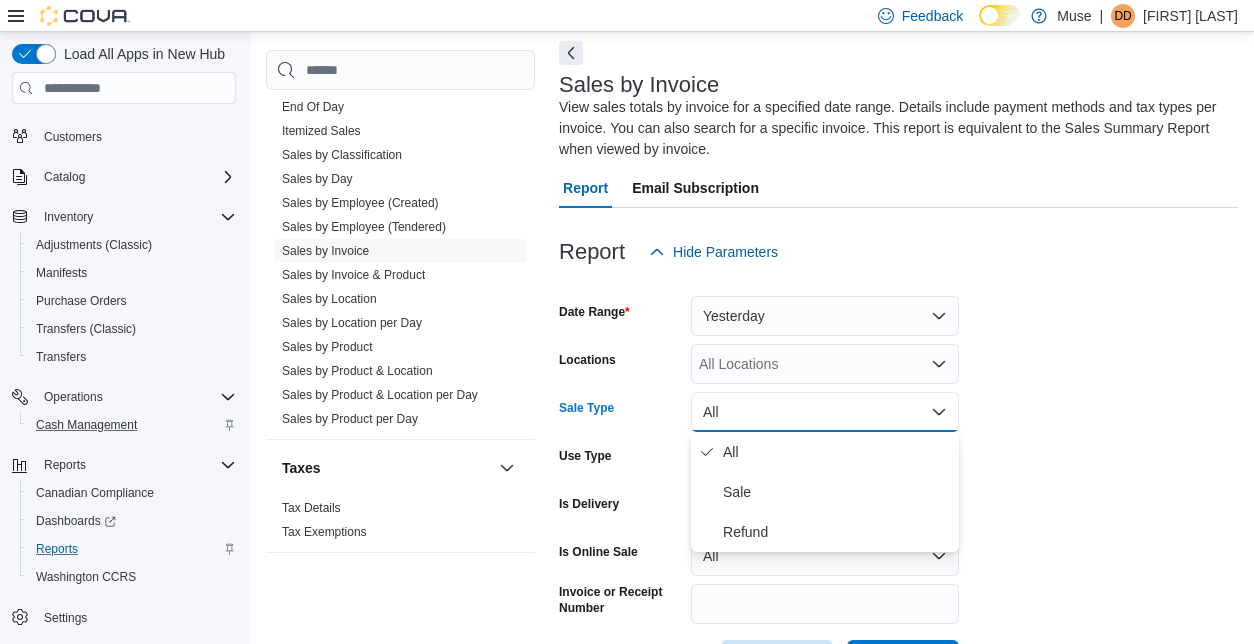 click on "All" at bounding box center (825, 412) 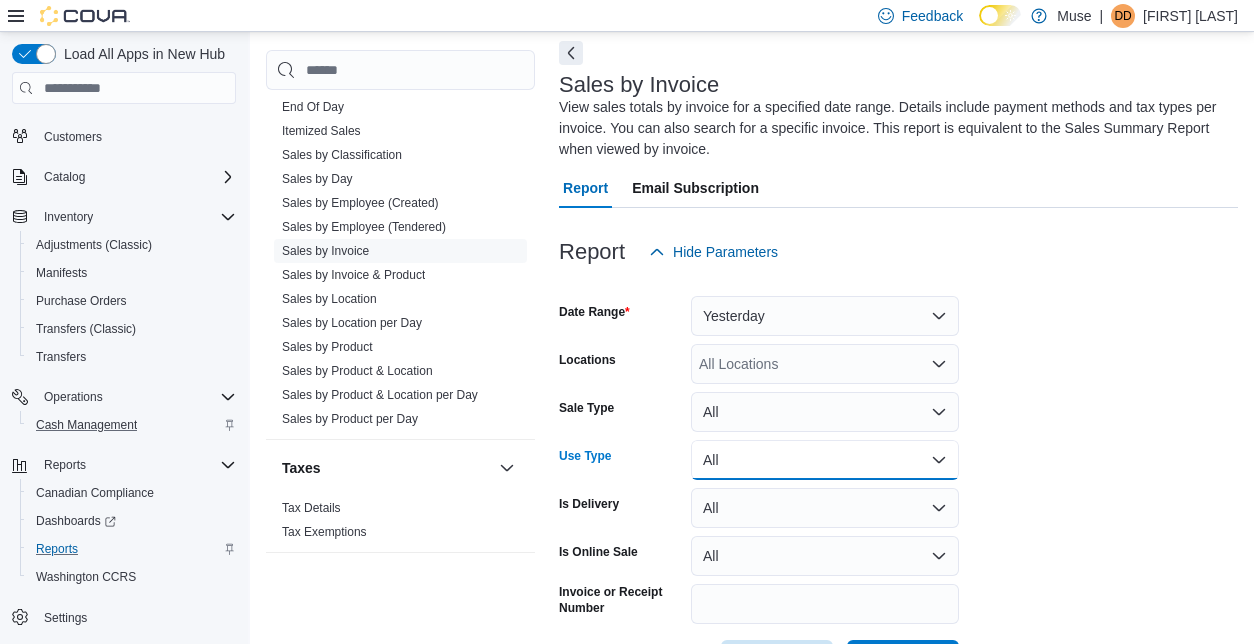 click on "All" at bounding box center [825, 460] 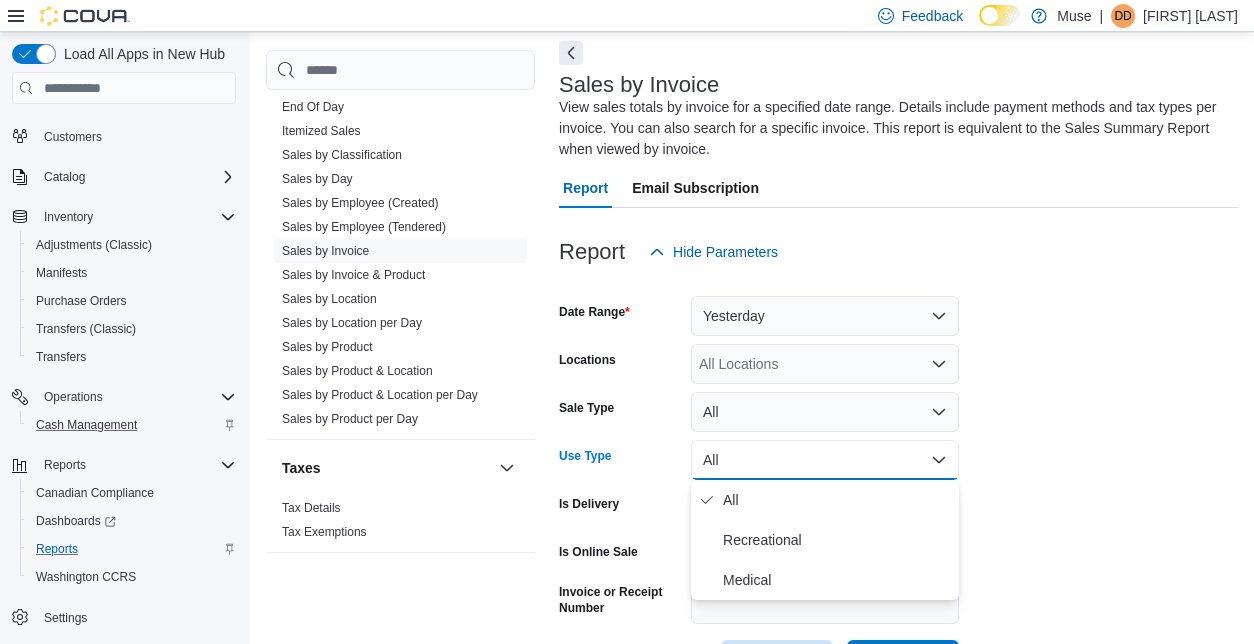 click on "All" at bounding box center (825, 460) 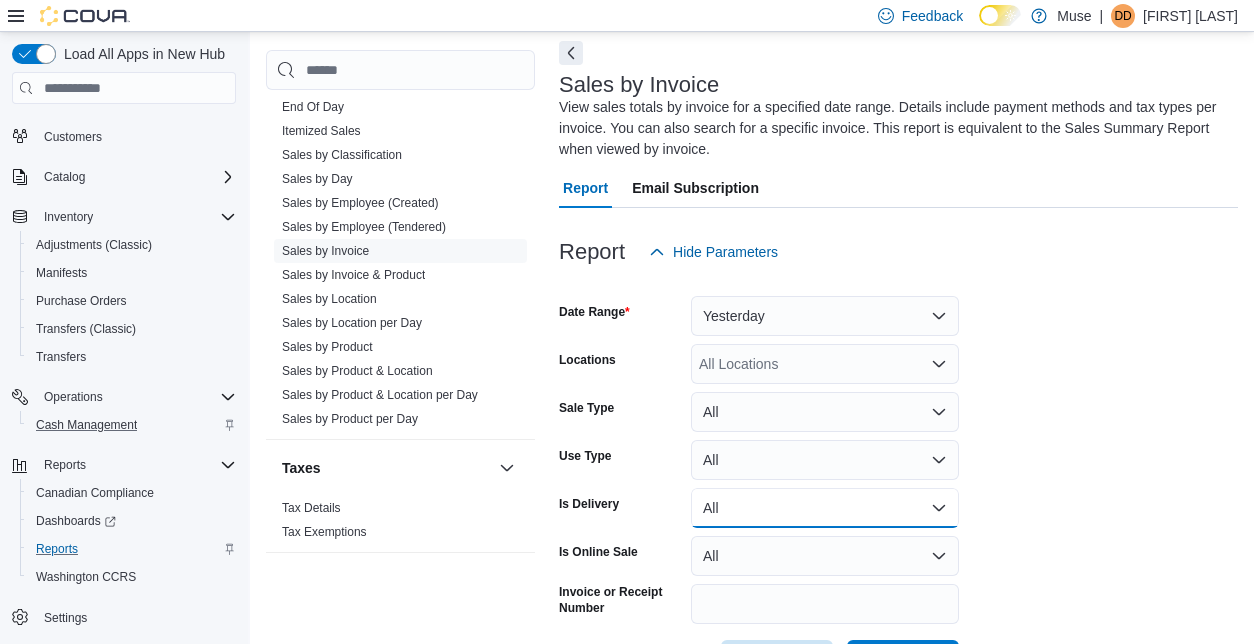 click on "All" at bounding box center [825, 508] 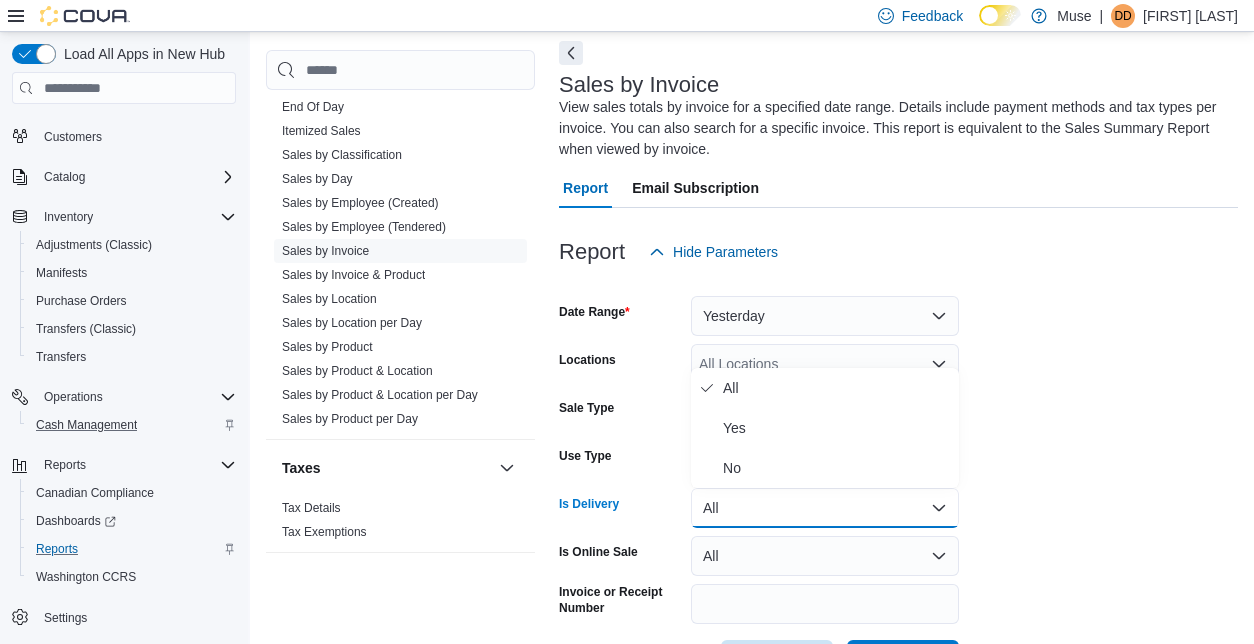 click on "All" at bounding box center (825, 508) 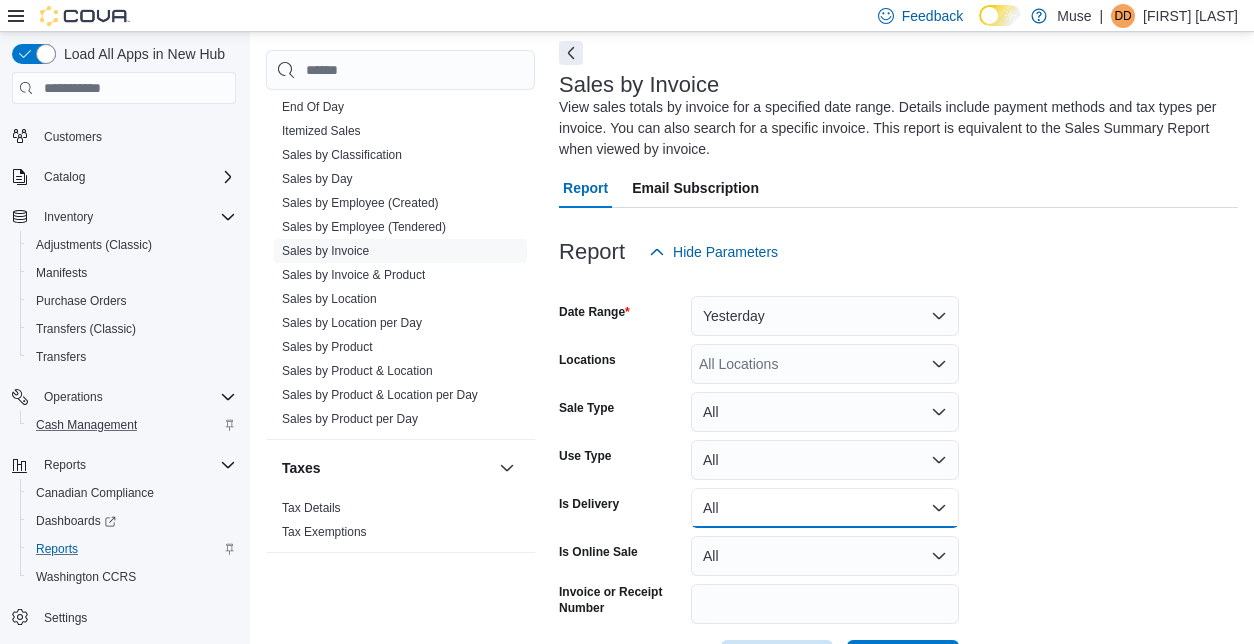 scroll, scrollTop: 164, scrollLeft: 0, axis: vertical 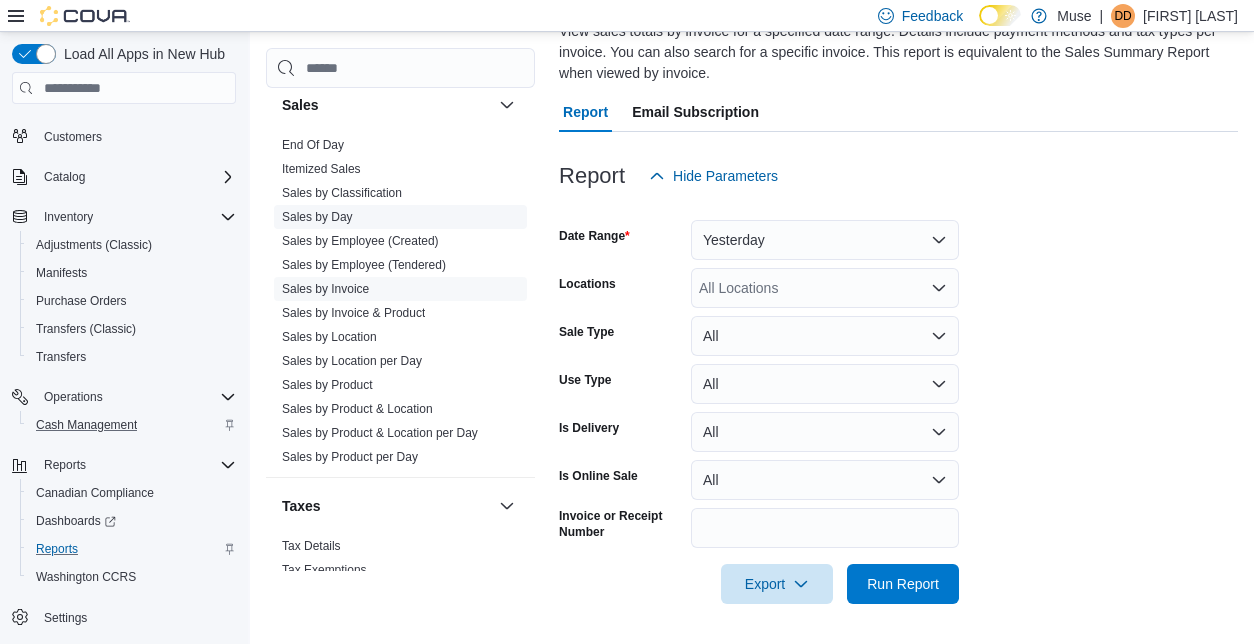 click on "Sales by Day" at bounding box center (317, 218) 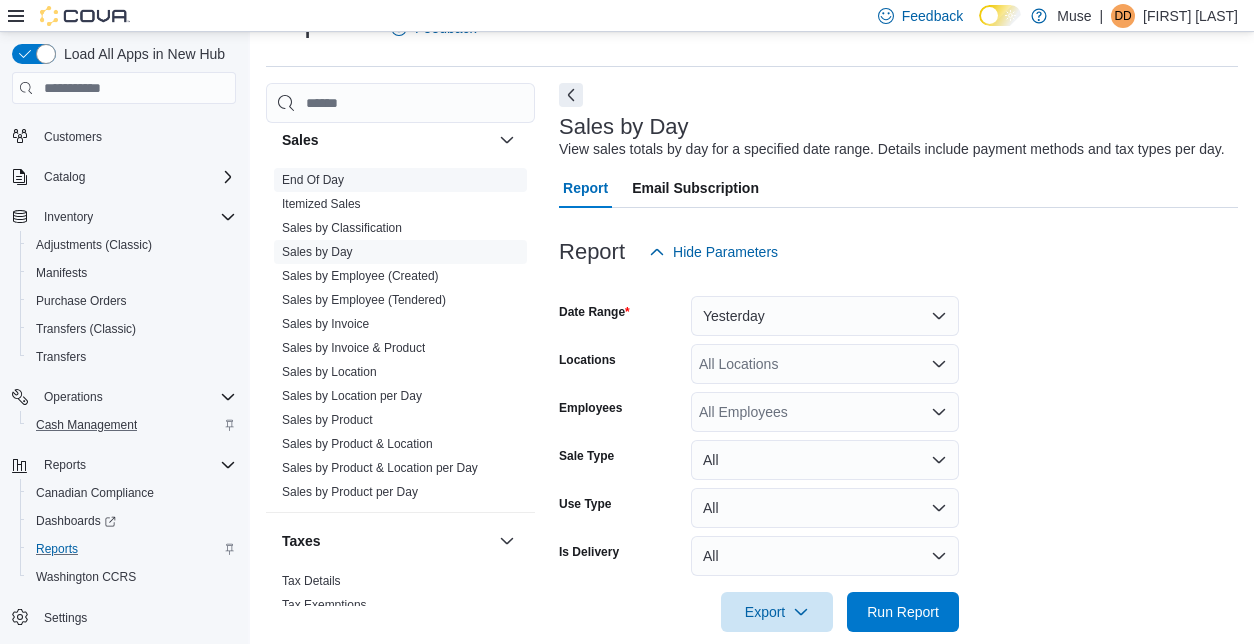 click on "End Of Day" at bounding box center (313, 180) 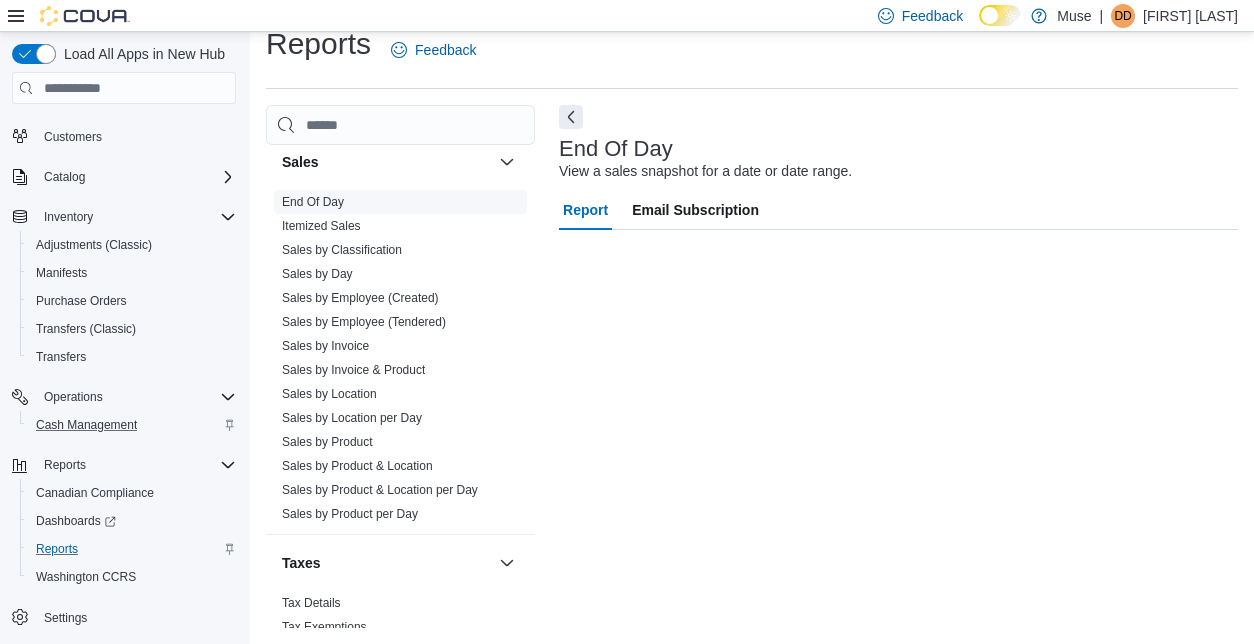 scroll, scrollTop: 24, scrollLeft: 0, axis: vertical 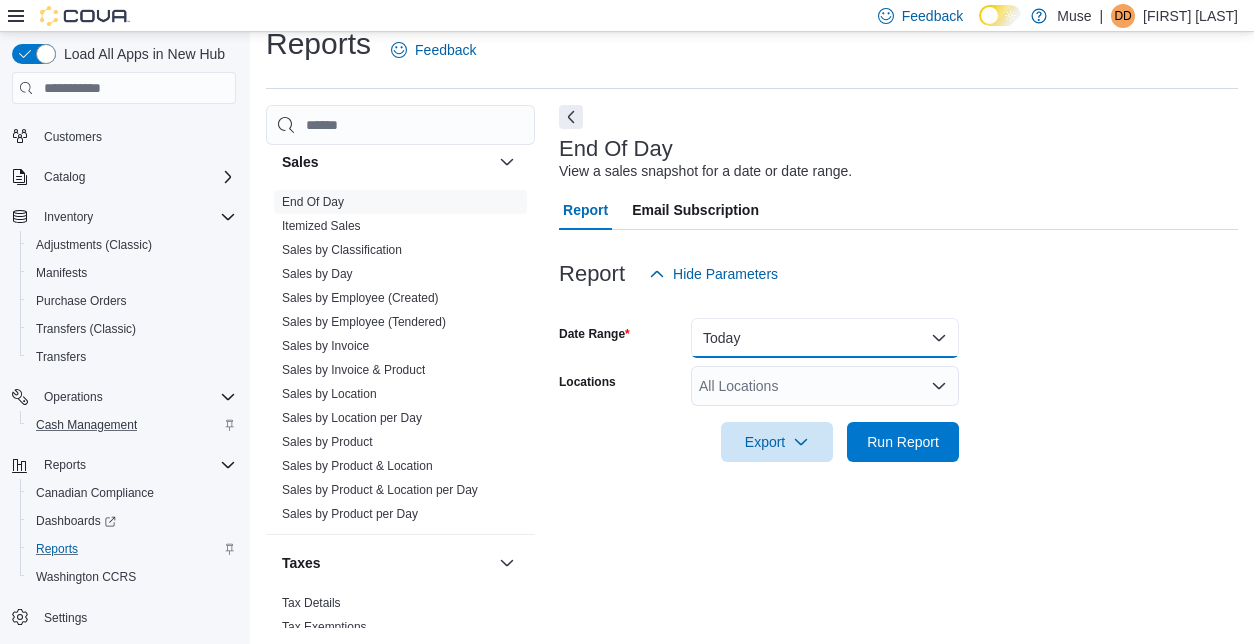 click on "Today" at bounding box center (825, 338) 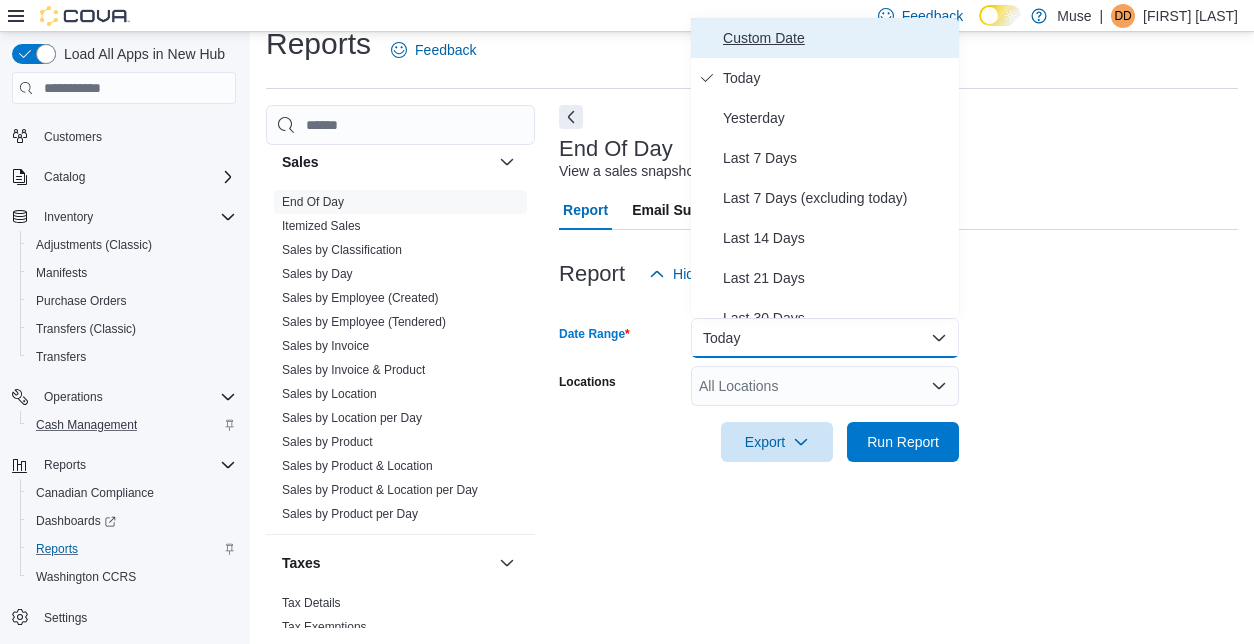 click on "Custom Date" at bounding box center [837, 38] 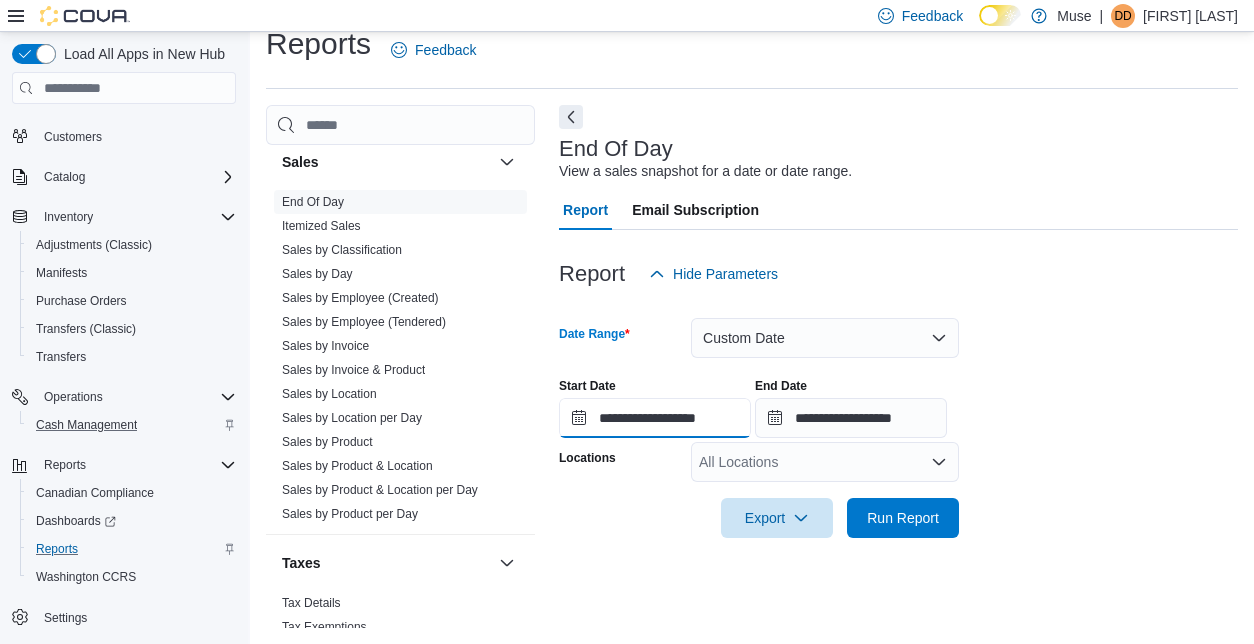 click on "**********" at bounding box center (655, 418) 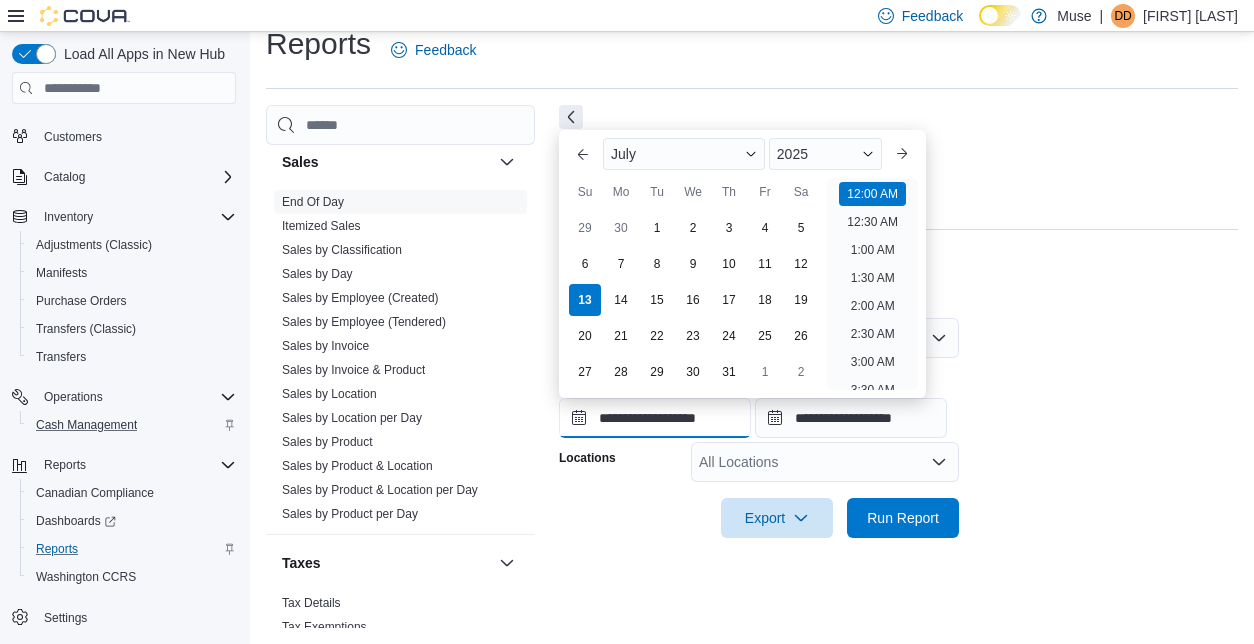 scroll, scrollTop: 62, scrollLeft: 0, axis: vertical 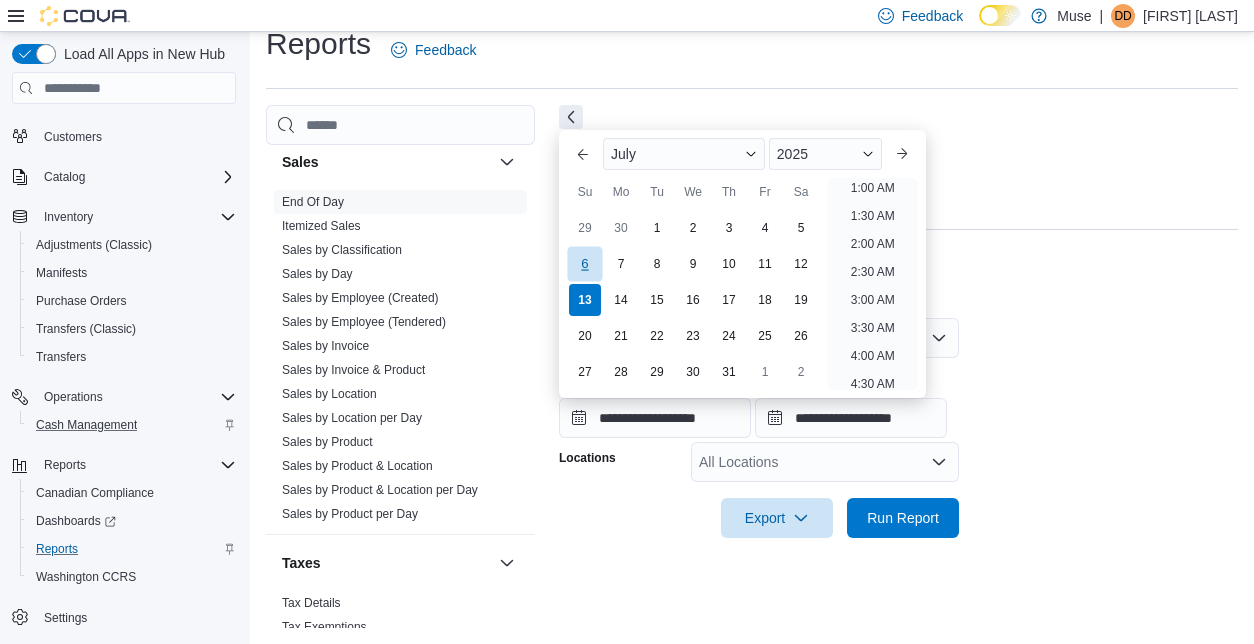 click on "6" at bounding box center (584, 264) 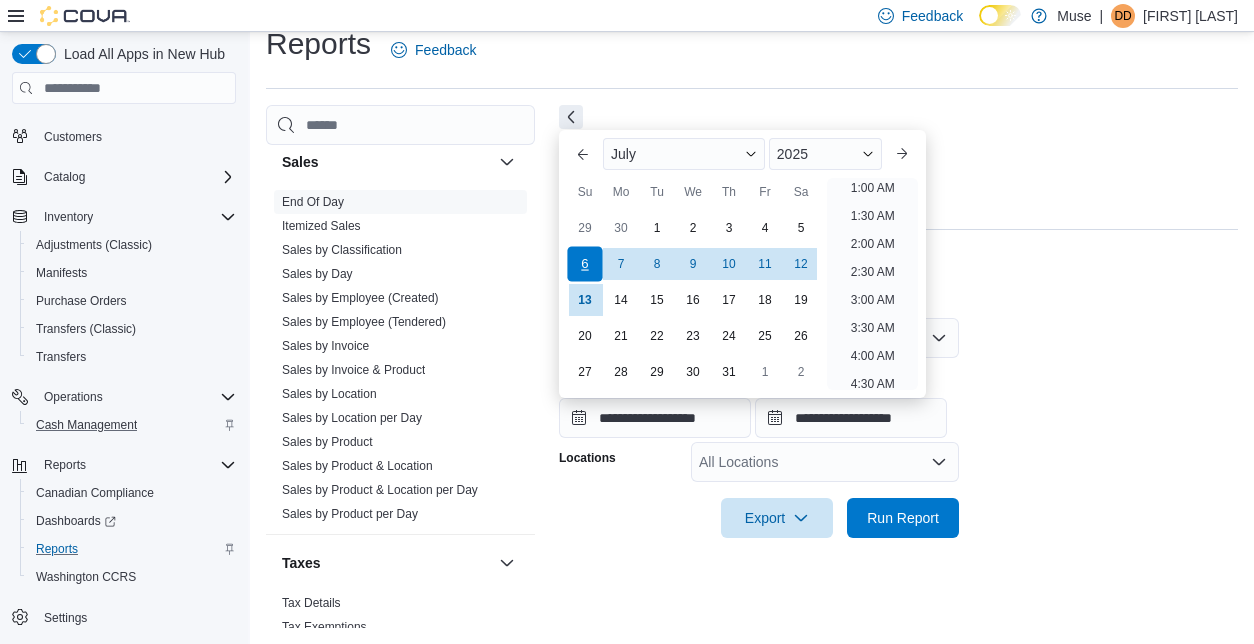 scroll, scrollTop: 4, scrollLeft: 0, axis: vertical 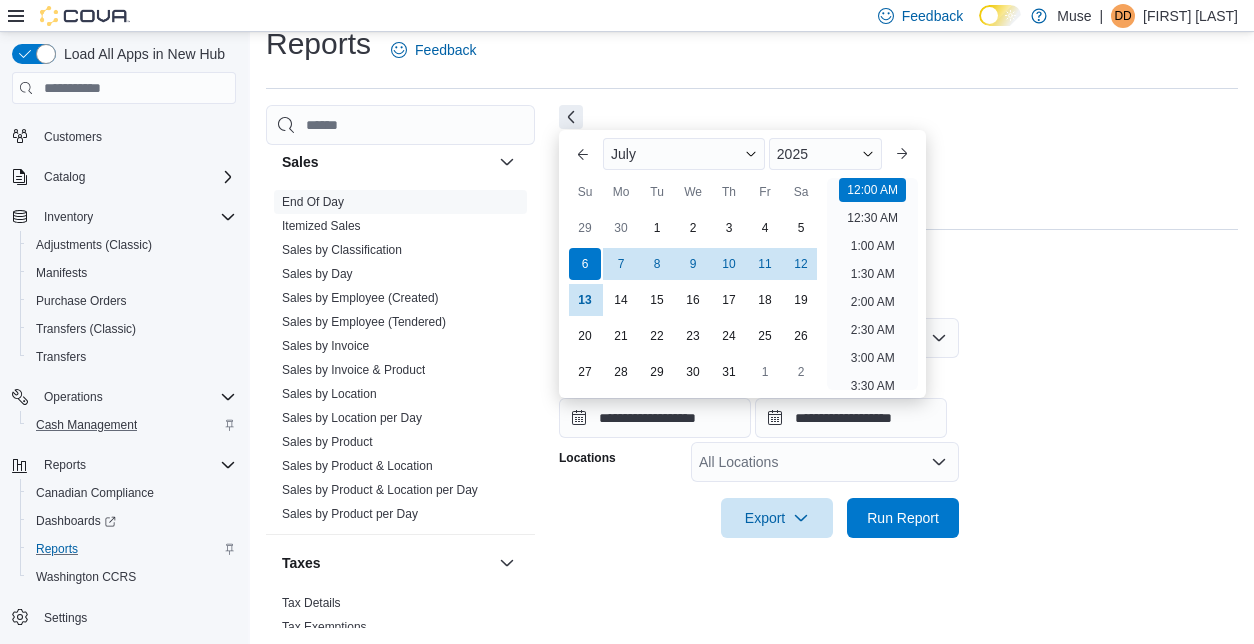 click on "**********" at bounding box center (898, 416) 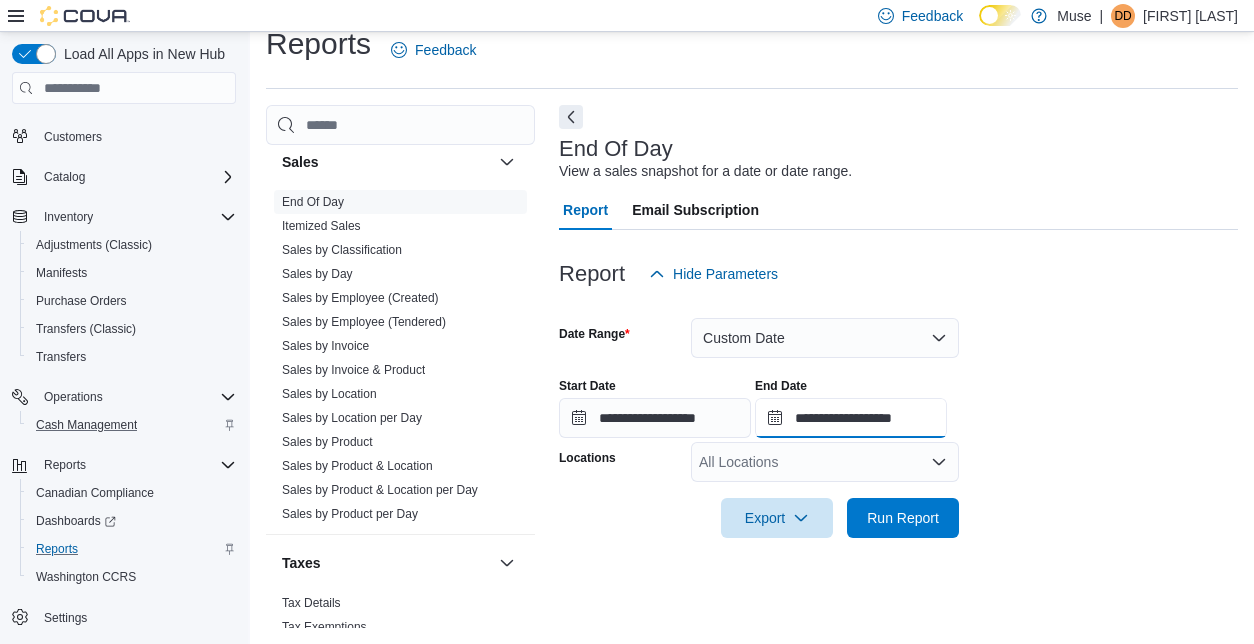 click on "**********" at bounding box center [851, 418] 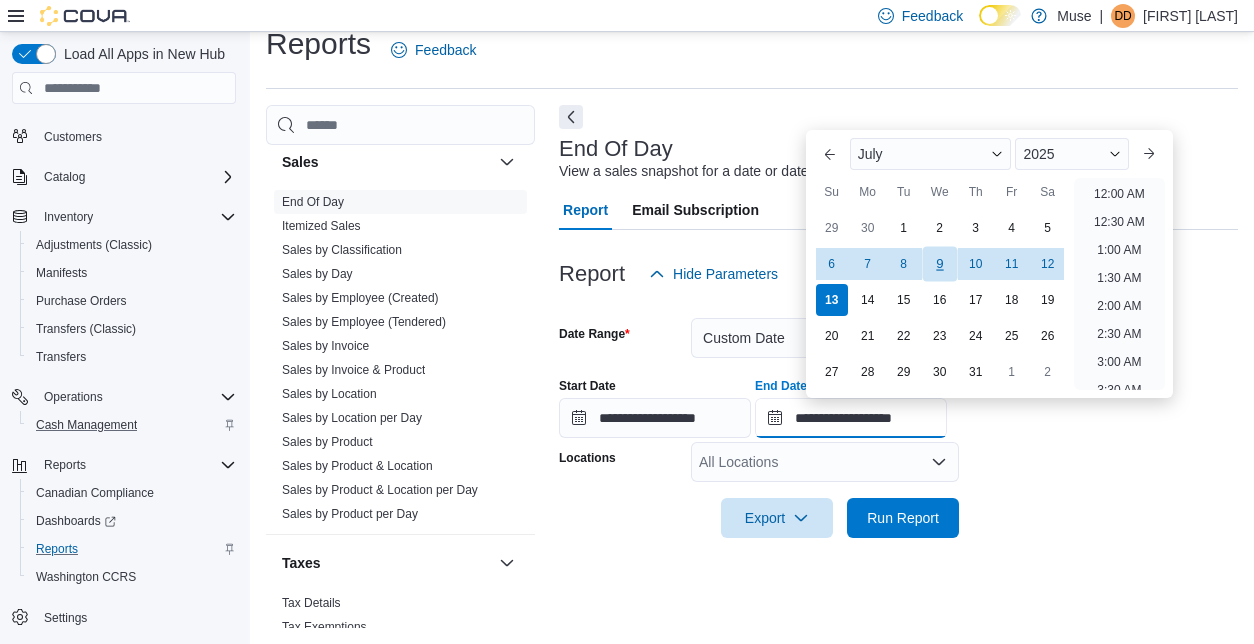 scroll, scrollTop: 1136, scrollLeft: 0, axis: vertical 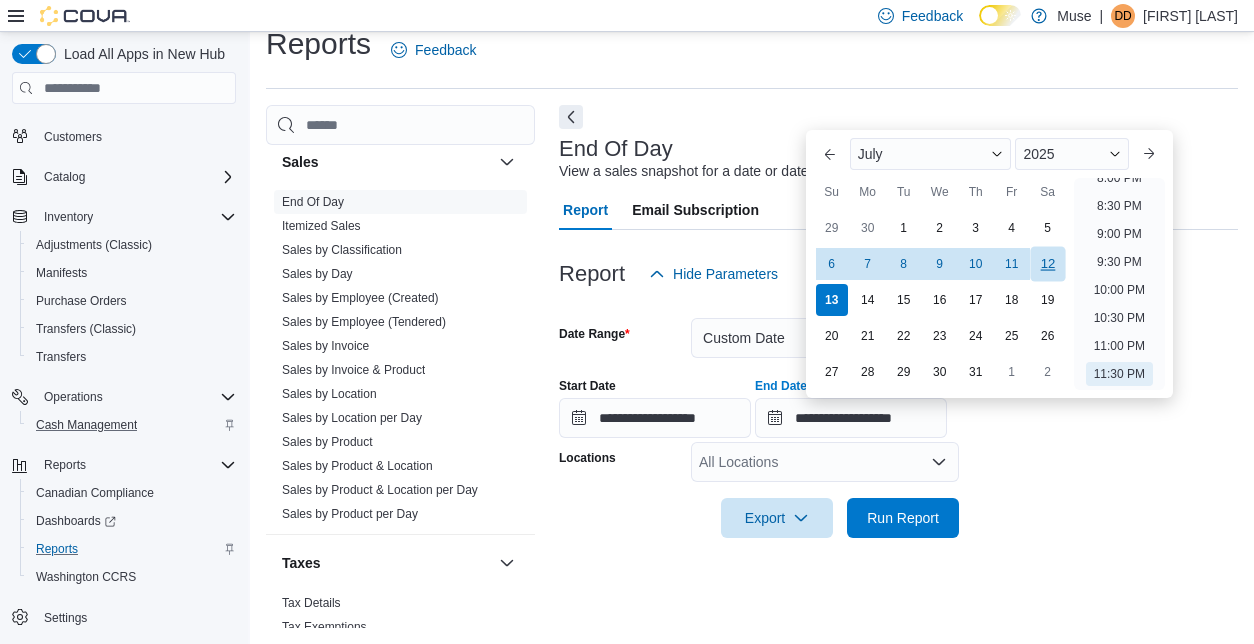 click on "12" at bounding box center [1047, 264] 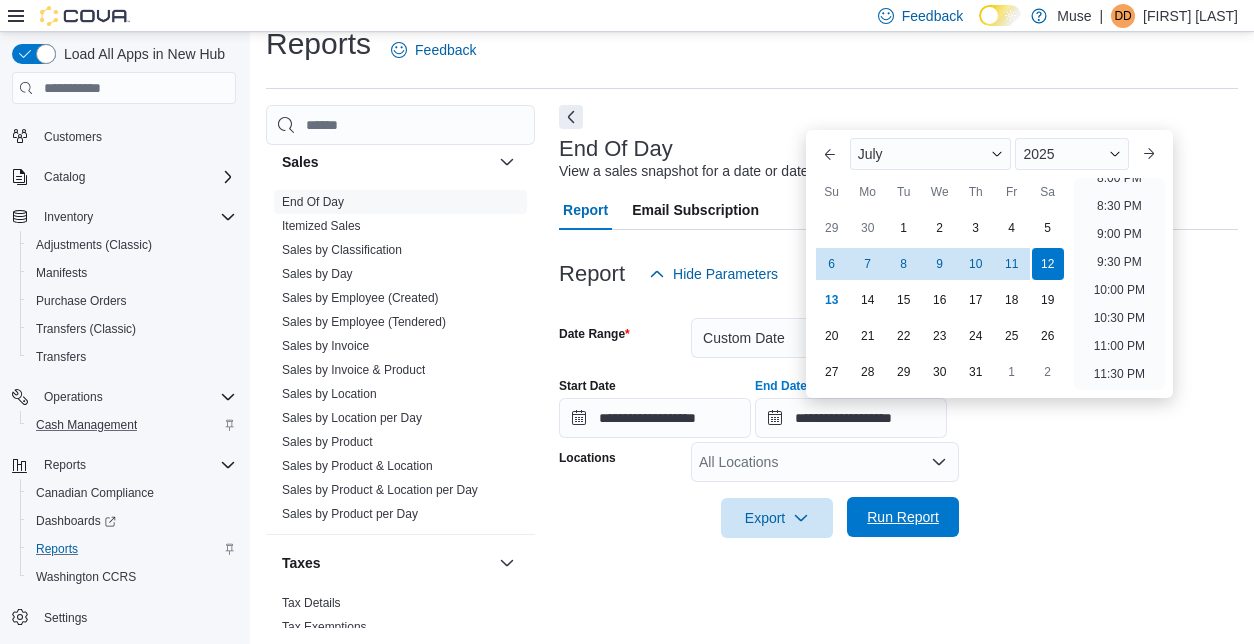 click on "Run Report" at bounding box center [903, 517] 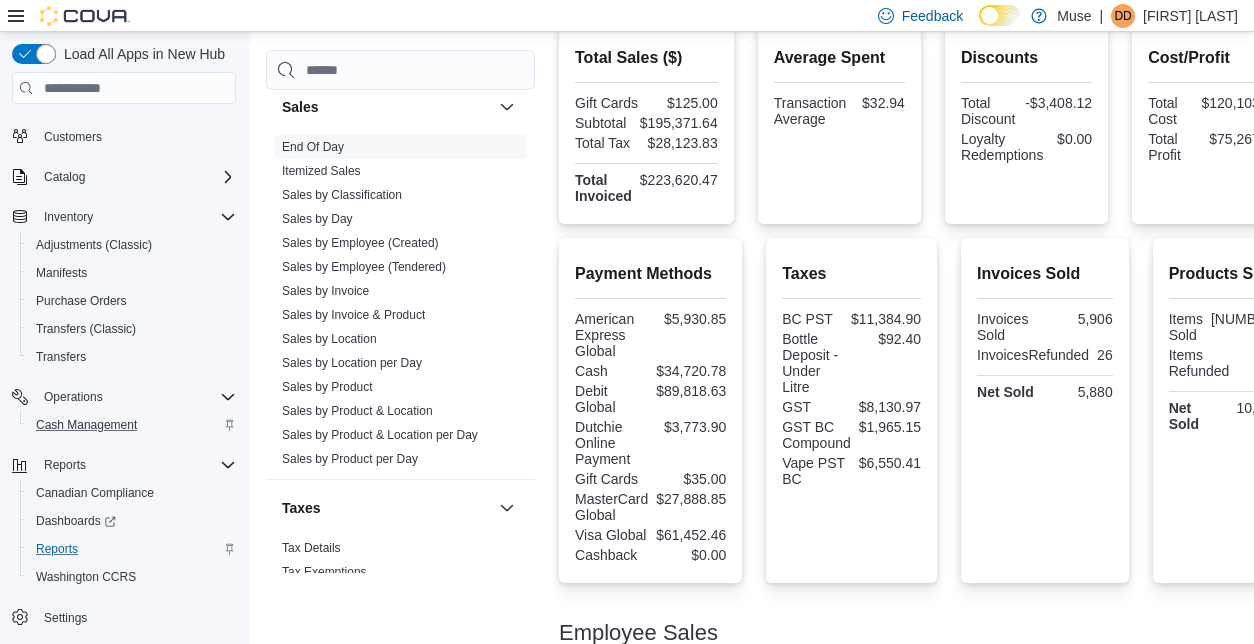scroll, scrollTop: 631, scrollLeft: 0, axis: vertical 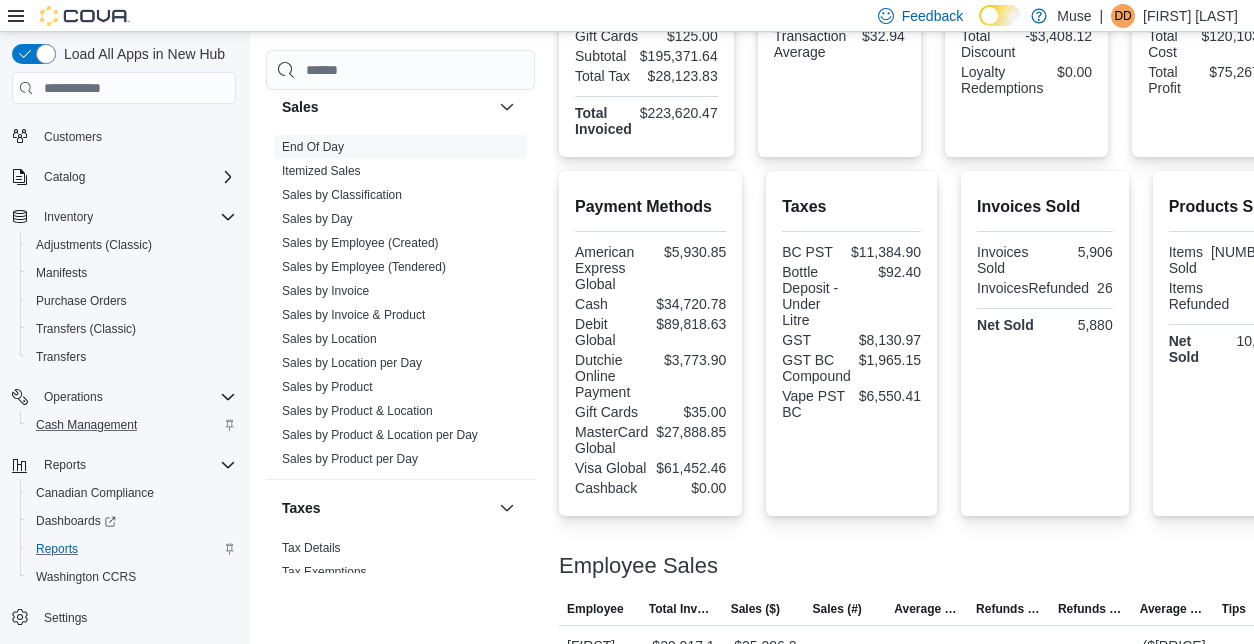 click on "$3,773.90" at bounding box center [691, 360] 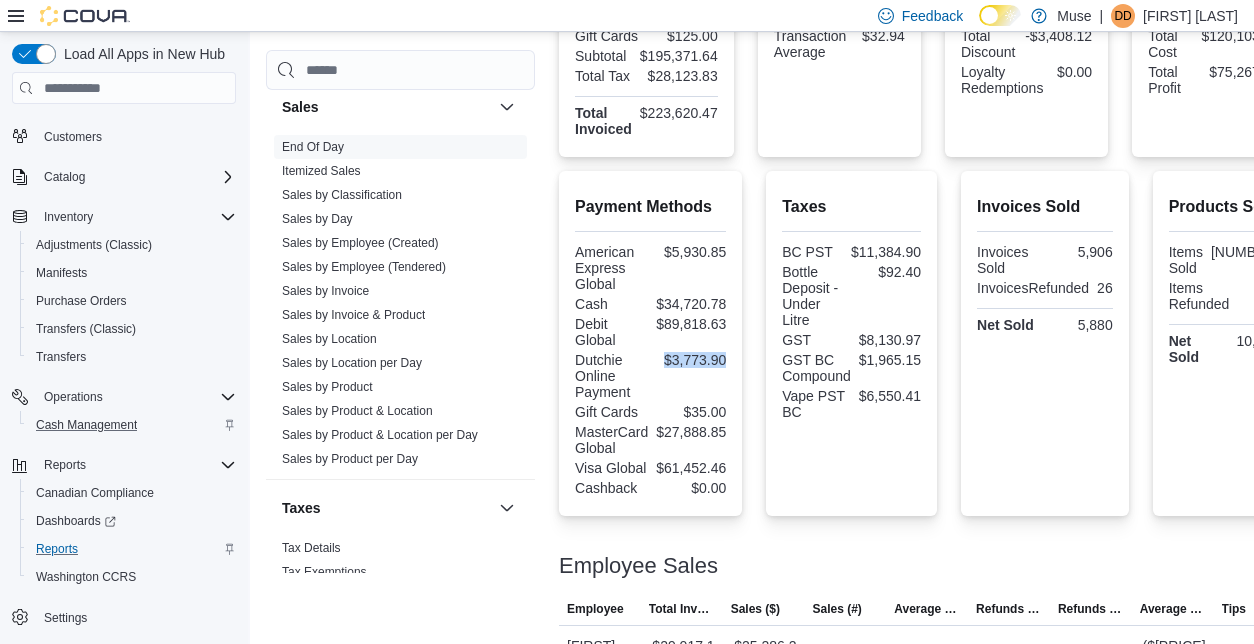 drag, startPoint x: 667, startPoint y: 357, endPoint x: 733, endPoint y: 367, distance: 66.75328 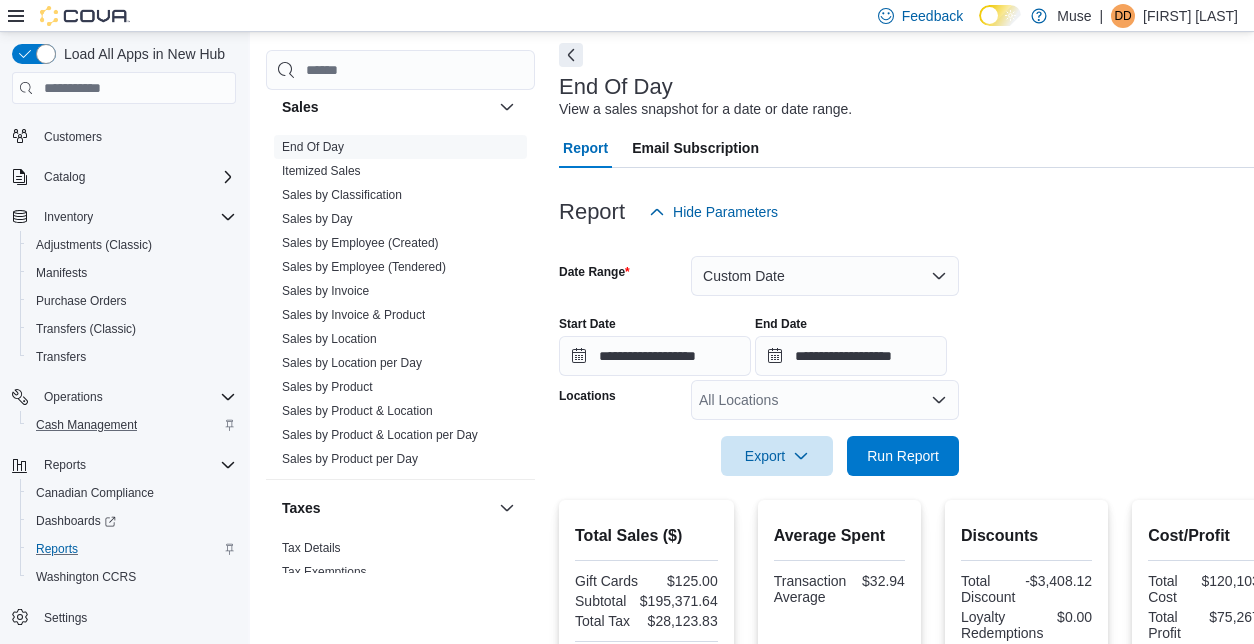 scroll, scrollTop: 90, scrollLeft: 0, axis: vertical 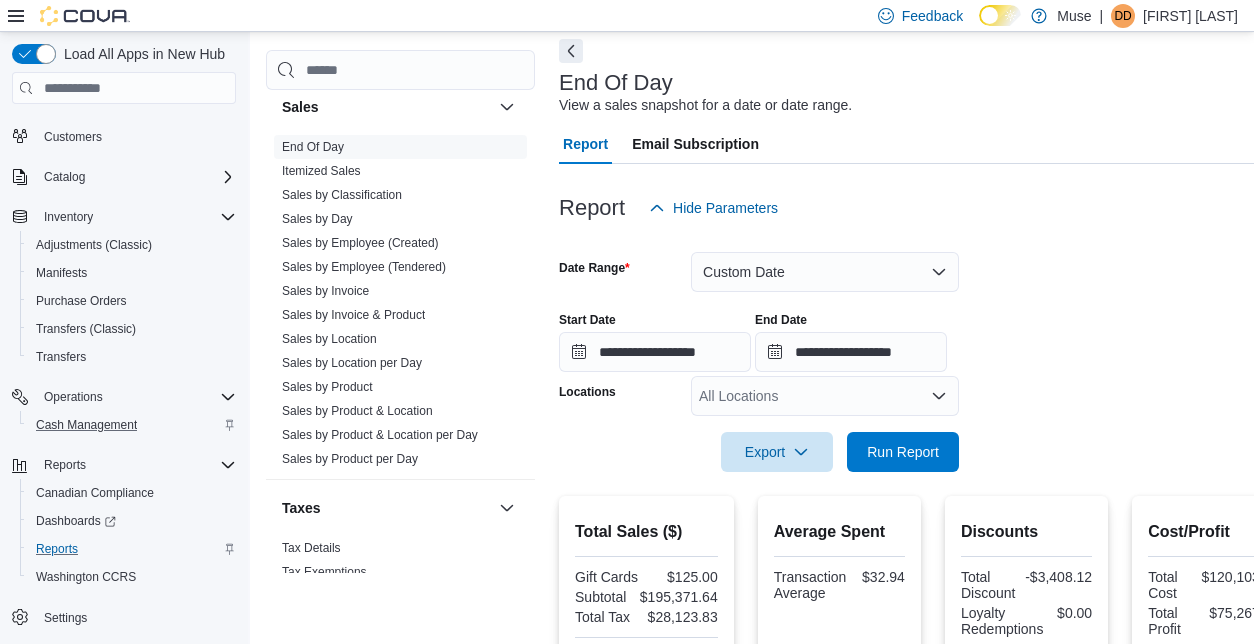 click on "All Locations" at bounding box center [825, 396] 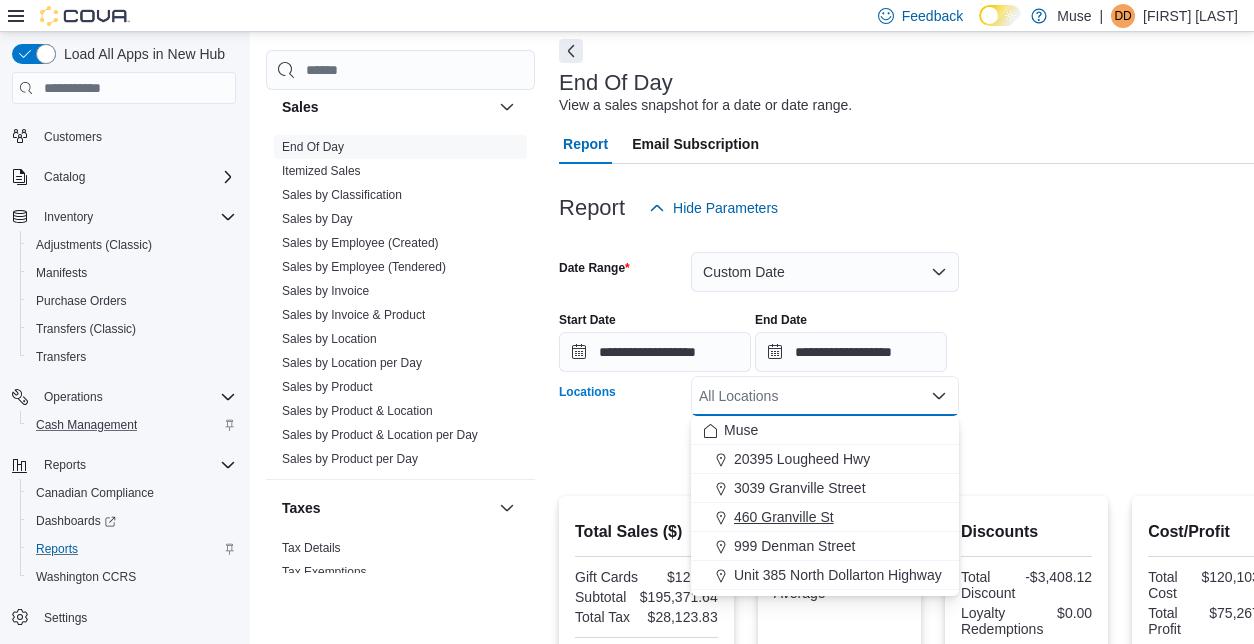 click on "460 Granville St" at bounding box center (784, 517) 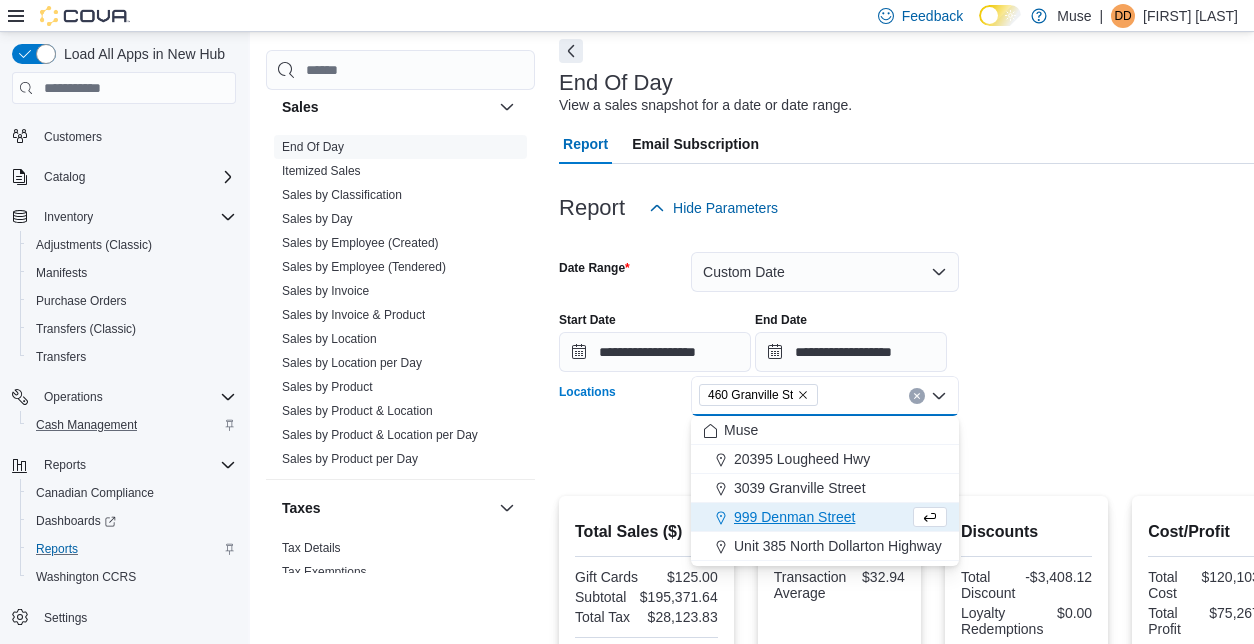 click on "**********" at bounding box center [927, 350] 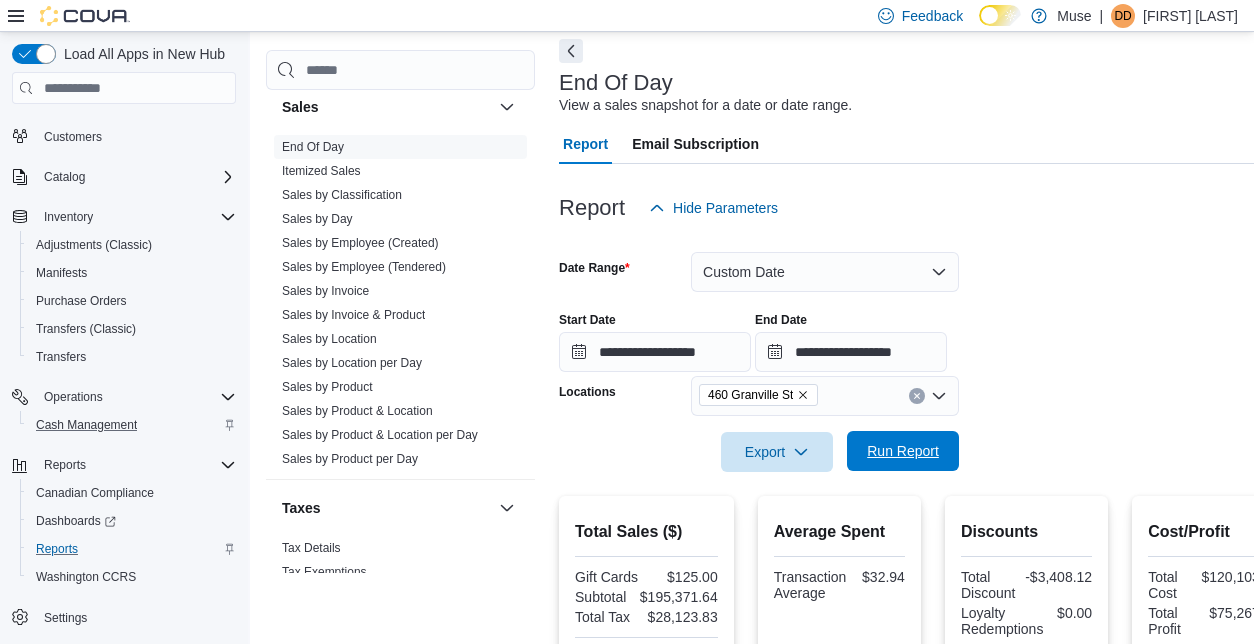 click on "Run Report" at bounding box center (903, 451) 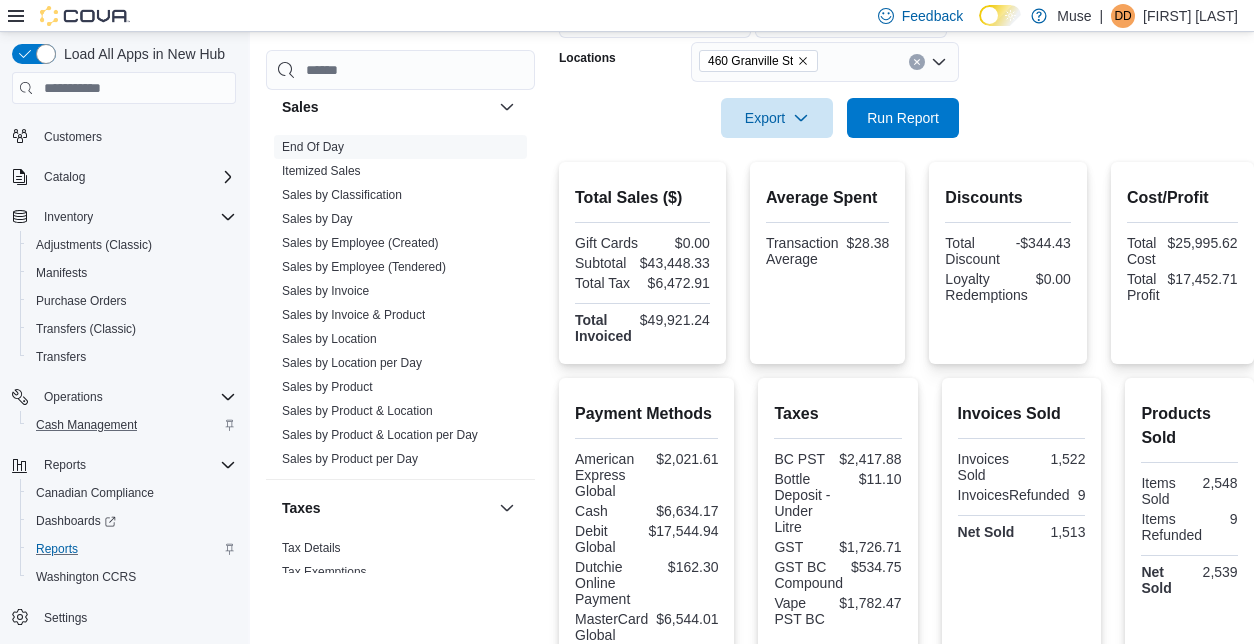 scroll, scrollTop: 465, scrollLeft: 0, axis: vertical 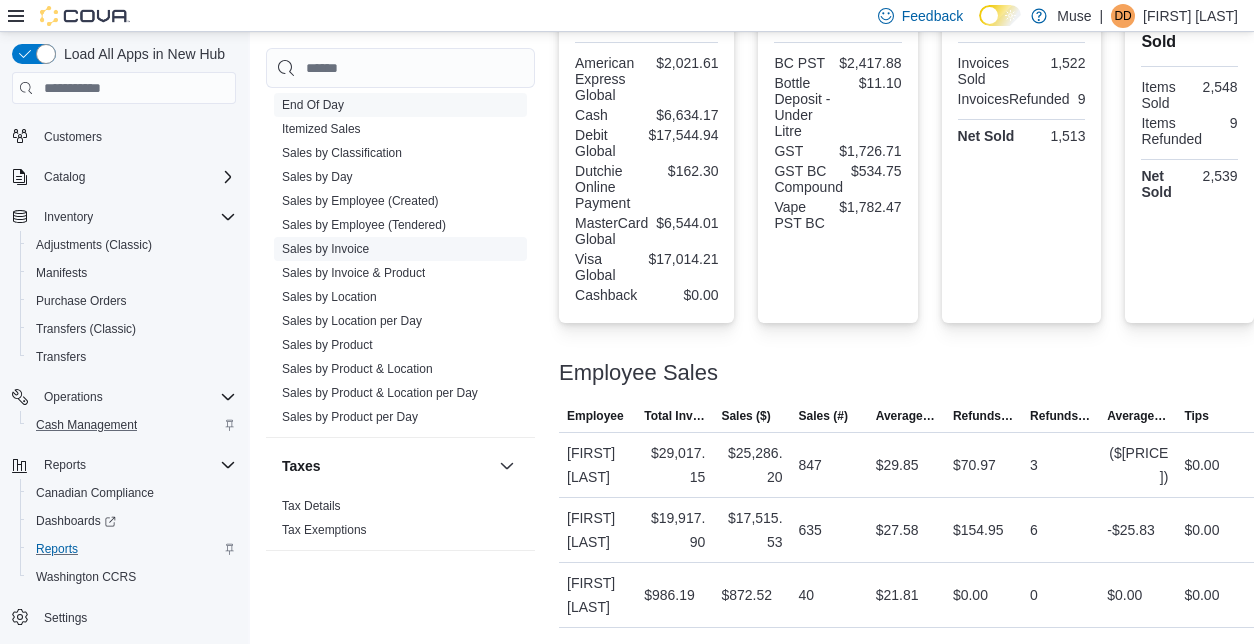 click on "Sales by Invoice" at bounding box center (400, 250) 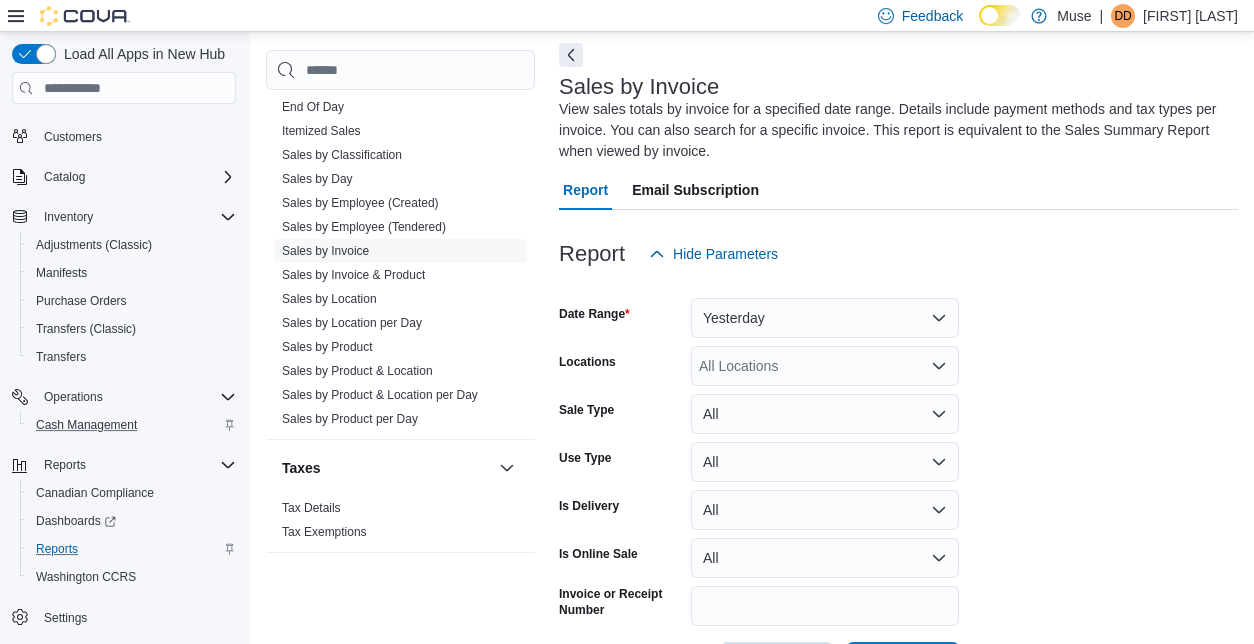 scroll, scrollTop: 88, scrollLeft: 0, axis: vertical 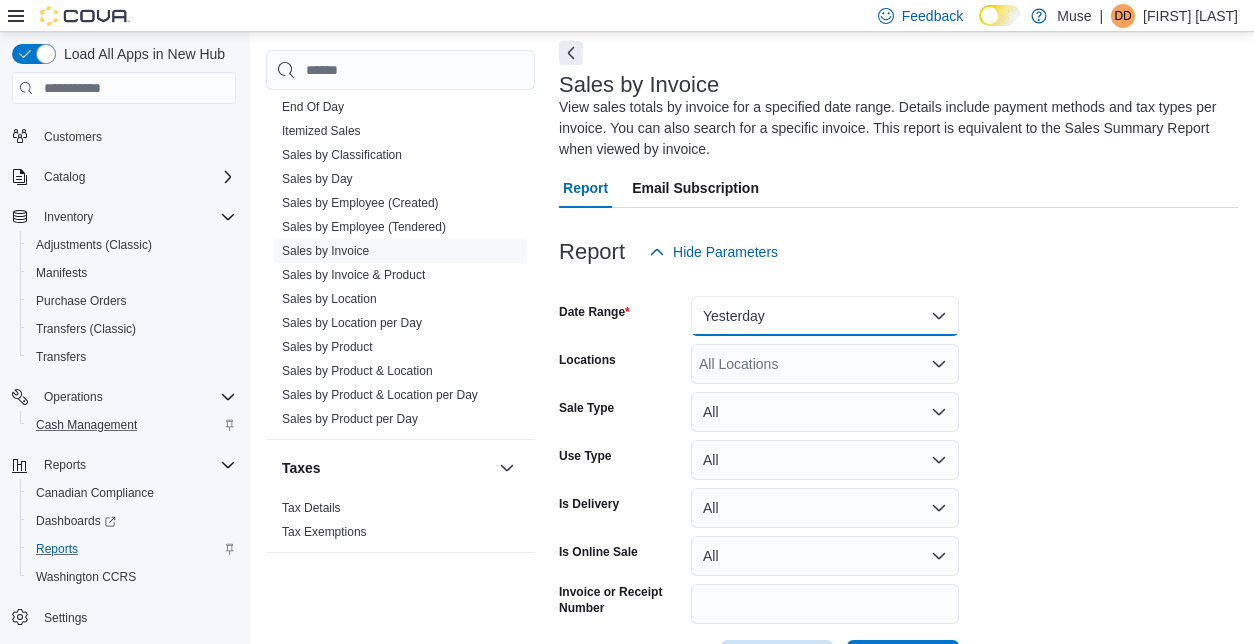 click on "Yesterday" at bounding box center [825, 316] 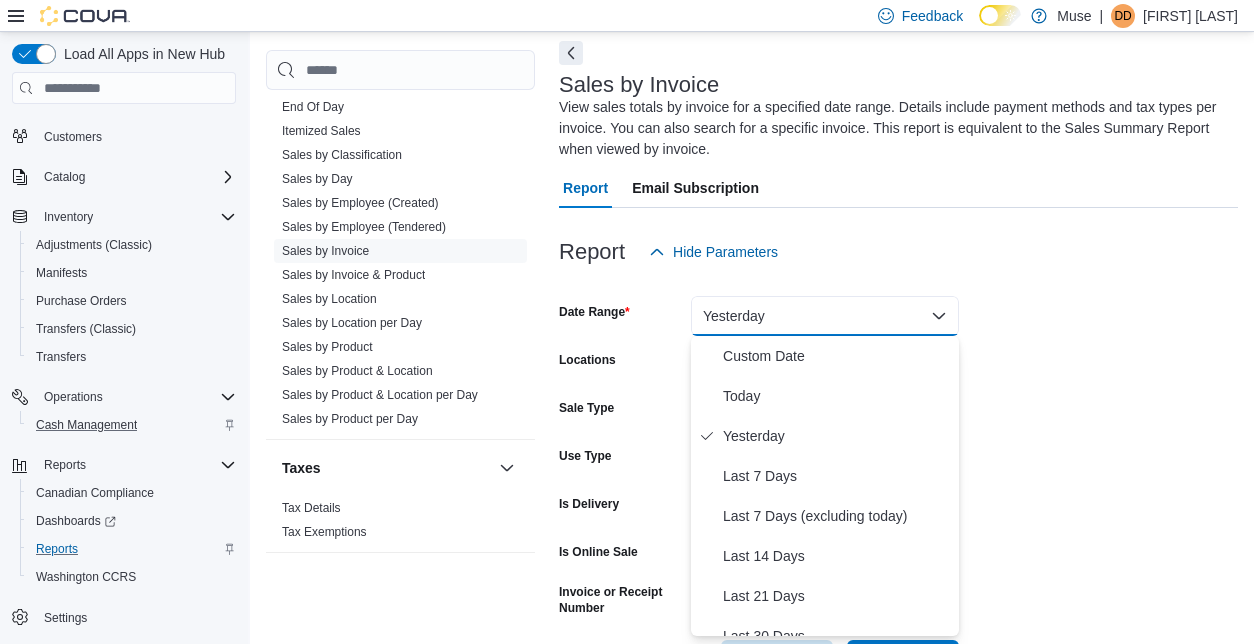 scroll, scrollTop: 1421, scrollLeft: 0, axis: vertical 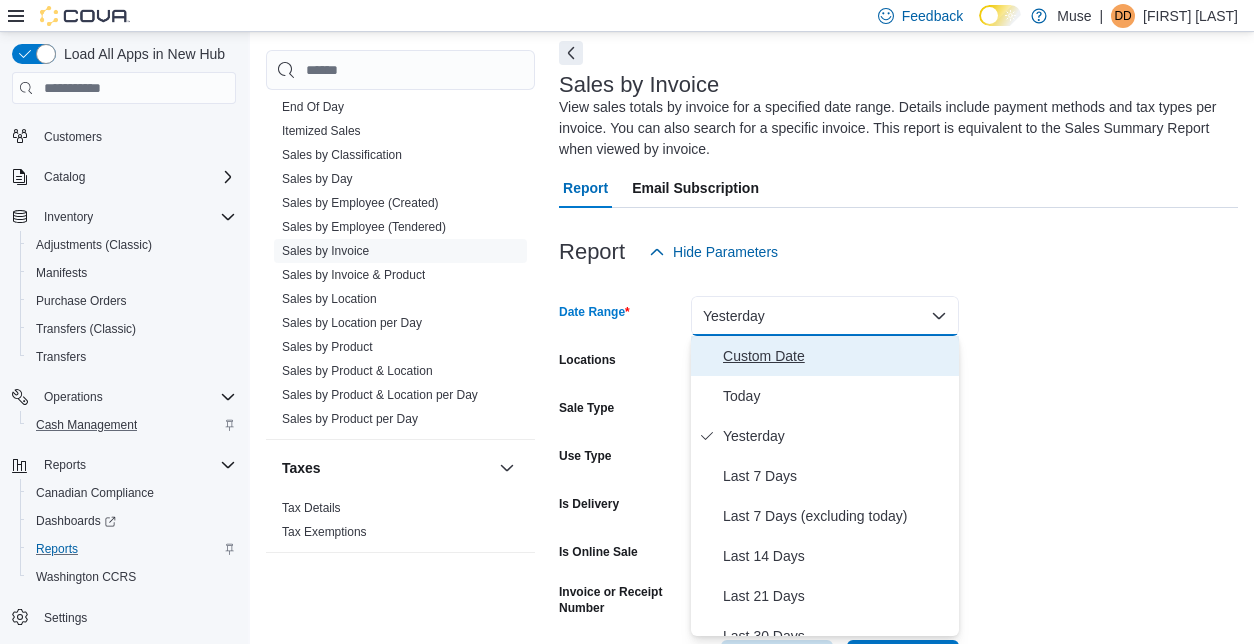 click on "Custom Date" at bounding box center [837, 356] 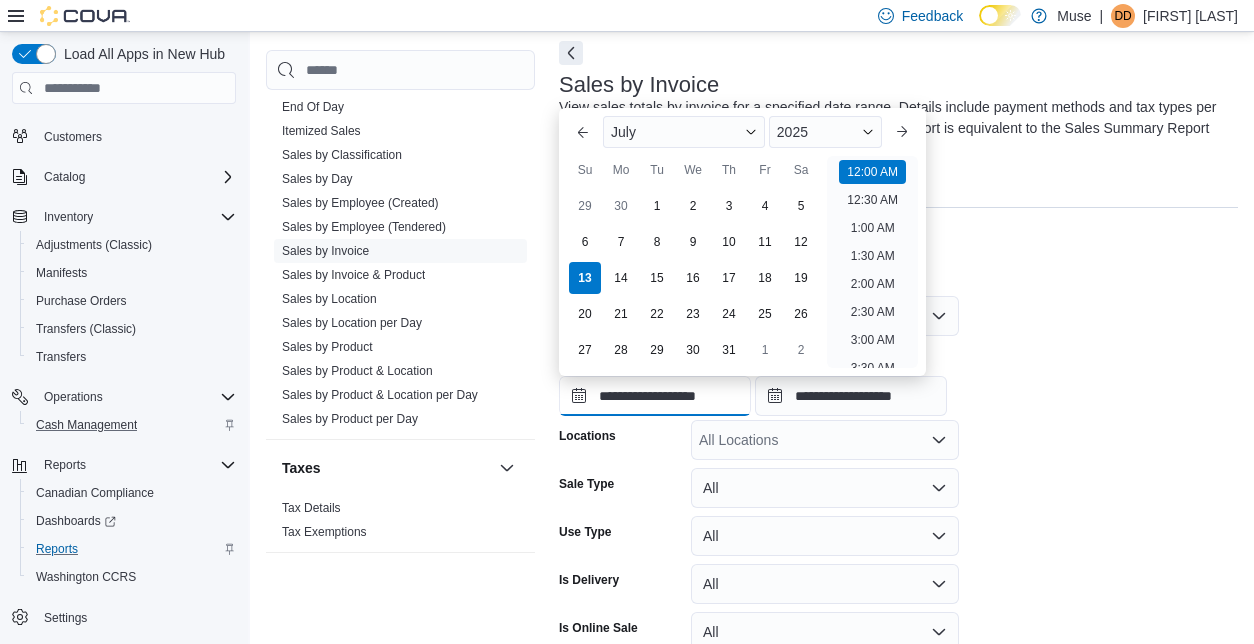 click on "**********" at bounding box center (655, 396) 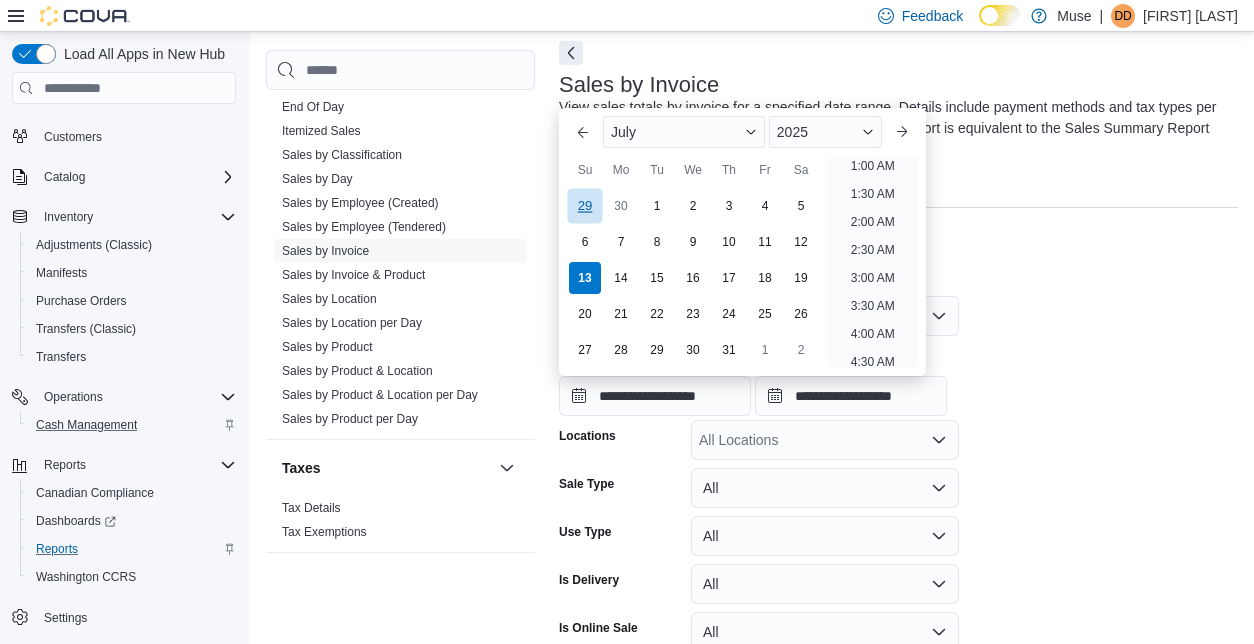 click on "29" at bounding box center [584, 206] 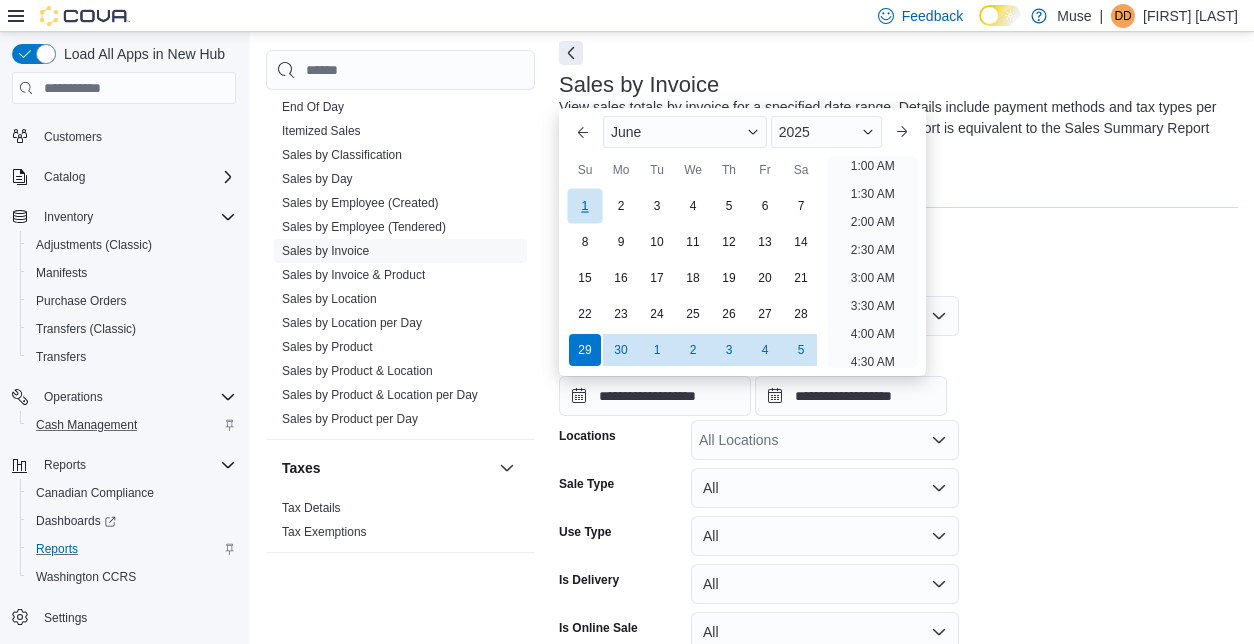 type on "**********" 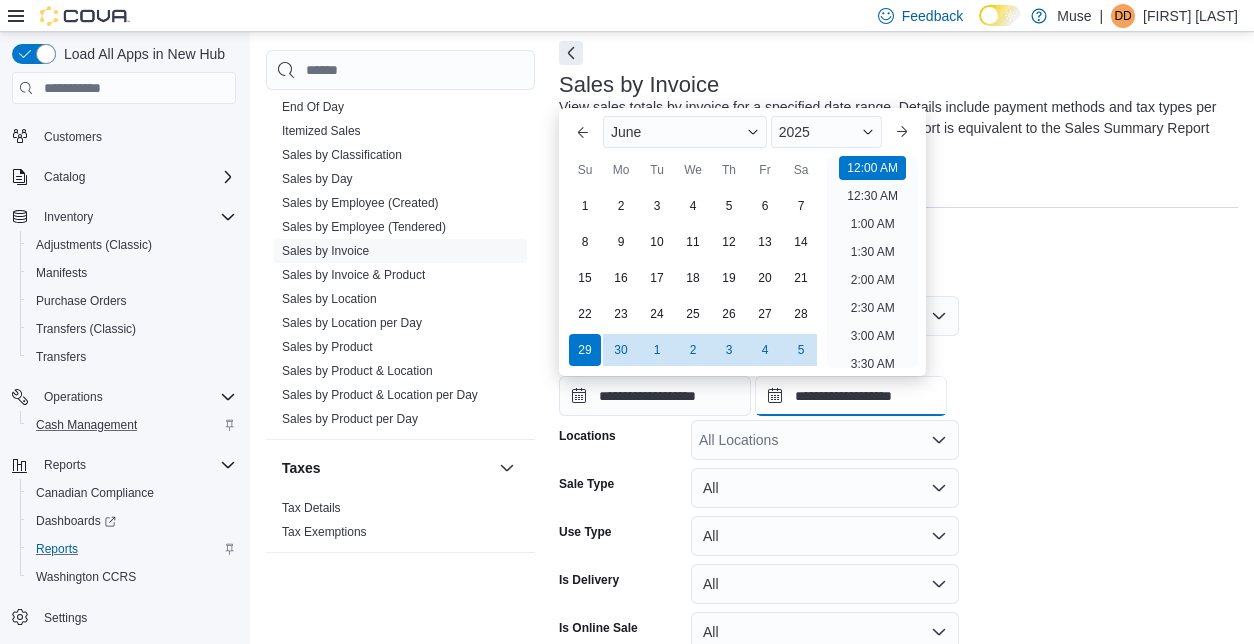 click on "**********" at bounding box center (851, 396) 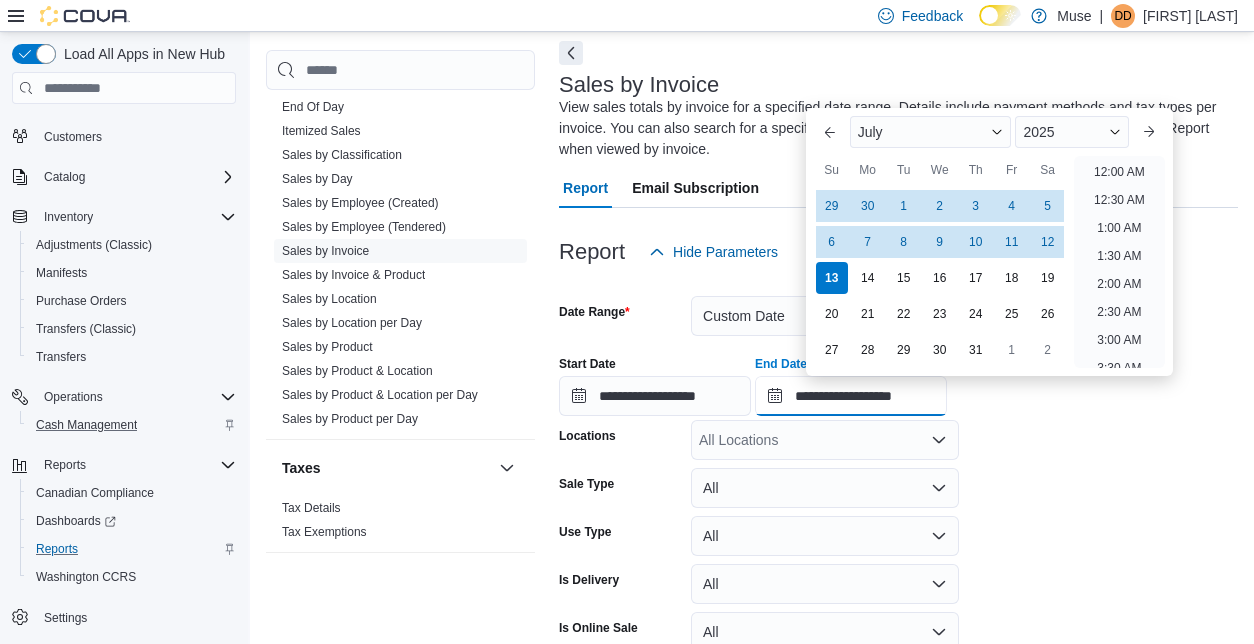 scroll, scrollTop: 1136, scrollLeft: 0, axis: vertical 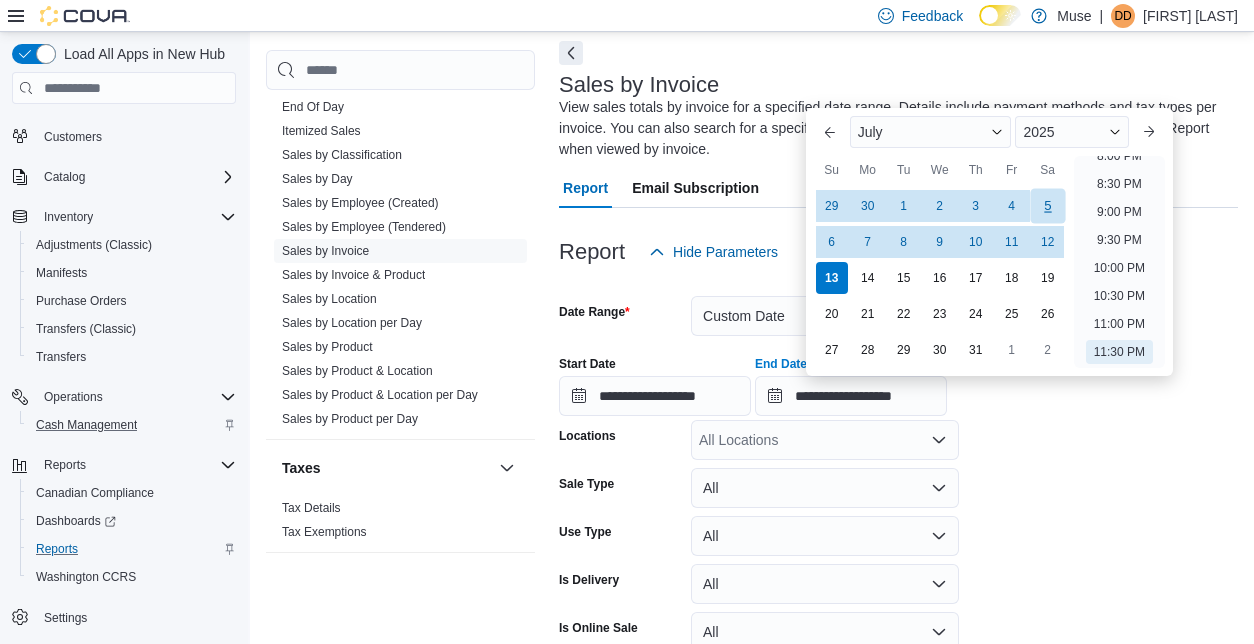 click on "5" at bounding box center (1047, 206) 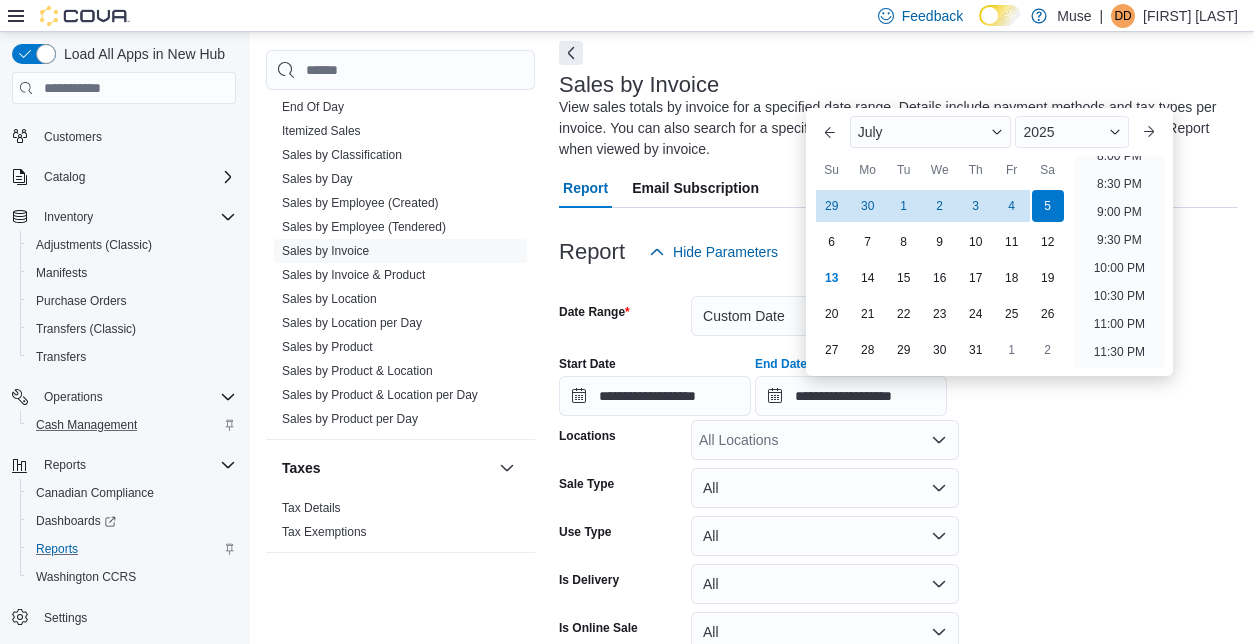 click on "**********" at bounding box center [898, 514] 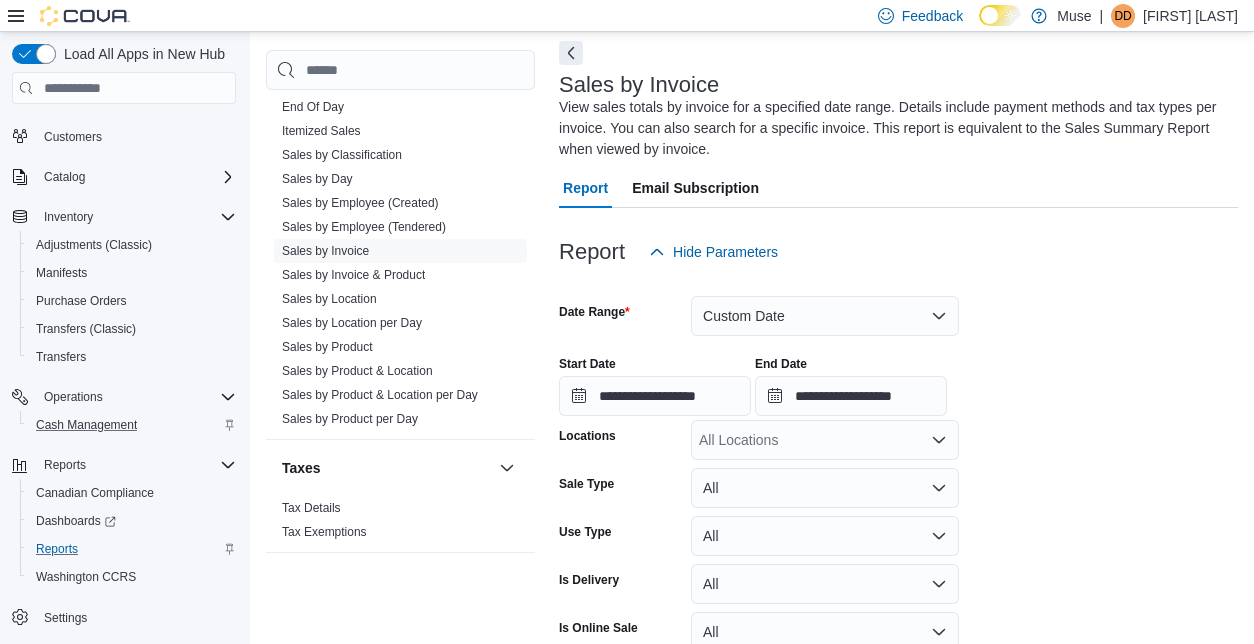 click on "All Locations" at bounding box center (825, 440) 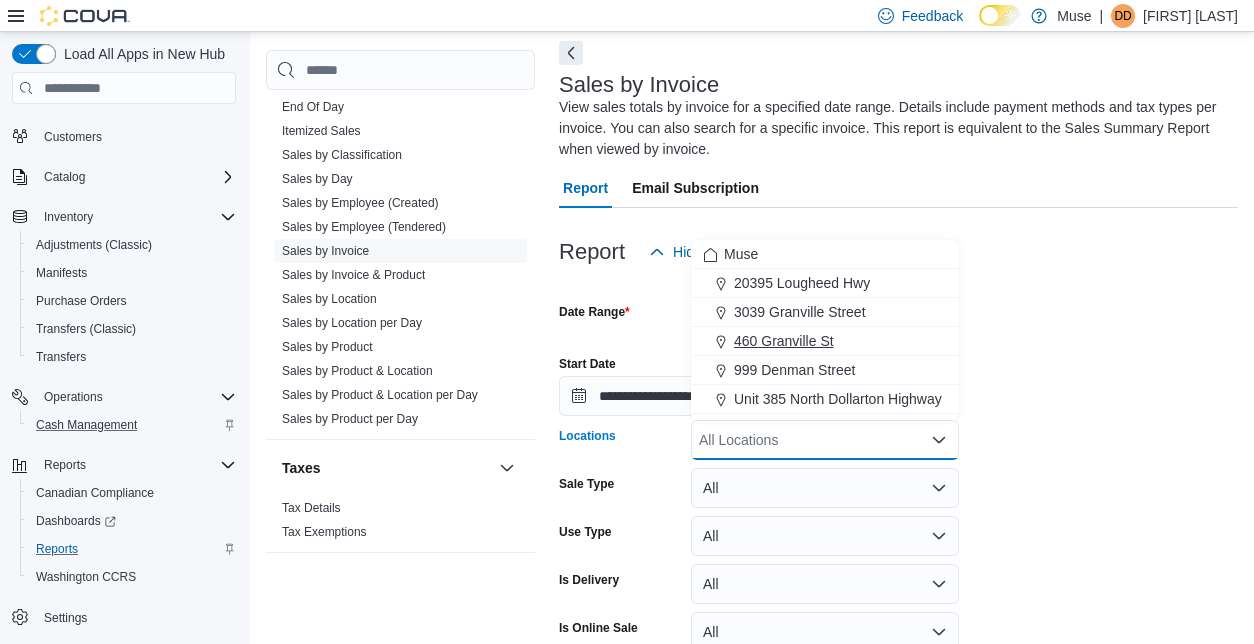 click on "460 Granville St" at bounding box center (784, 341) 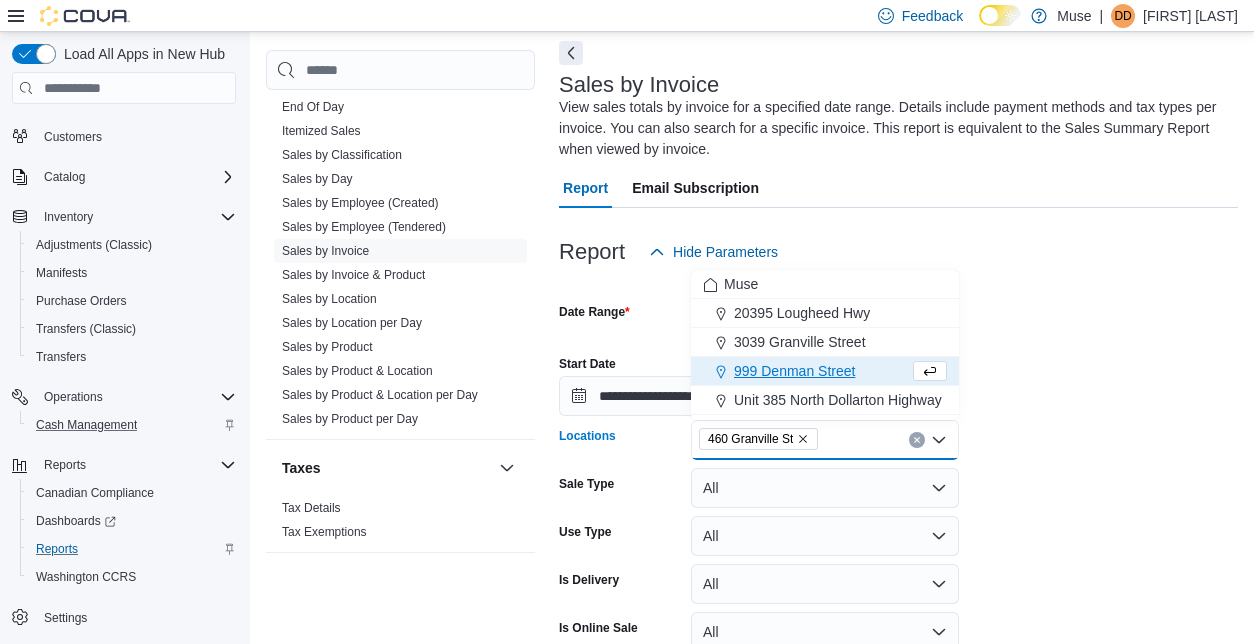 click on "**********" at bounding box center [898, 514] 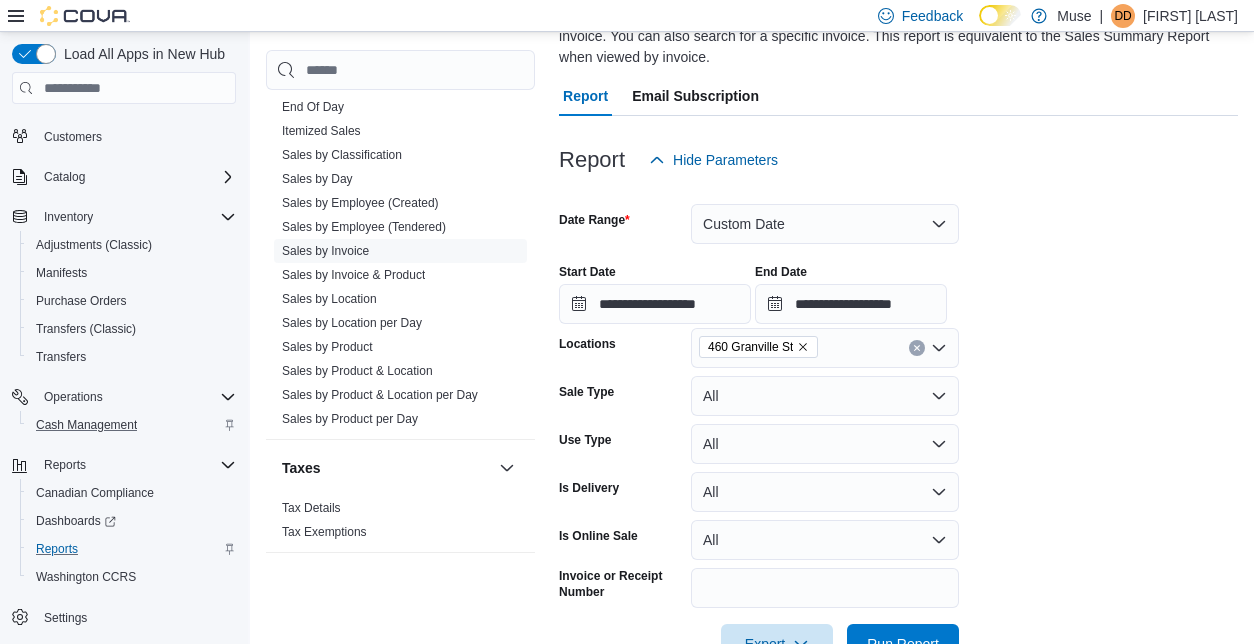 scroll, scrollTop: 240, scrollLeft: 0, axis: vertical 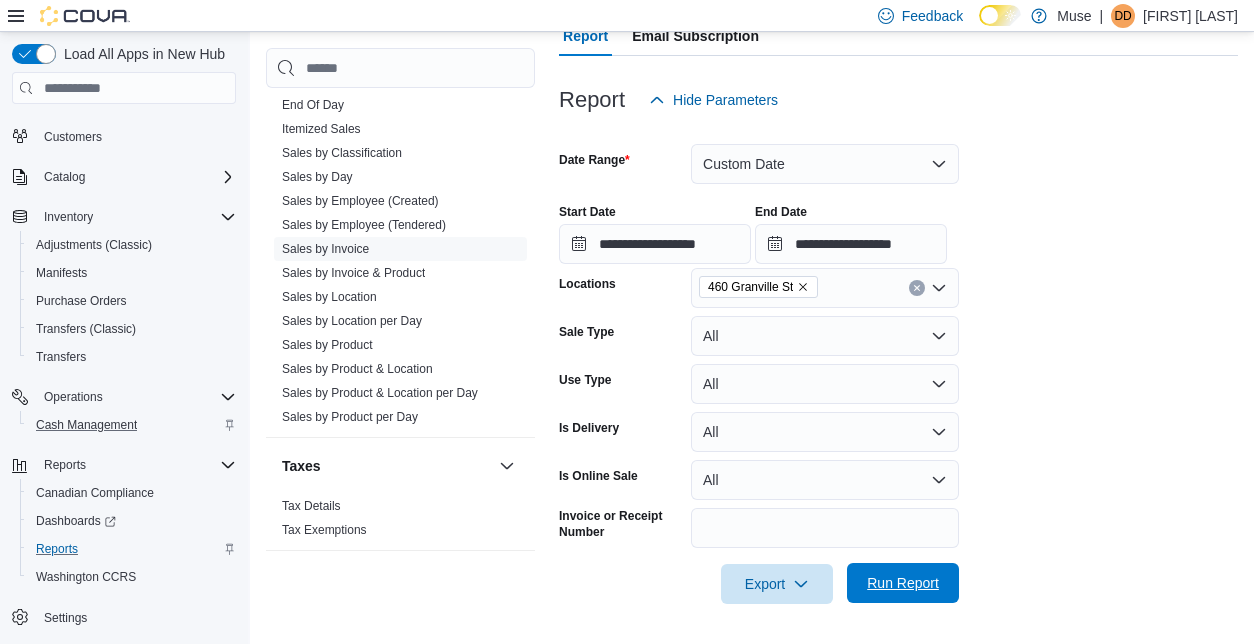 click on "Run Report" at bounding box center (903, 583) 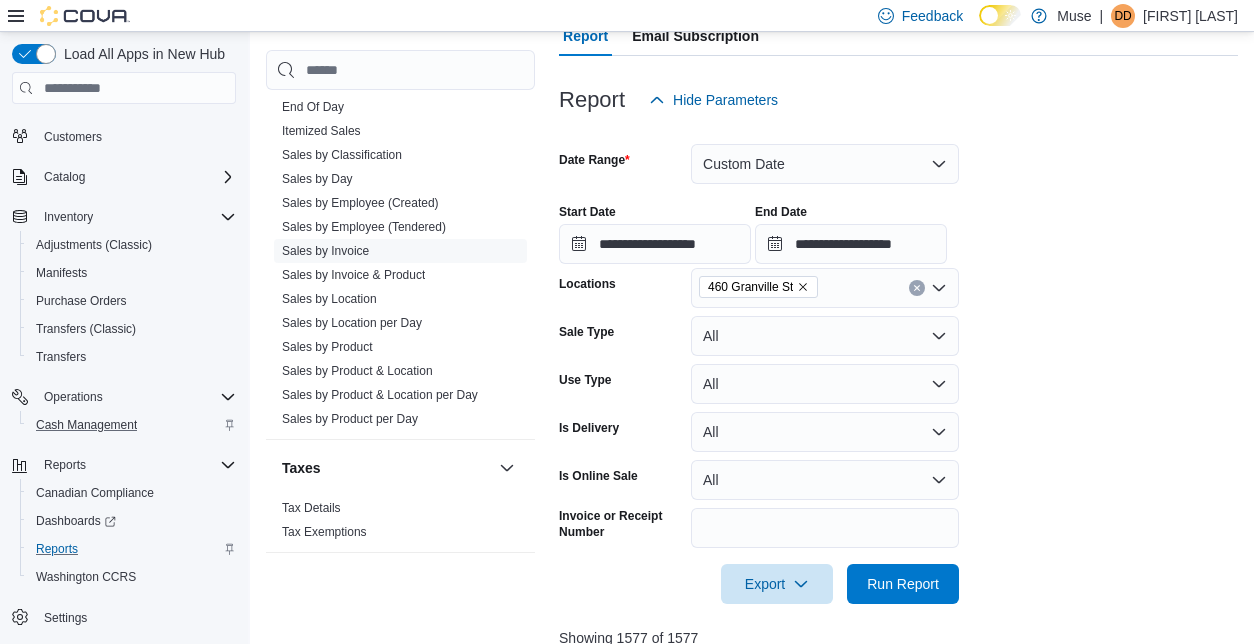 scroll, scrollTop: 779, scrollLeft: 0, axis: vertical 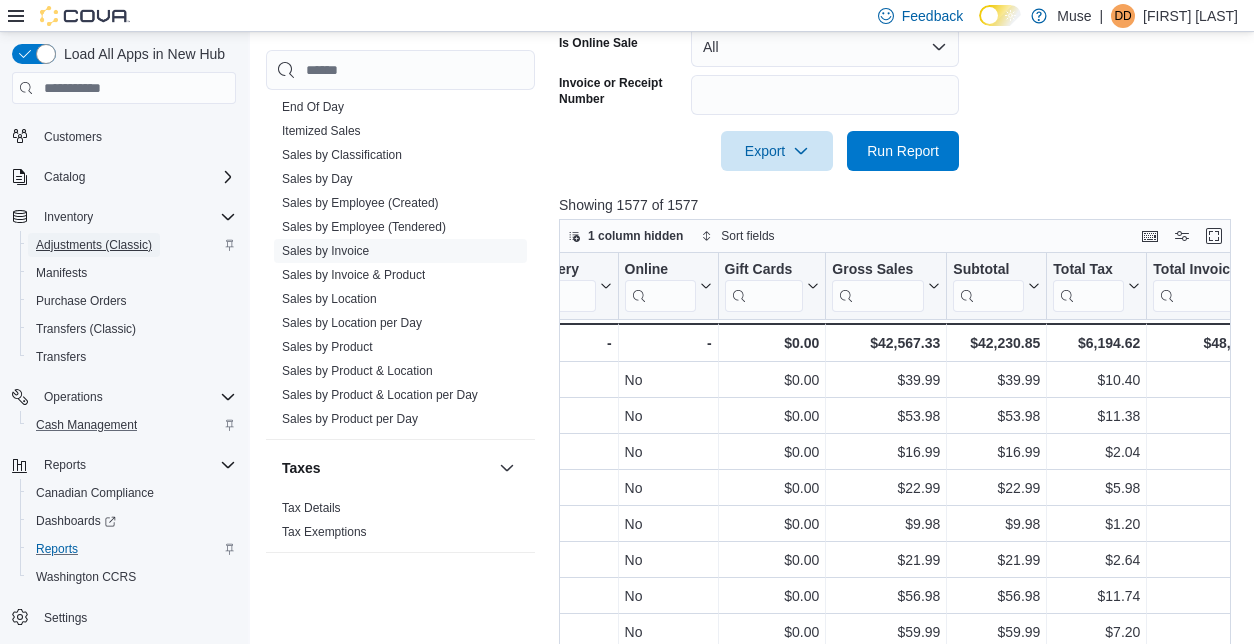 click on "Adjustments (Classic)" at bounding box center (94, 245) 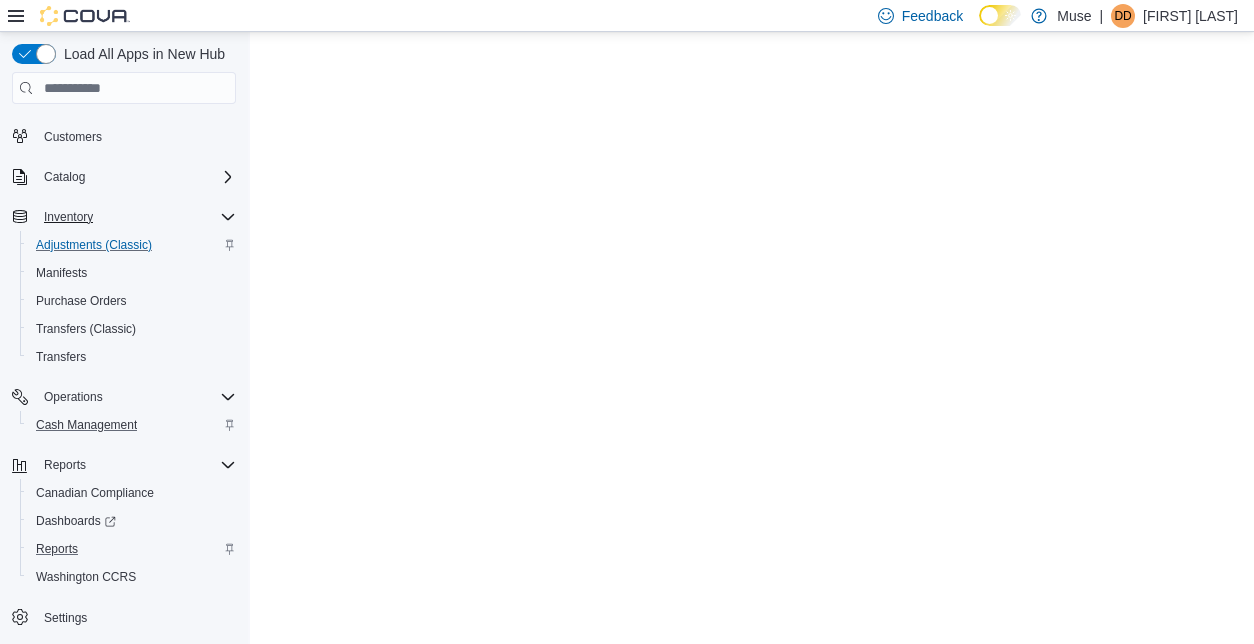 scroll, scrollTop: 0, scrollLeft: 0, axis: both 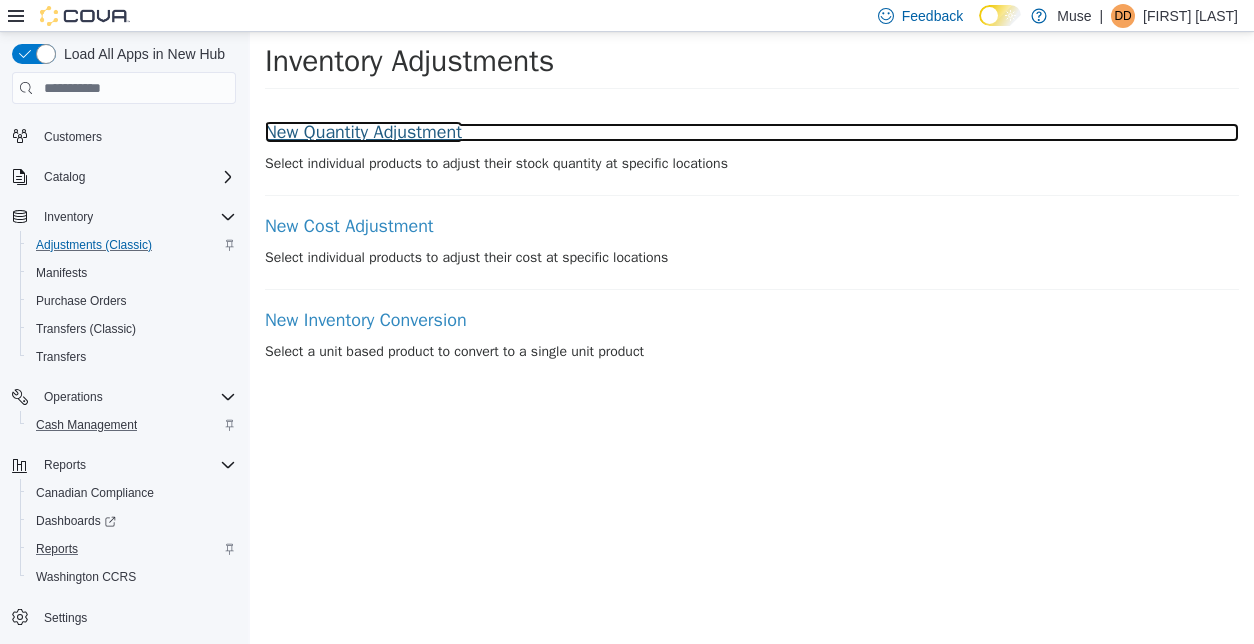 click on "New Quantity Adjustment" at bounding box center (752, 133) 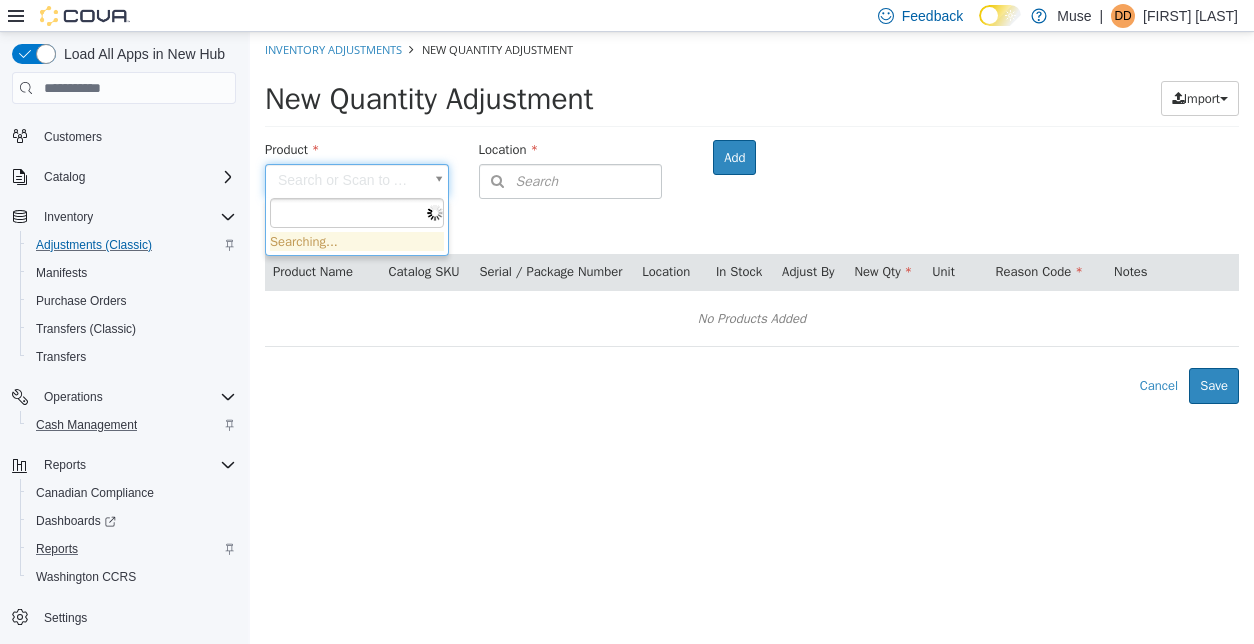 click on "×
Inventory Adjustments
New Quantity Adjustment
New Quantity Adjustment
Import  Inventory Export (.CSV) Package List (.TXT)
Product     Search or Scan to Add Product     Location Search Type 3 or more characters or browse       Muse     (5)         20395 Lougheed Hwy             3039 Granville Street             460 Granville St             999 Denman Street             Unit 385 North Dollarton Highway         Room   Add Products  ( 0 ) Product Name Catalog SKU Serial / Package Number Location In Stock Adjust By New Qty Unit Reason Code Notes No Products Added Error saving adjustment please resolve the errors above. Cancel Save
Searching..." at bounding box center (752, 218) 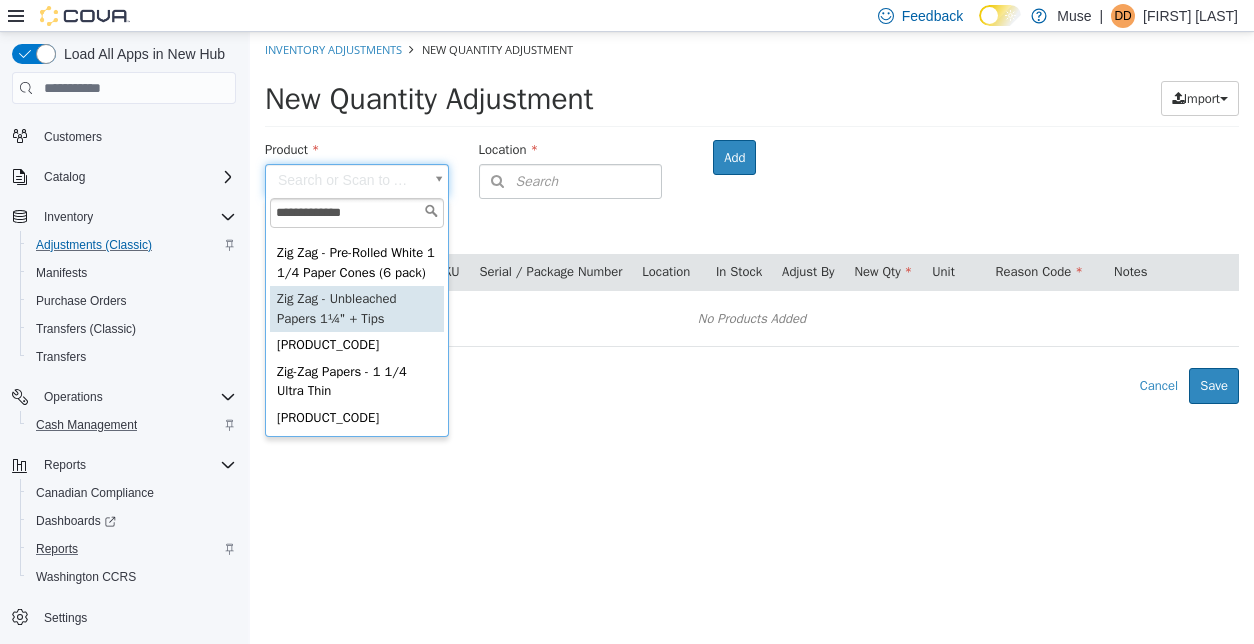 scroll, scrollTop: 207, scrollLeft: 0, axis: vertical 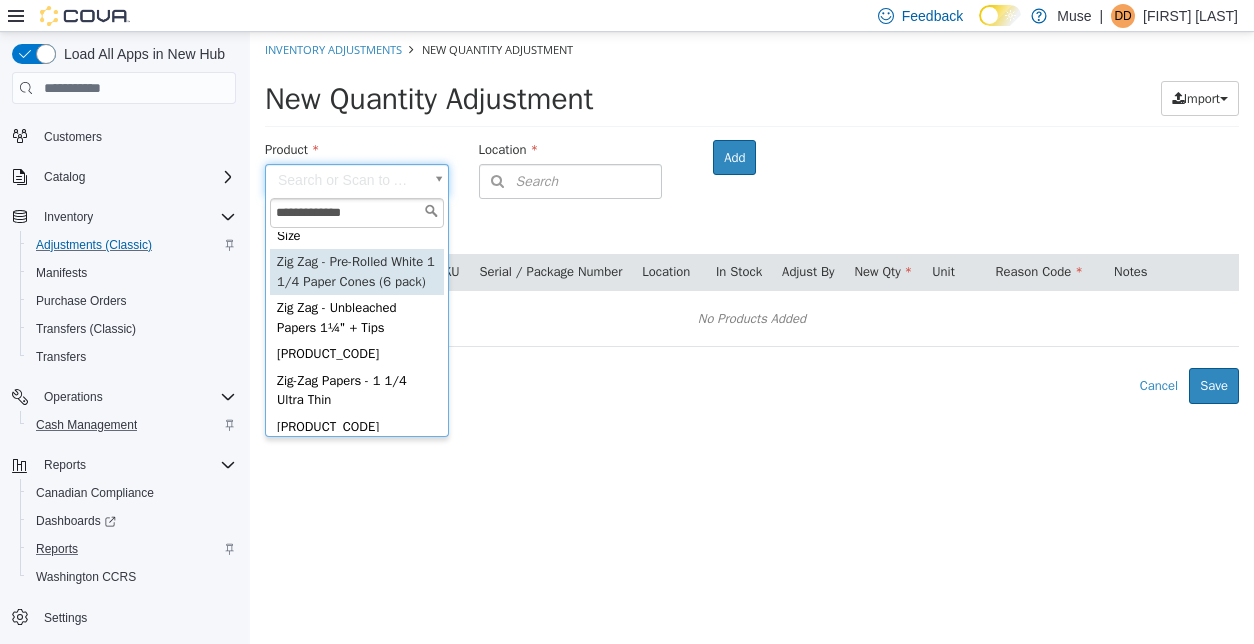 type on "**********" 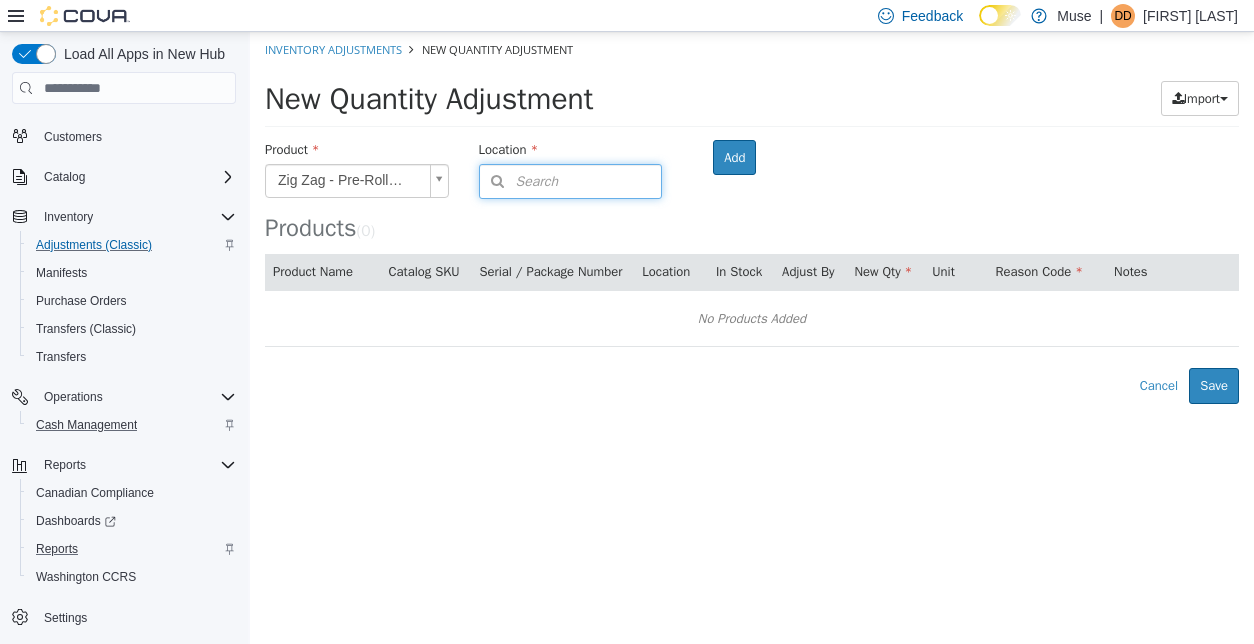 click on "Search" at bounding box center (519, 181) 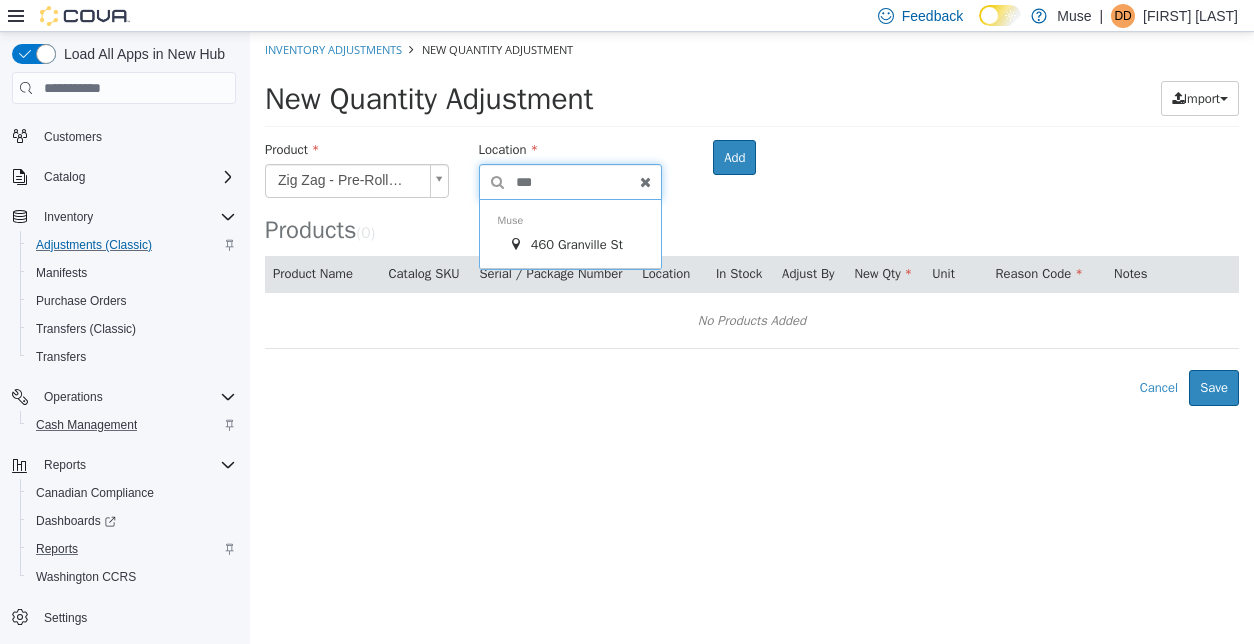 type on "***" 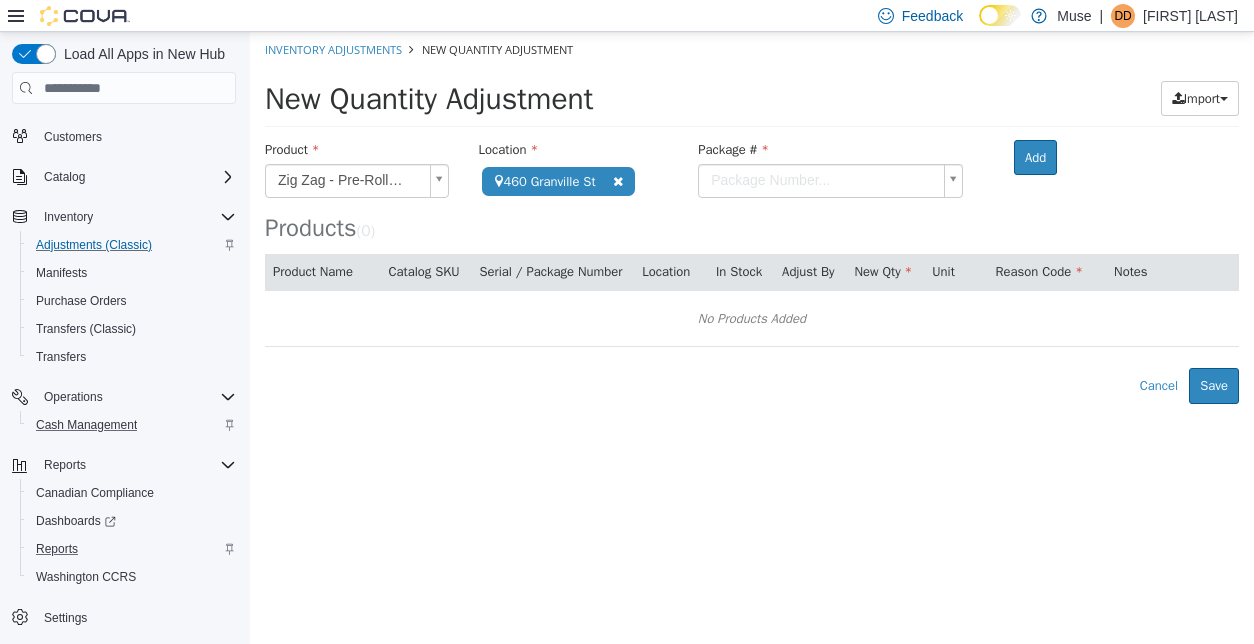 click on "**********" at bounding box center (752, 218) 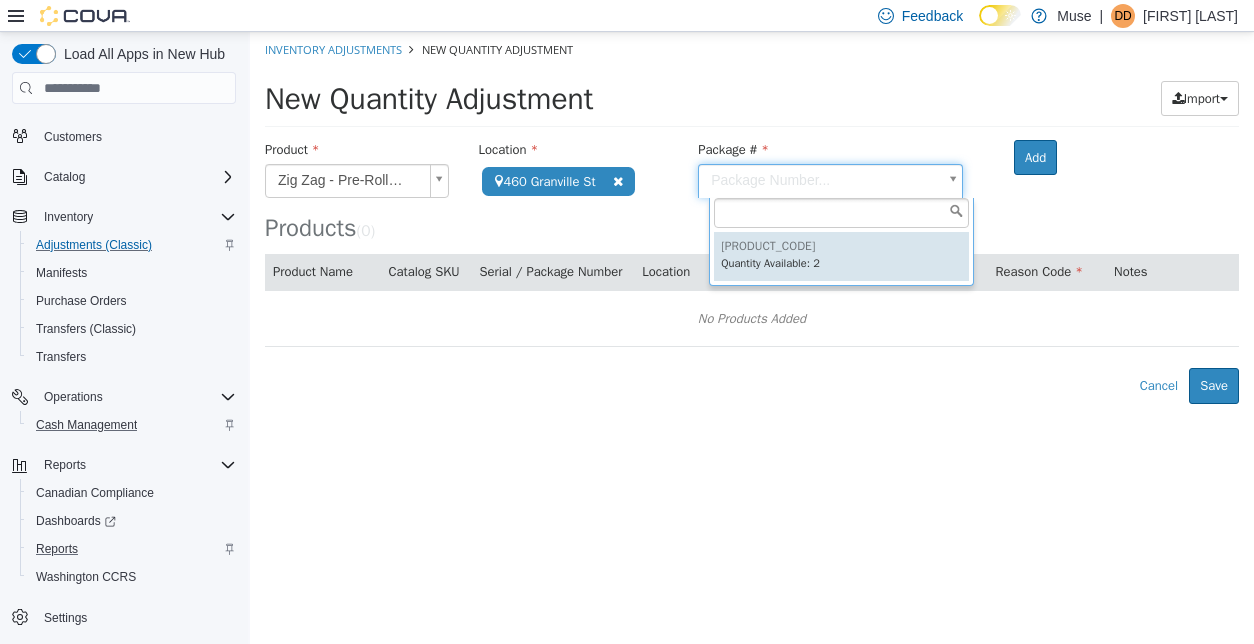 type on "********" 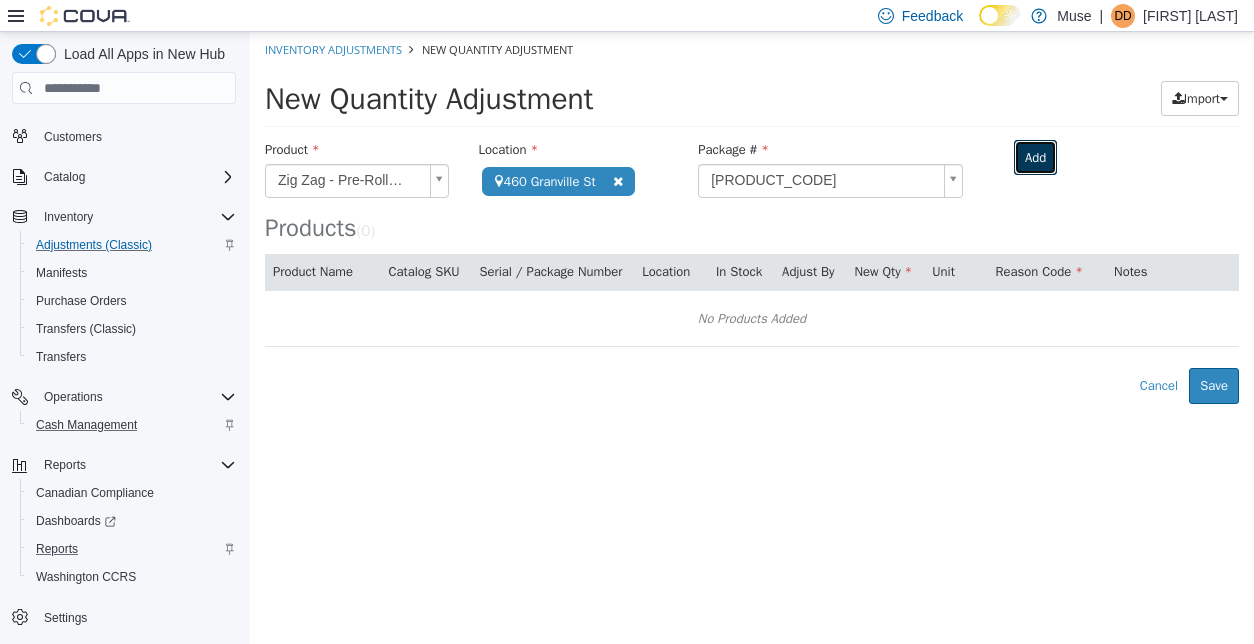 click on "Add" at bounding box center (1035, 158) 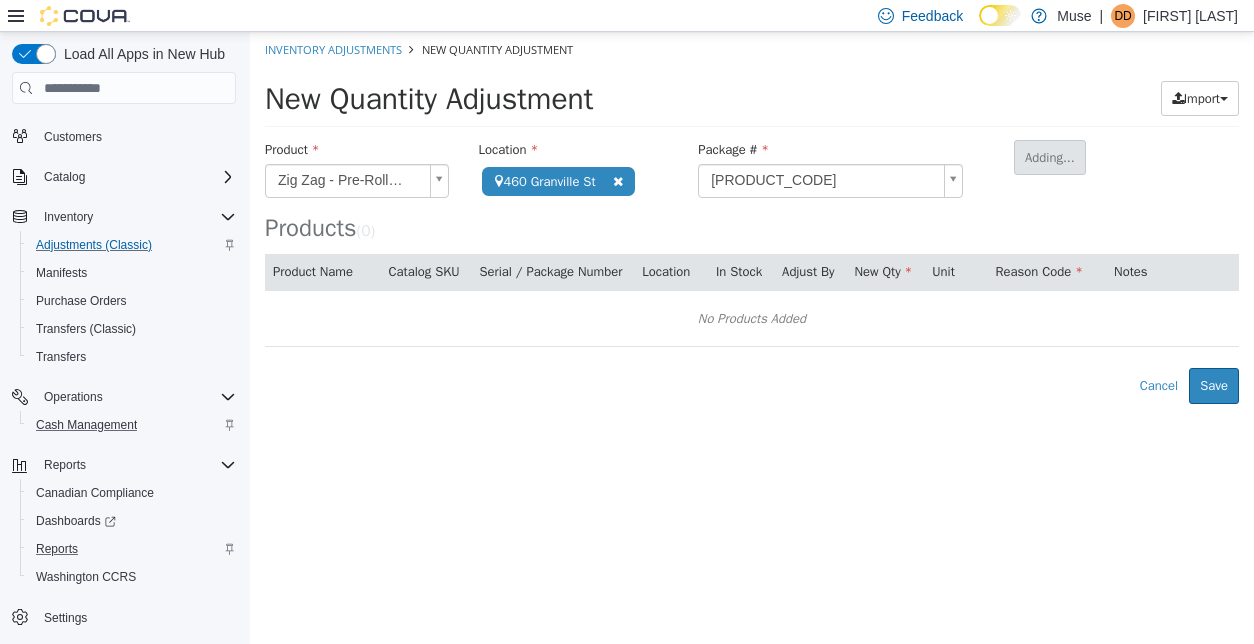 type 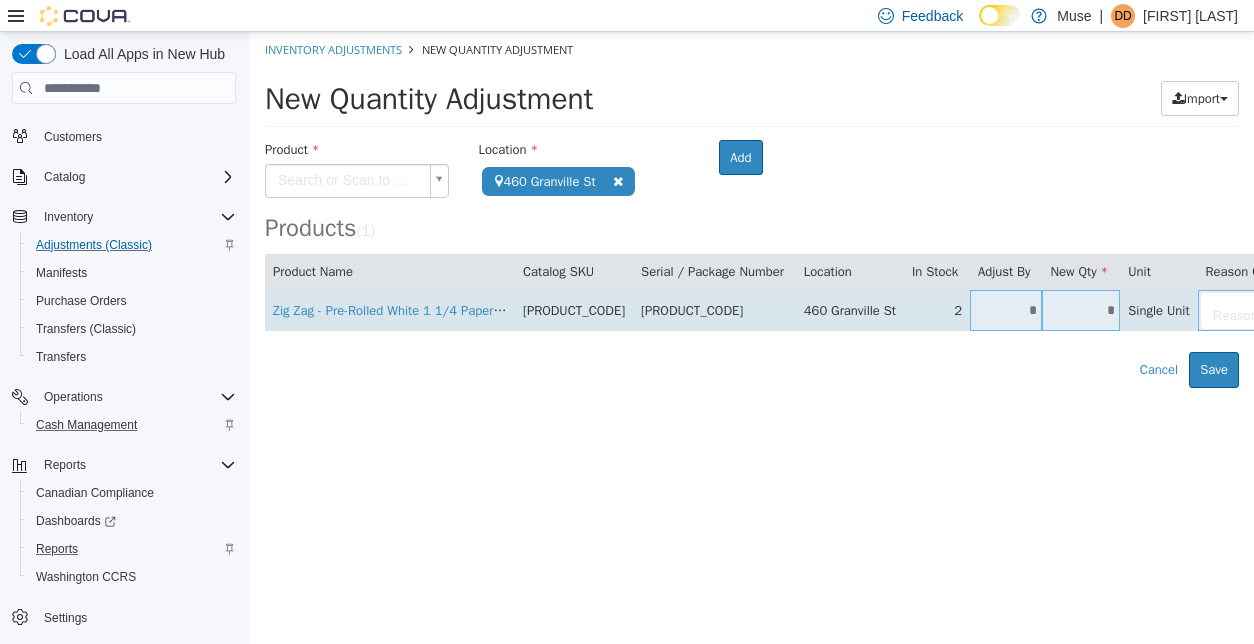 click on "*" at bounding box center [1006, 310] 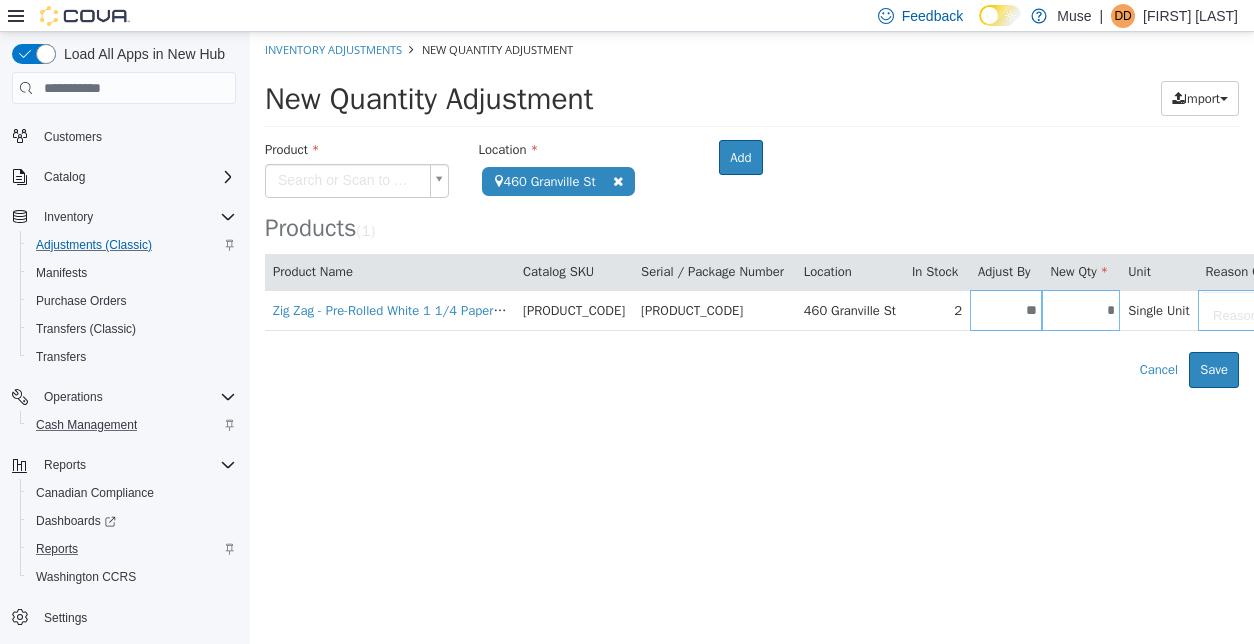 type on "**" 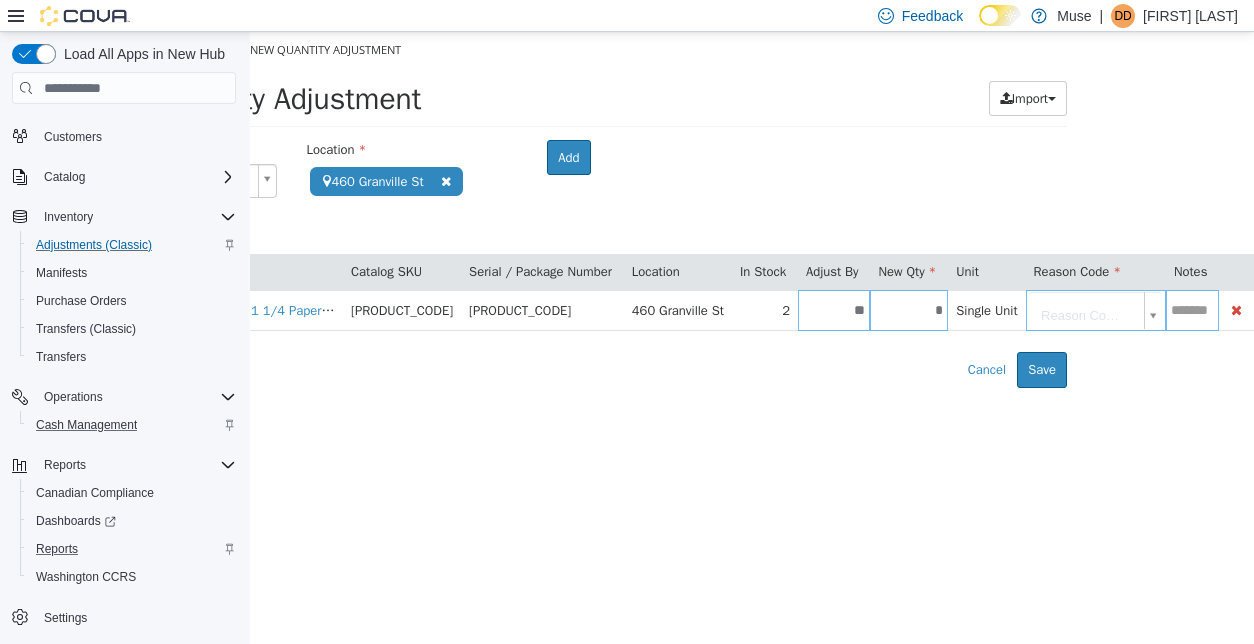 scroll, scrollTop: 0, scrollLeft: 181, axis: horizontal 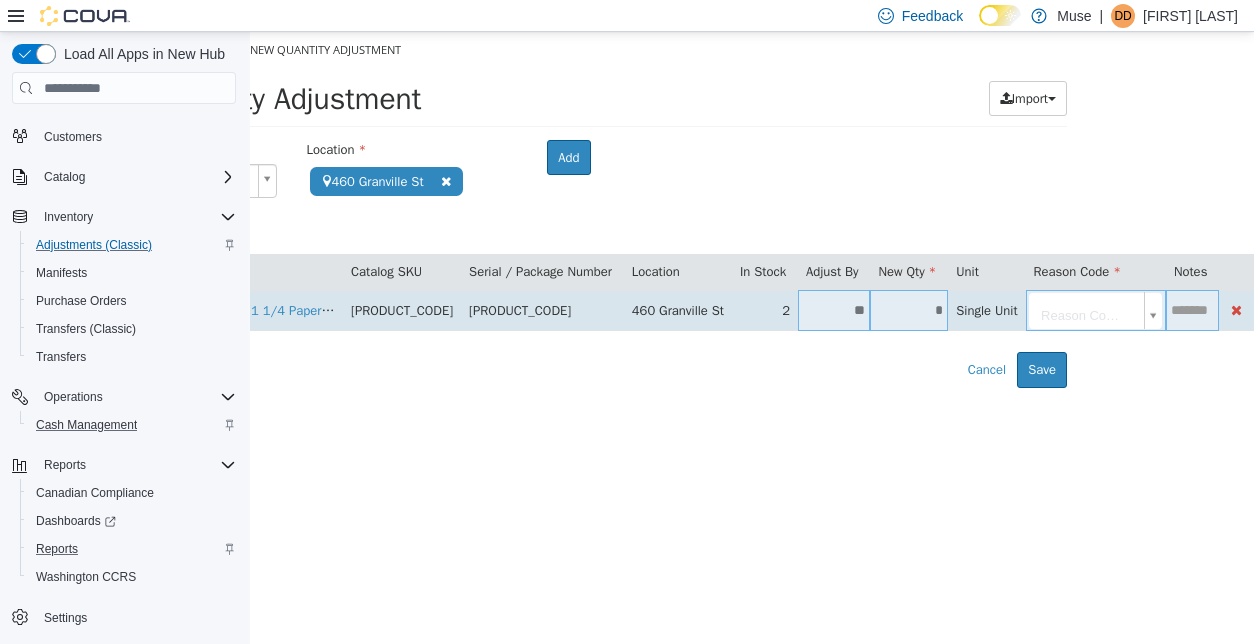 click on "Reason Code..." at bounding box center [1096, 310] 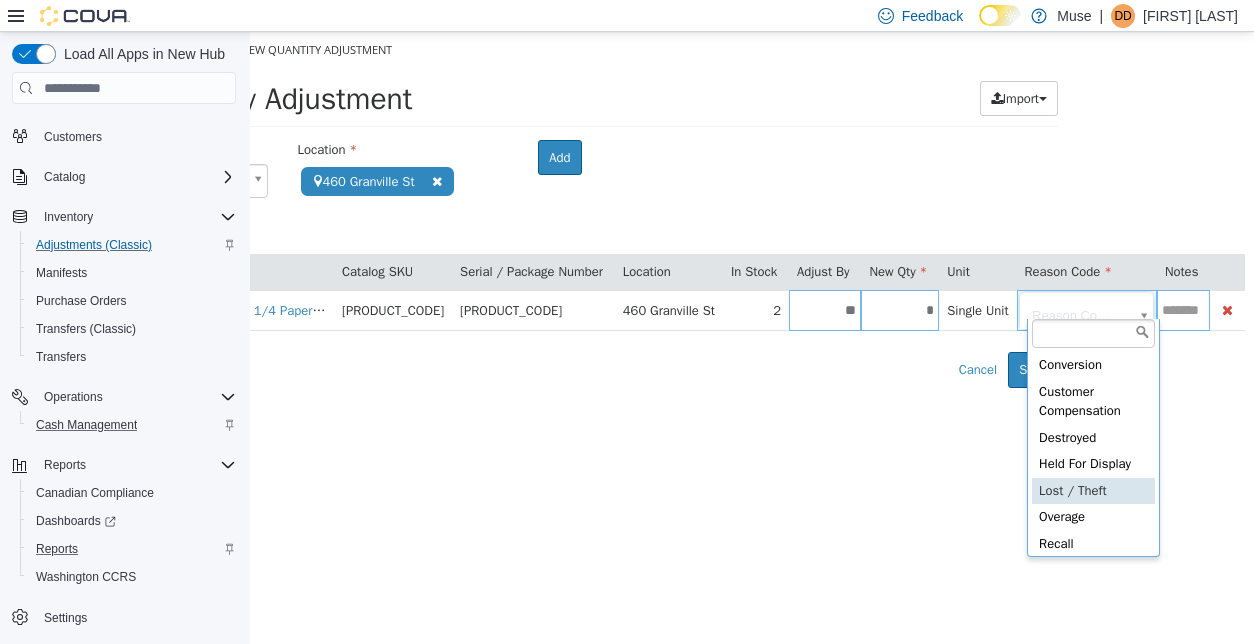 type on "**********" 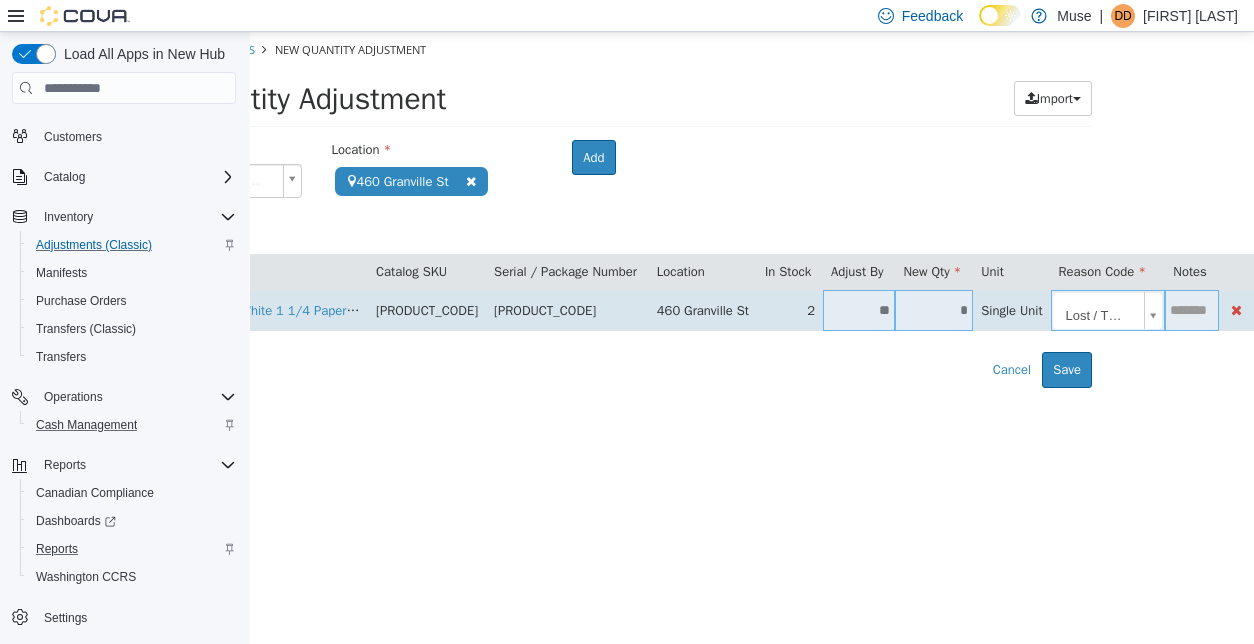click at bounding box center [1191, 310] 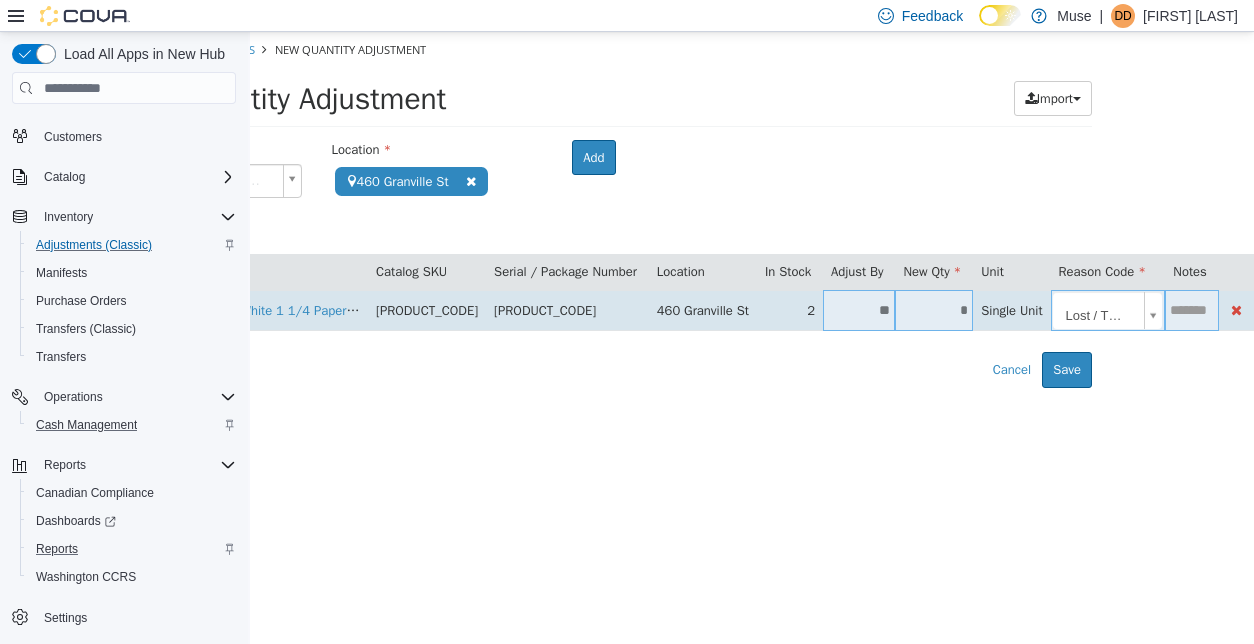 type on "*" 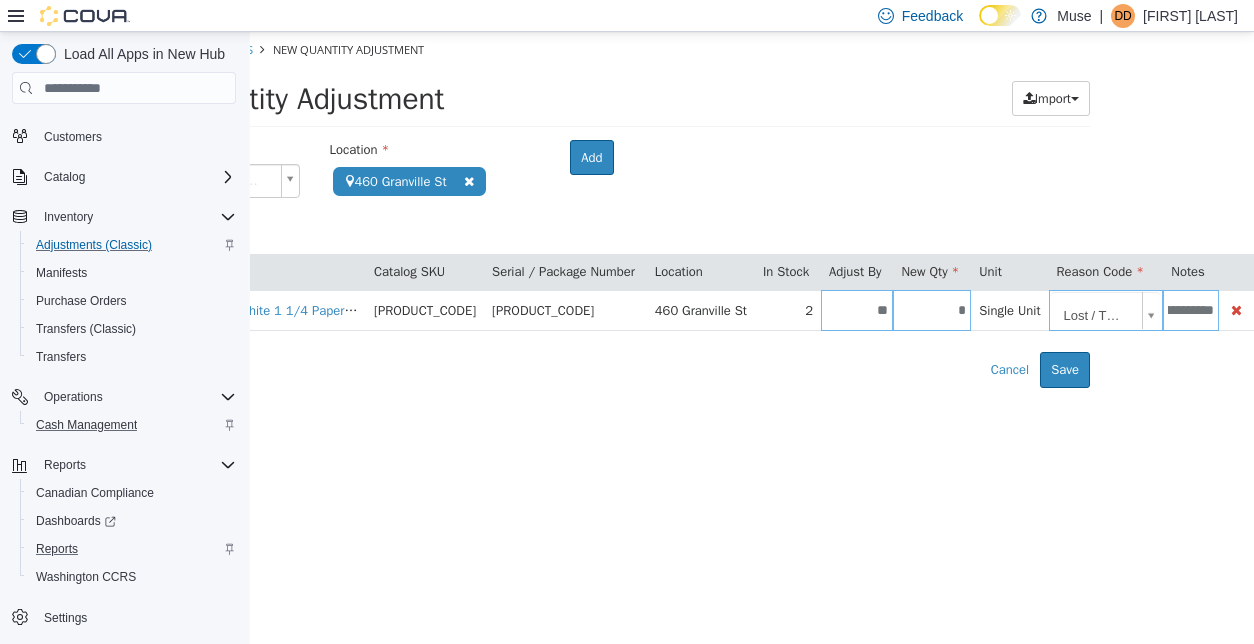 scroll, scrollTop: 0, scrollLeft: 380, axis: horizontal 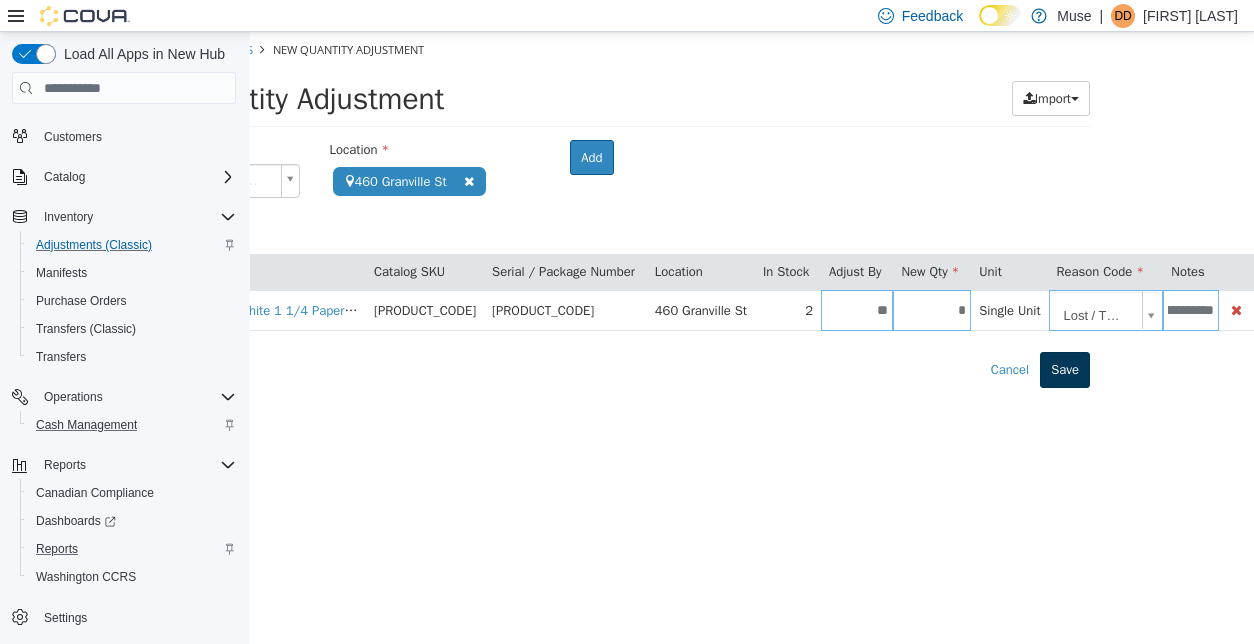 type on "**********" 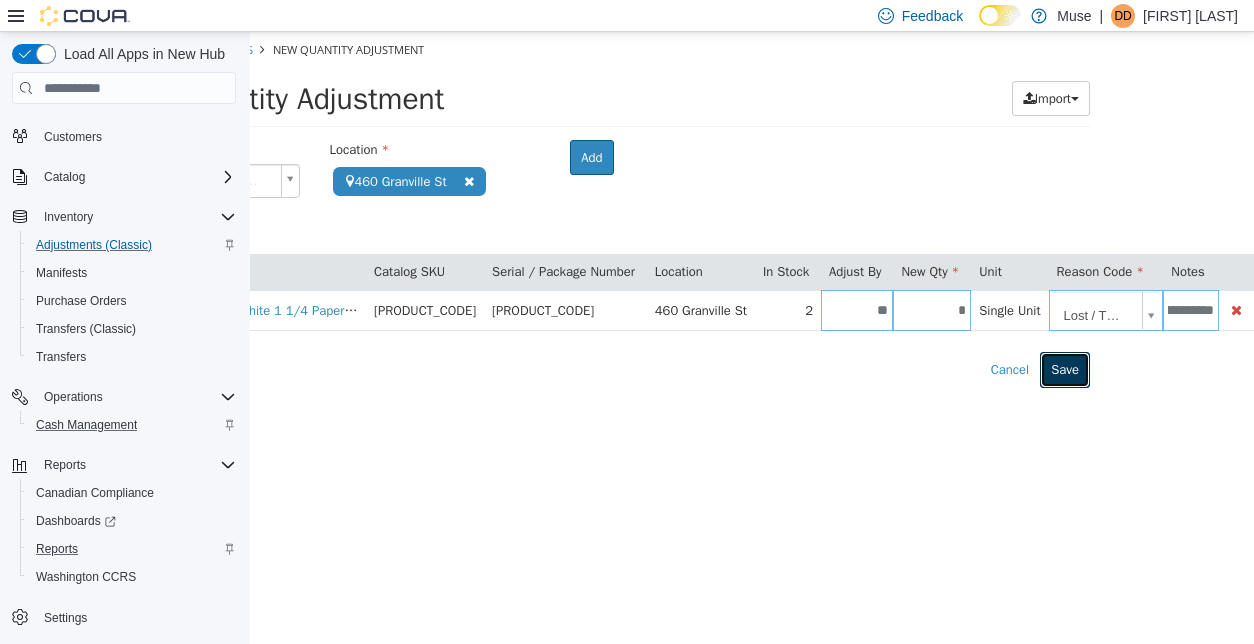 click on "Save" at bounding box center (1065, 370) 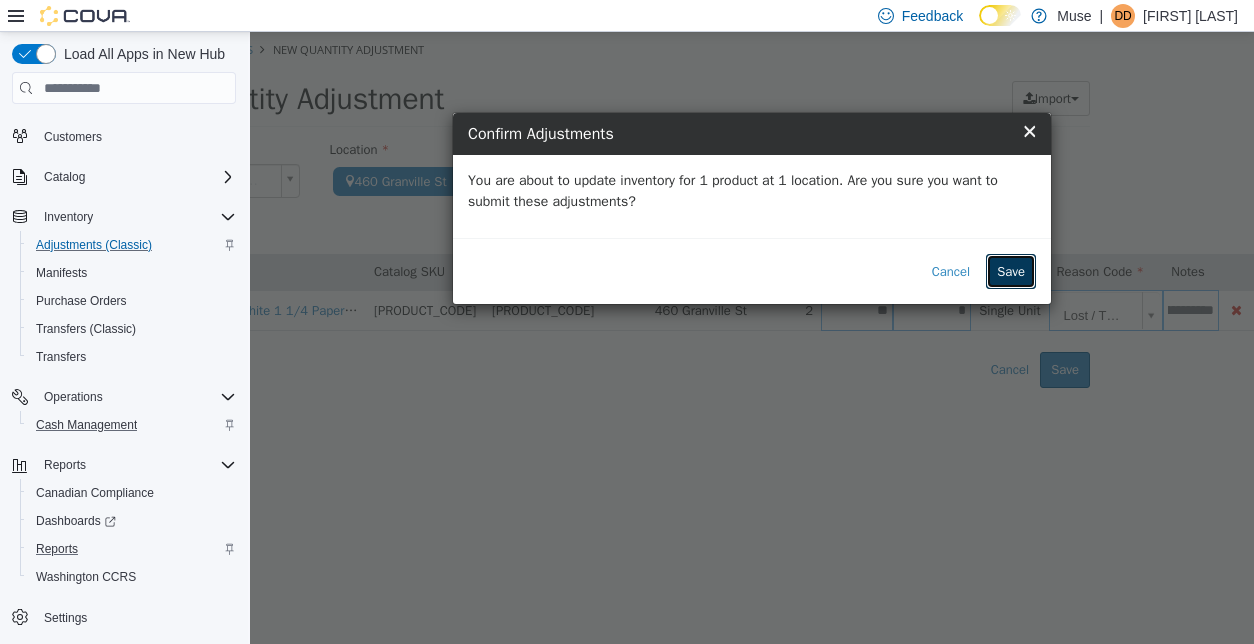 click on "Save" at bounding box center (1011, 272) 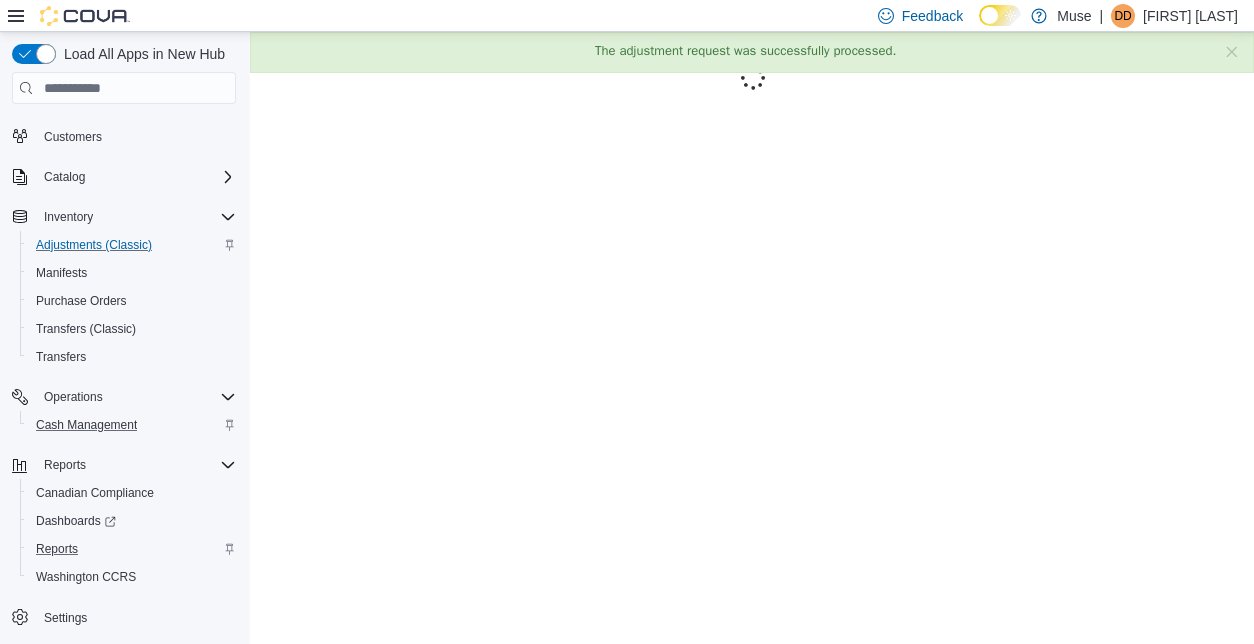 scroll, scrollTop: 0, scrollLeft: 0, axis: both 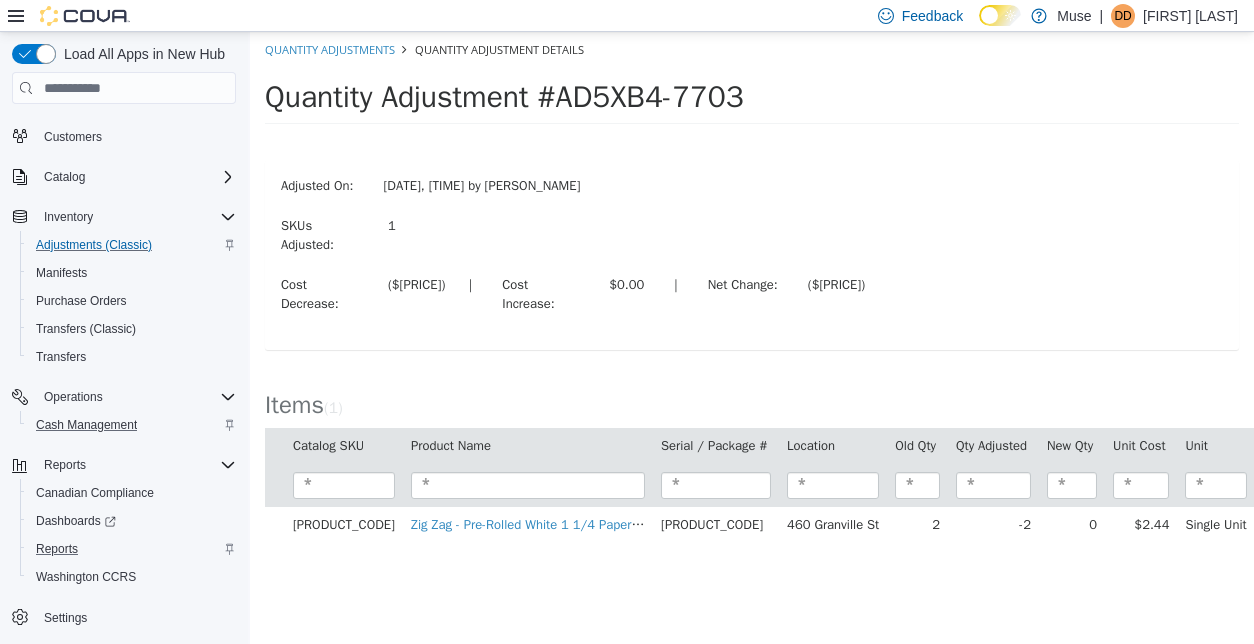 click on "Cost Decrease:  ($[PRICE]) | Cost Increase:  $[PRICE] | Net Change:  ($[PRICE])" at bounding box center (752, 297) 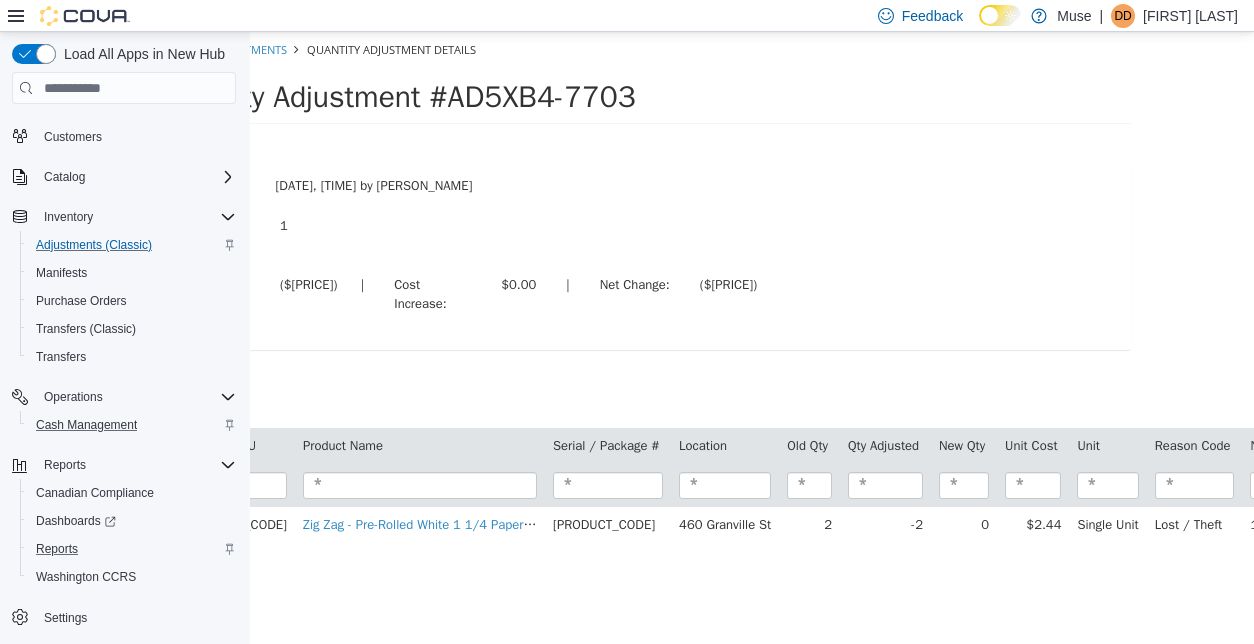 scroll, scrollTop: 0, scrollLeft: 367, axis: horizontal 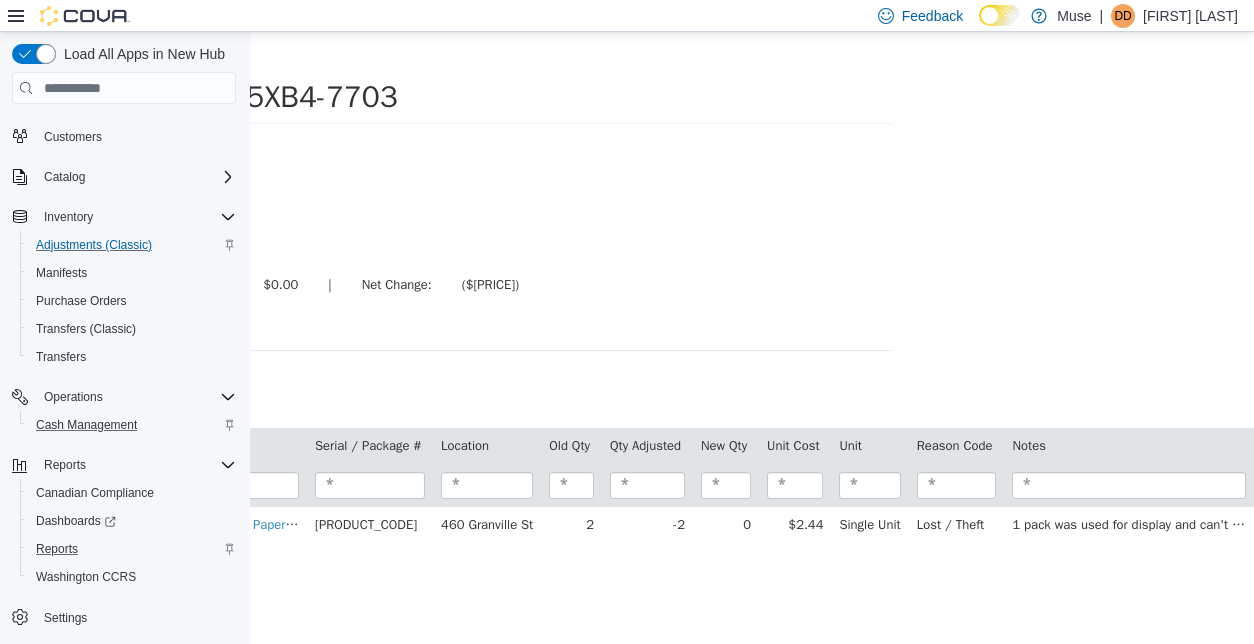 click on "Adjusted On:
[MONTH] 13, [YEAR], 12:21 [AM/PM] by [FIRST] [LAST]
SKUs Adjusted: 1 Cost Decrease: ($[PRICE]) | Cost Increase: $[PRICE] | Net Change: ($[PRICE])" at bounding box center (406, 255) 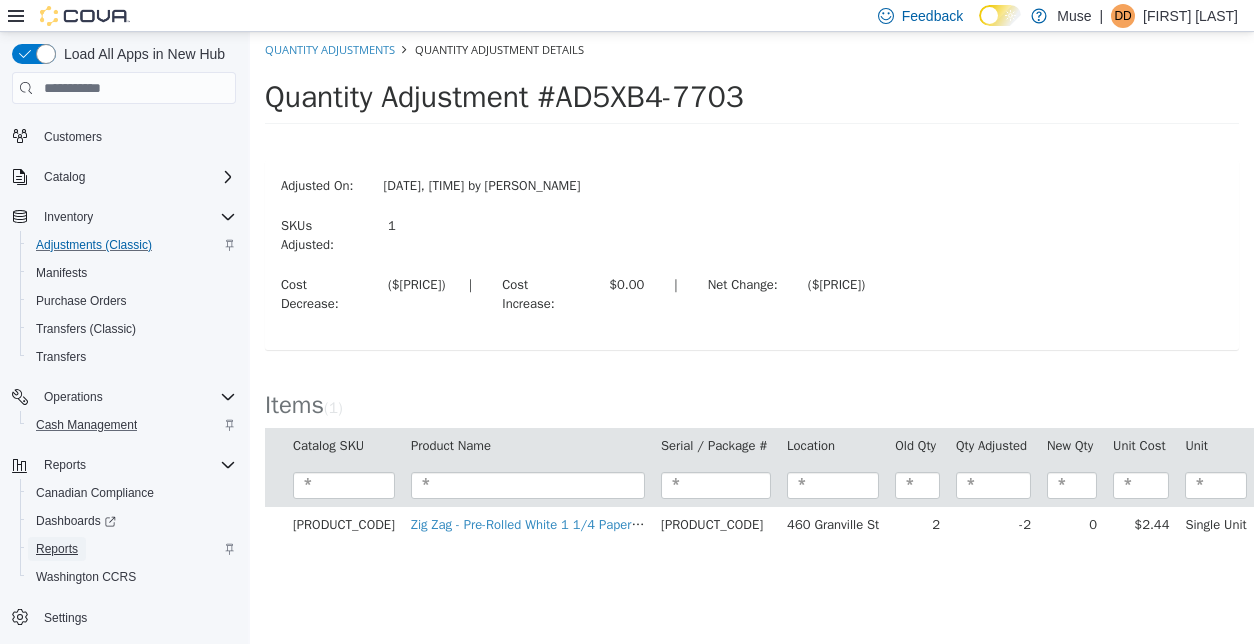 click on "Reports" at bounding box center (57, 549) 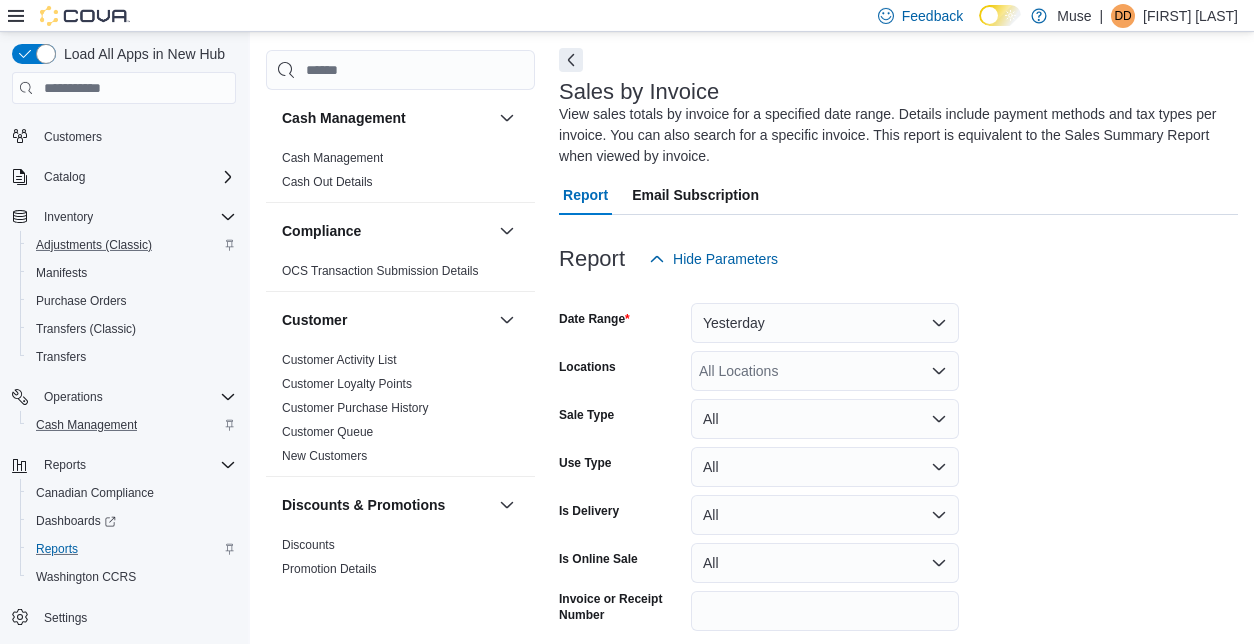 scroll, scrollTop: 83, scrollLeft: 0, axis: vertical 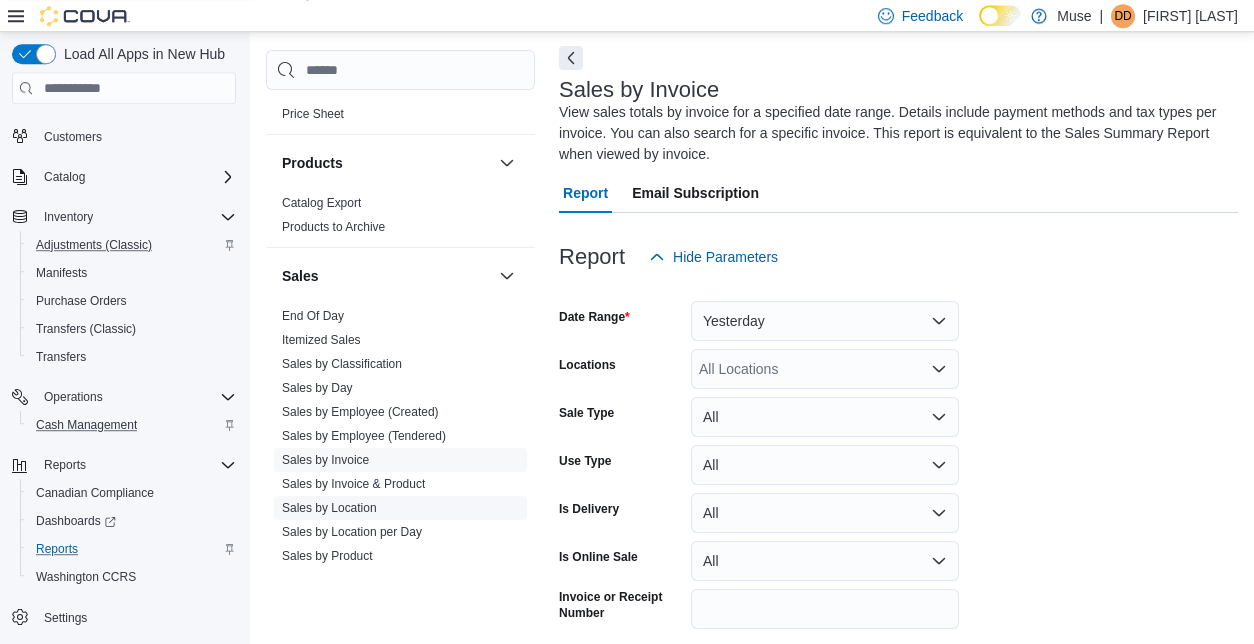 click on "Sales by Location" at bounding box center [329, 508] 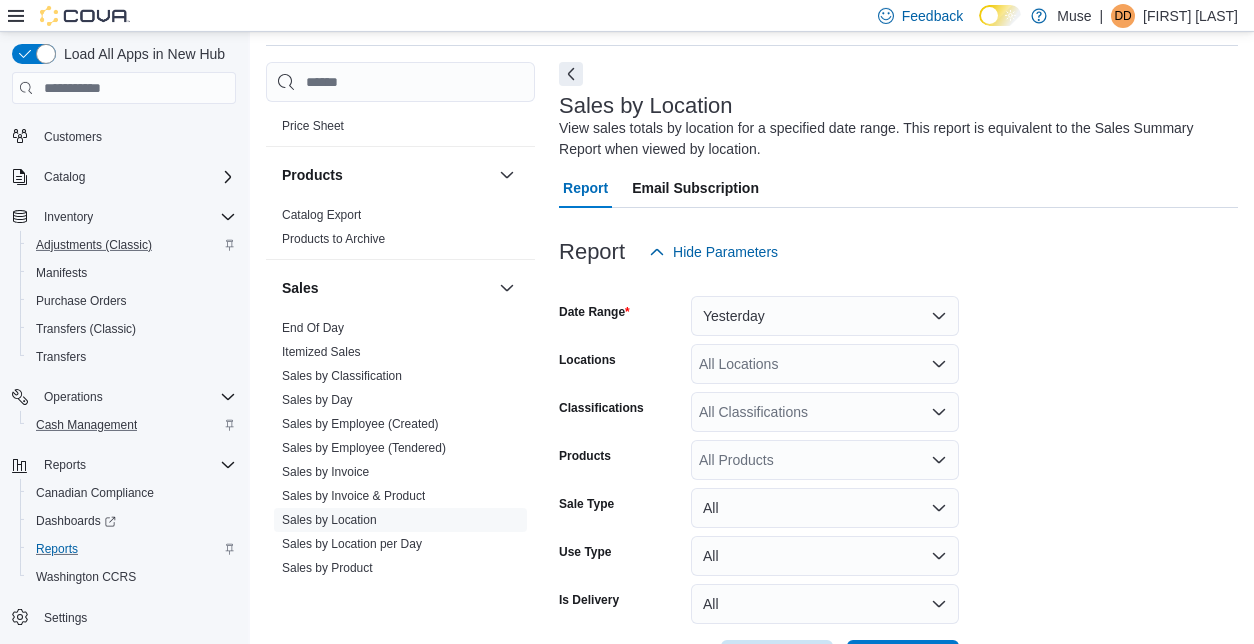 scroll, scrollTop: 67, scrollLeft: 0, axis: vertical 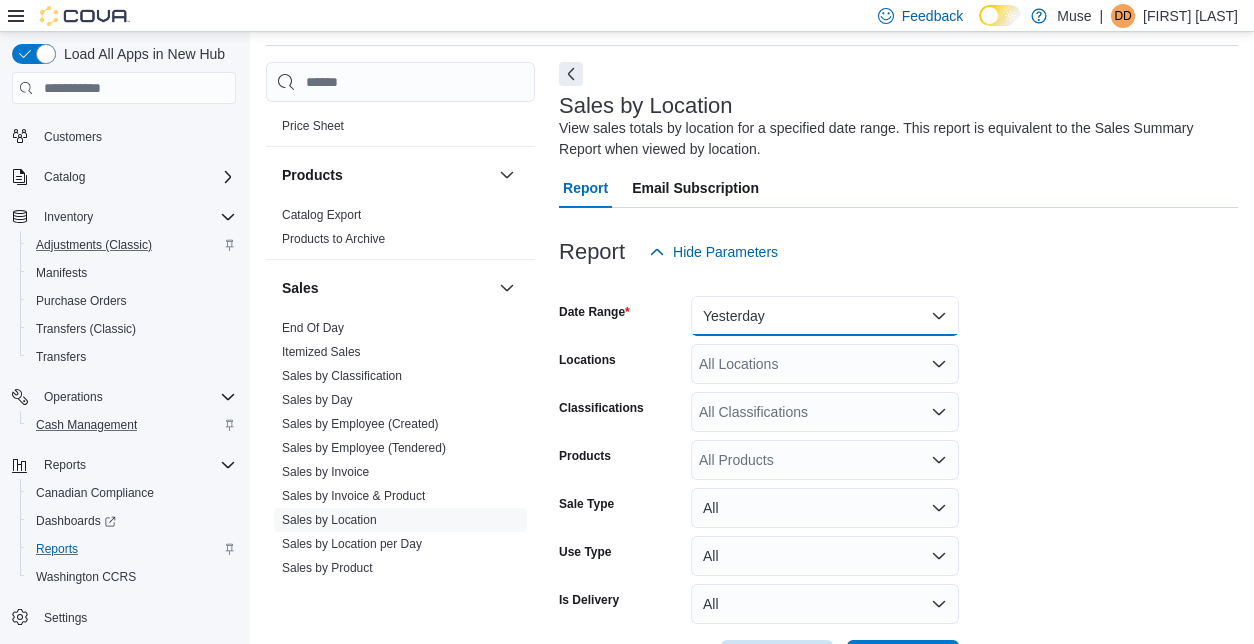 click on "Yesterday" at bounding box center [825, 316] 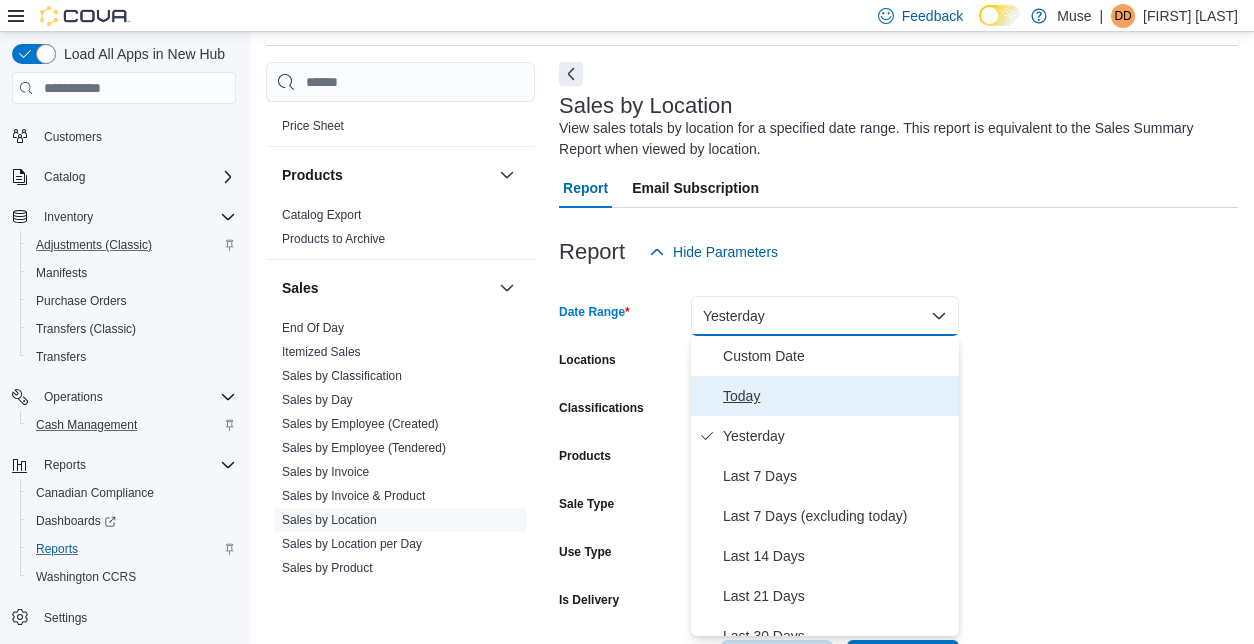 click on "Today" at bounding box center [837, 396] 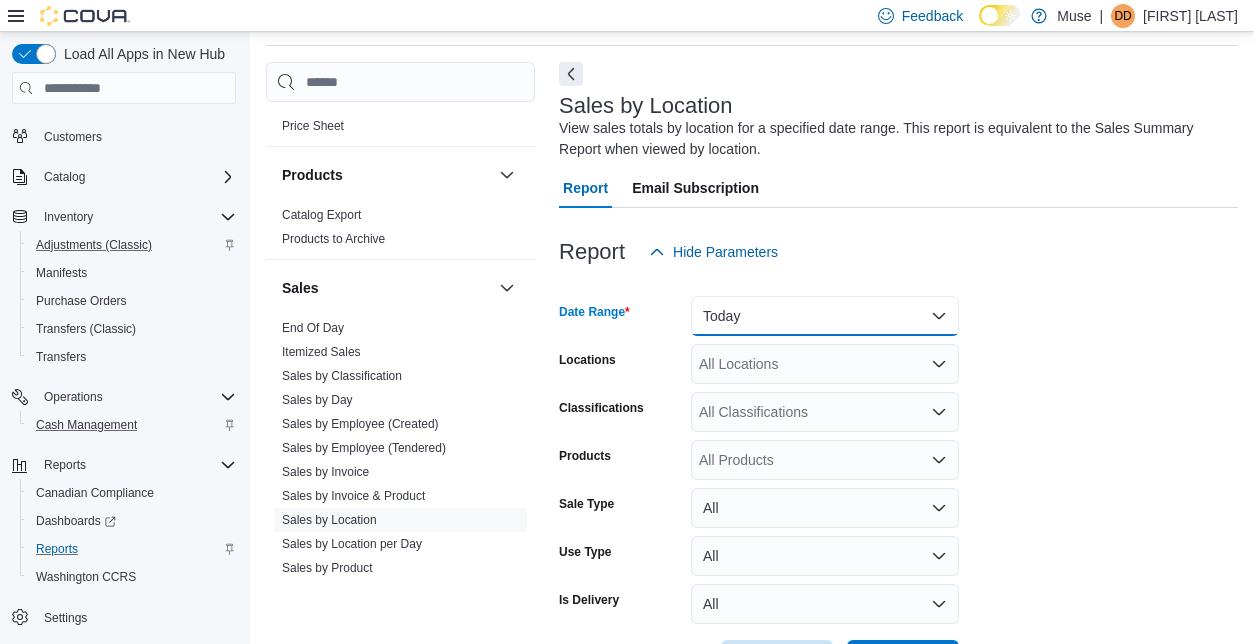 scroll, scrollTop: 143, scrollLeft: 0, axis: vertical 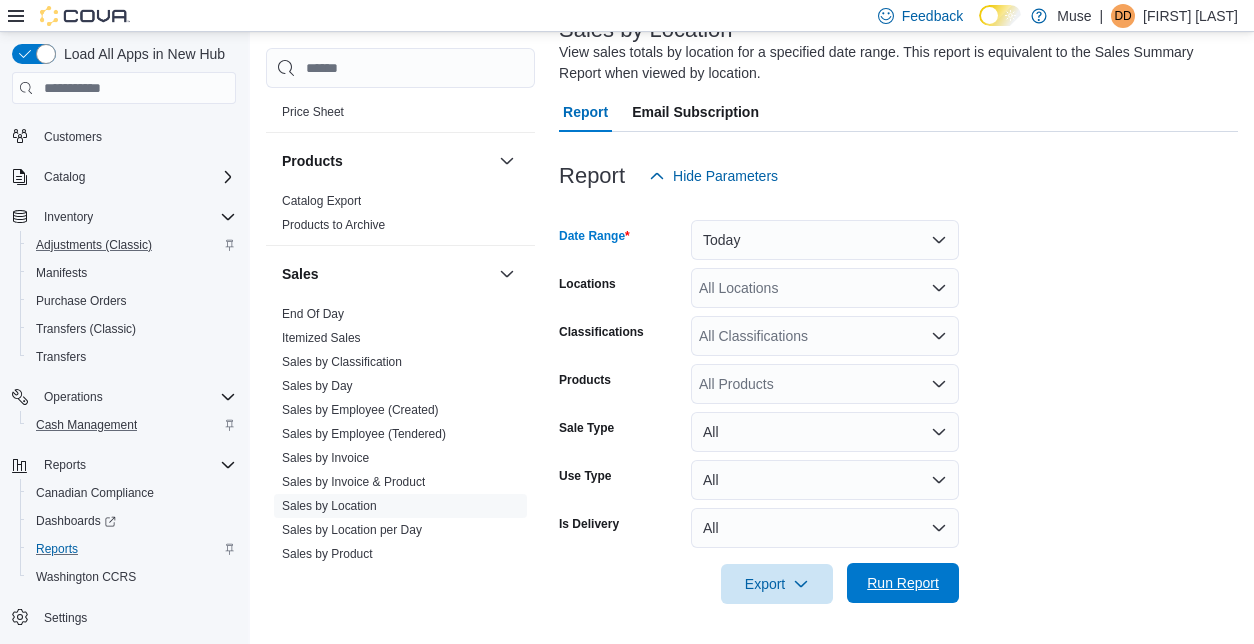 click on "Run Report" at bounding box center [903, 583] 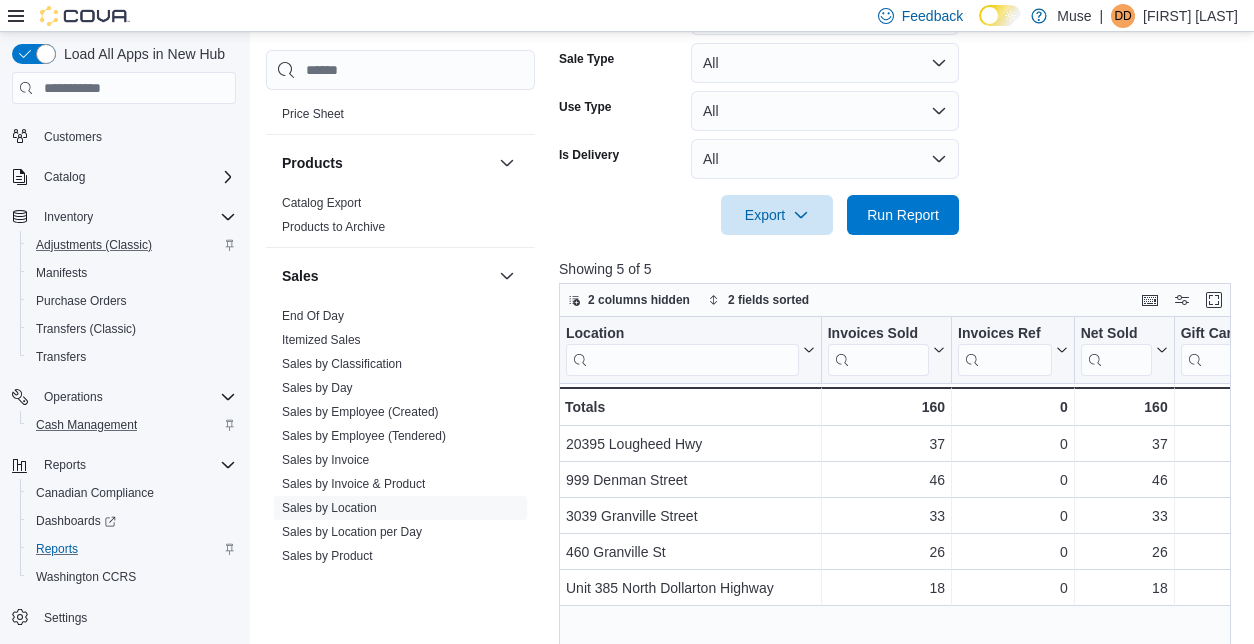 scroll, scrollTop: 587, scrollLeft: 0, axis: vertical 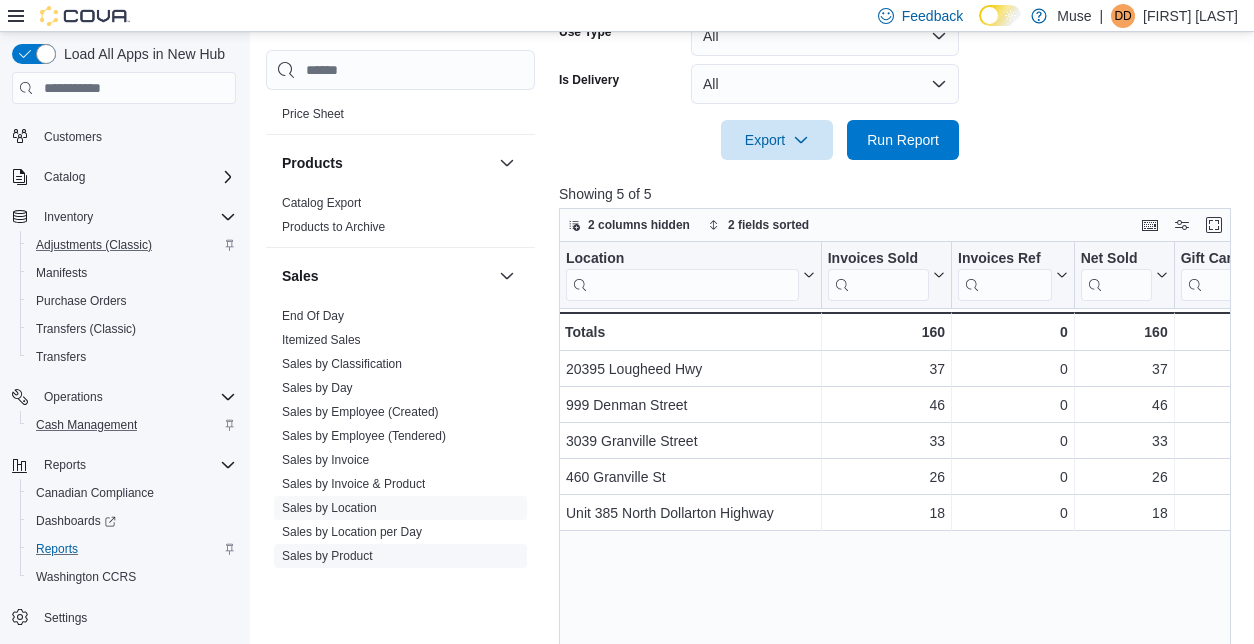 click on "Sales by Product" at bounding box center [327, 556] 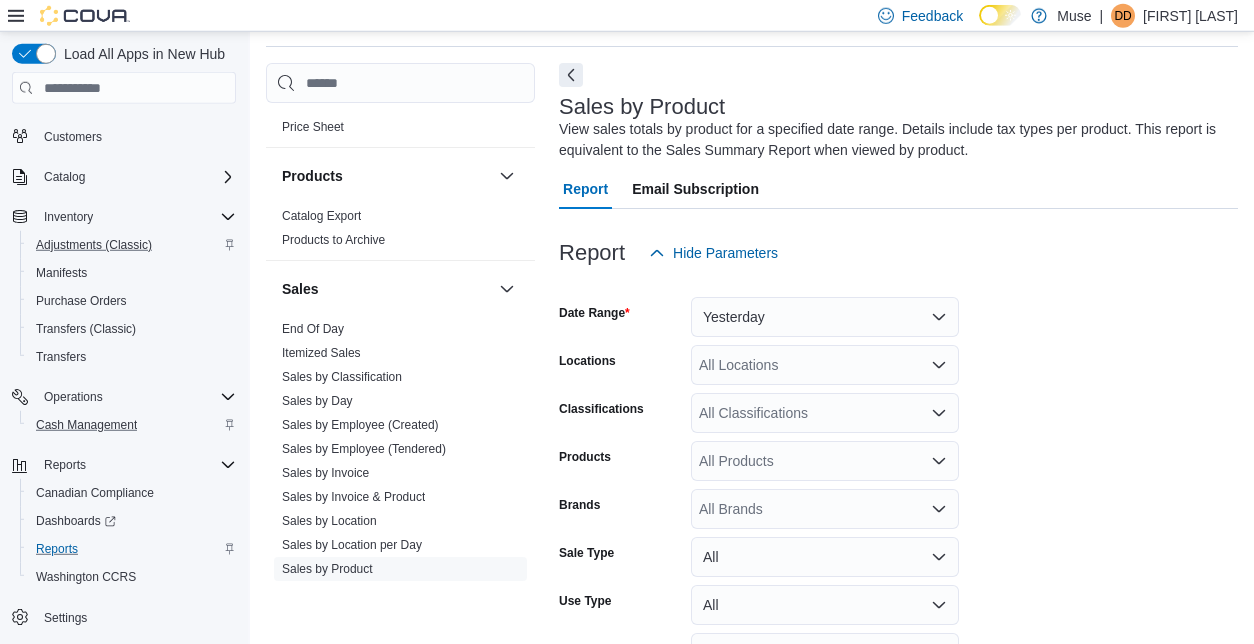 scroll, scrollTop: 67, scrollLeft: 0, axis: vertical 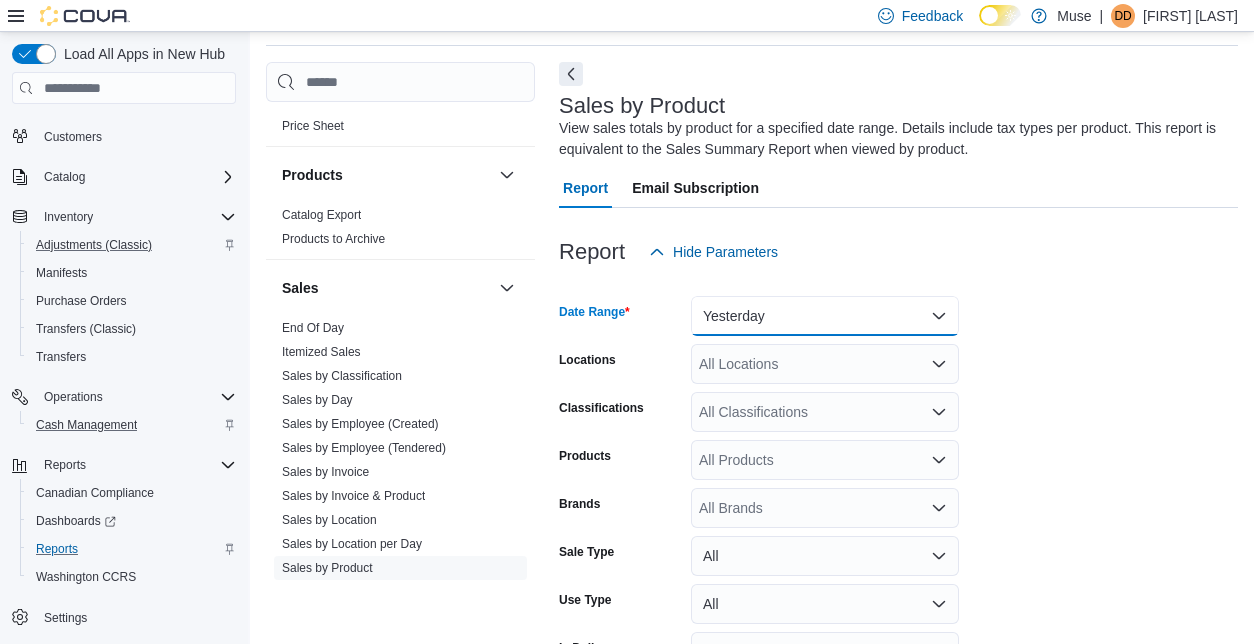 click on "Yesterday" at bounding box center [825, 316] 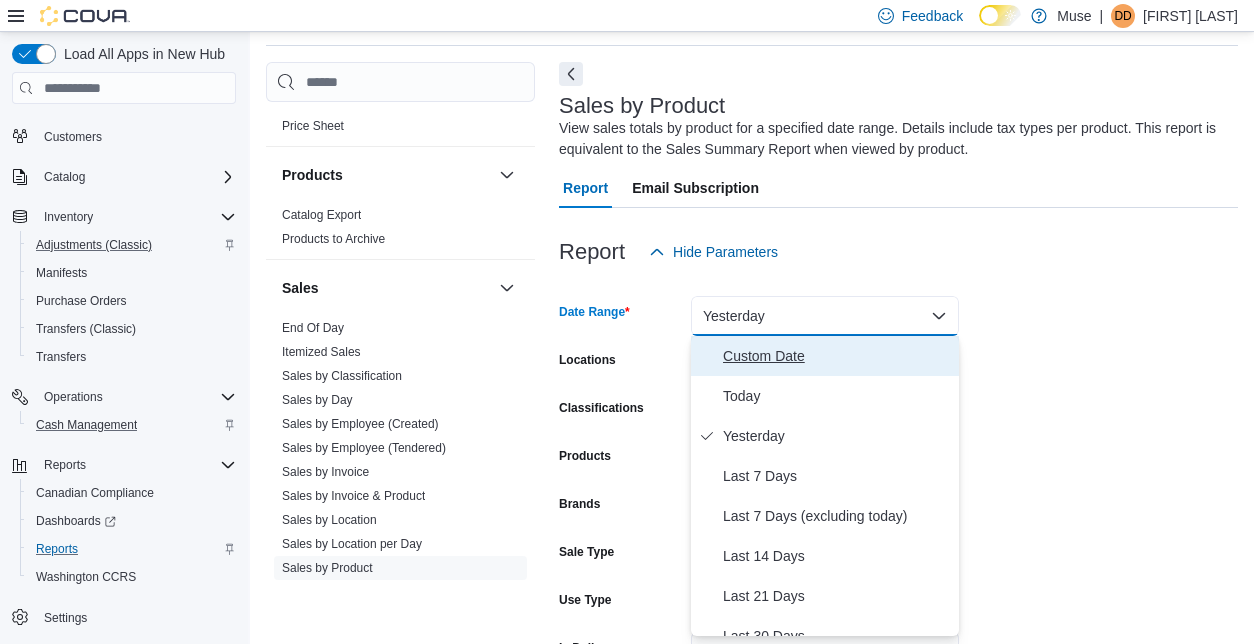 click on "Custom Date" at bounding box center (837, 356) 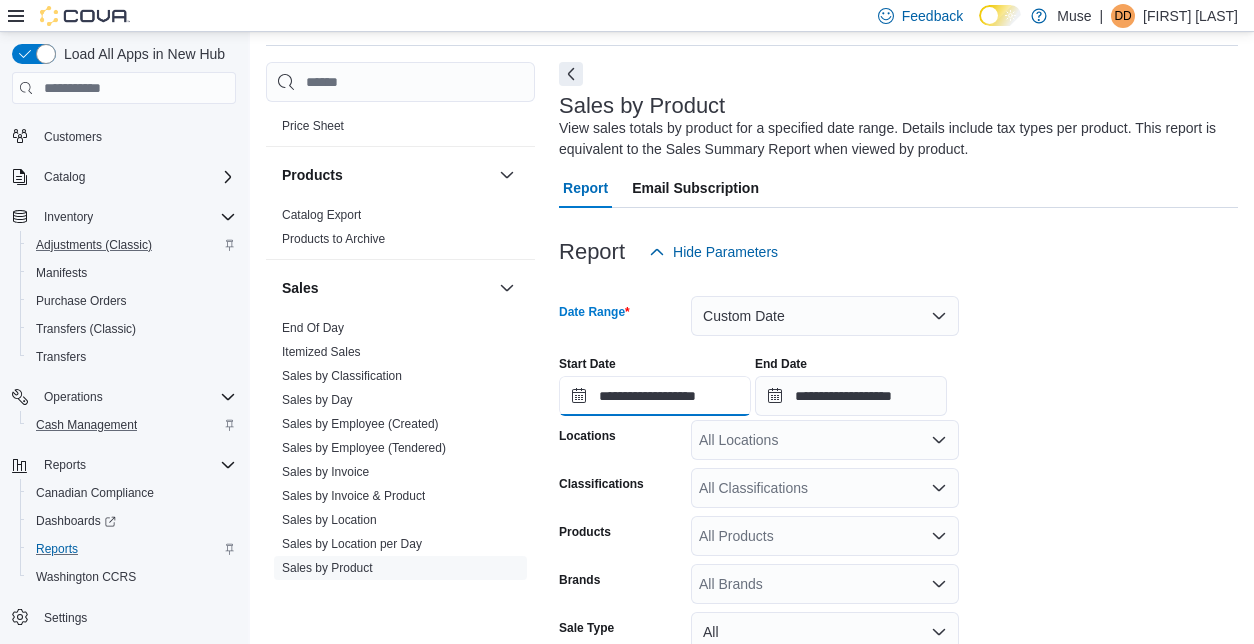 click on "**********" at bounding box center [655, 396] 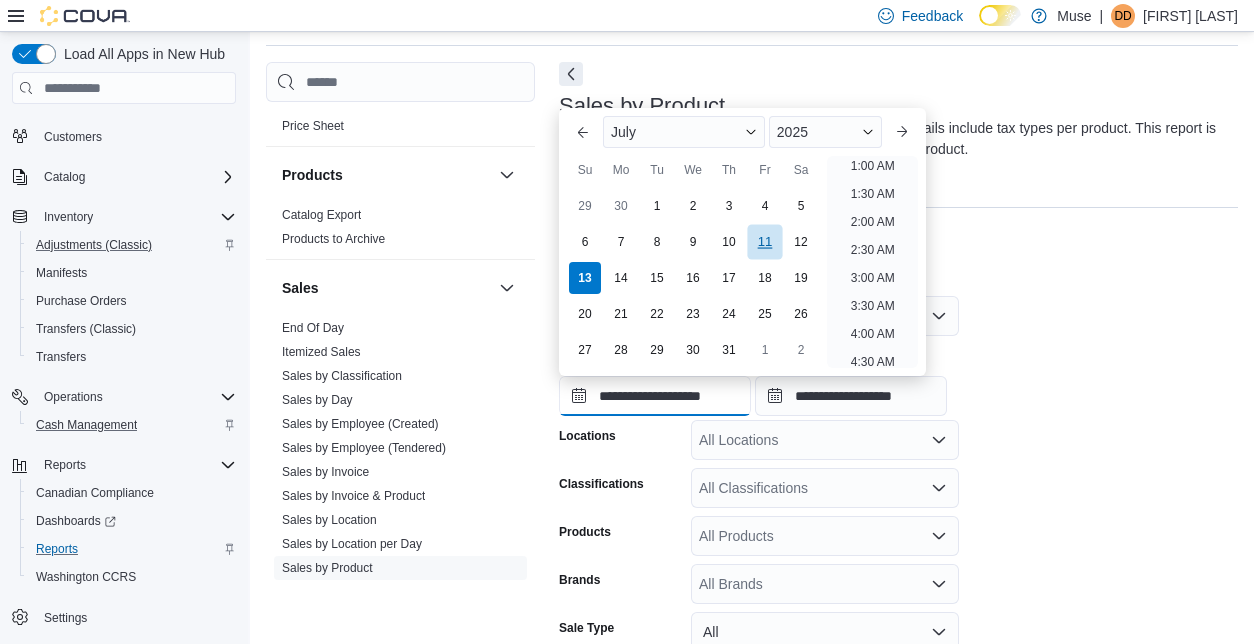 scroll, scrollTop: 4, scrollLeft: 0, axis: vertical 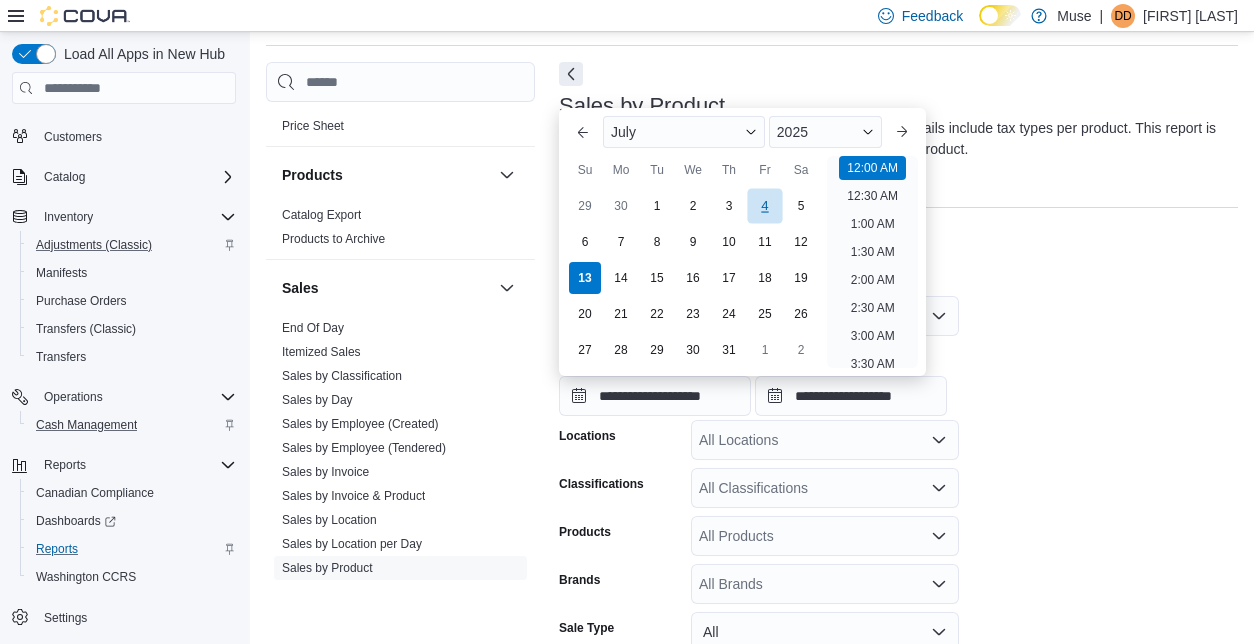 click on "4" at bounding box center [764, 206] 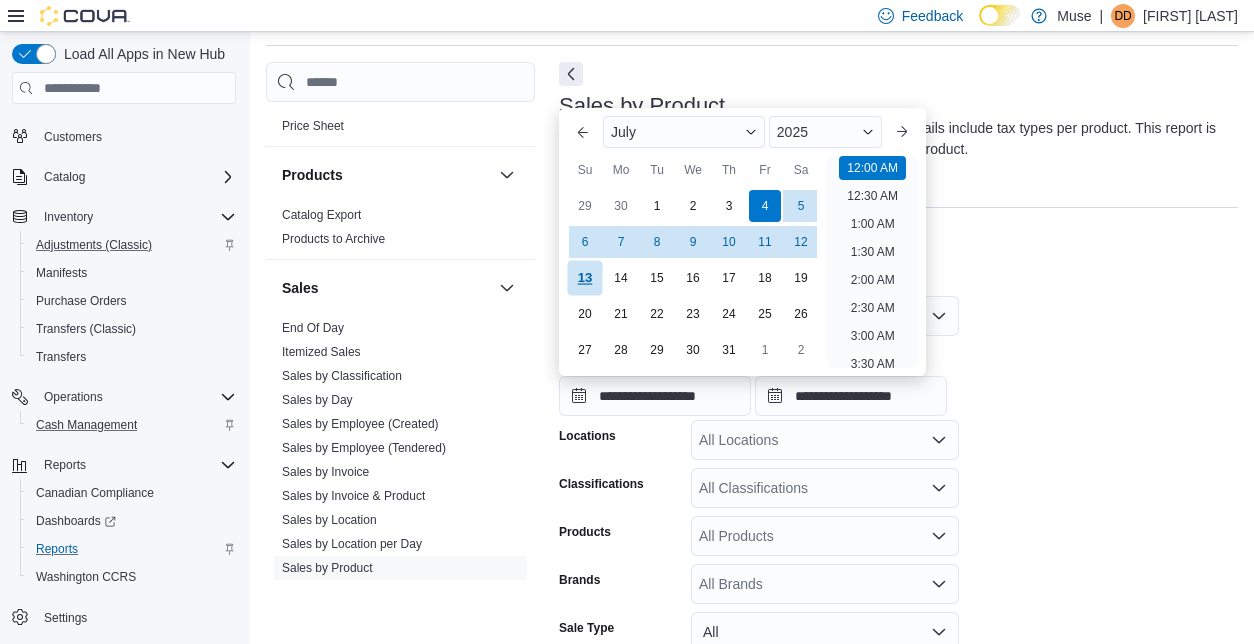 click on "13" at bounding box center (584, 278) 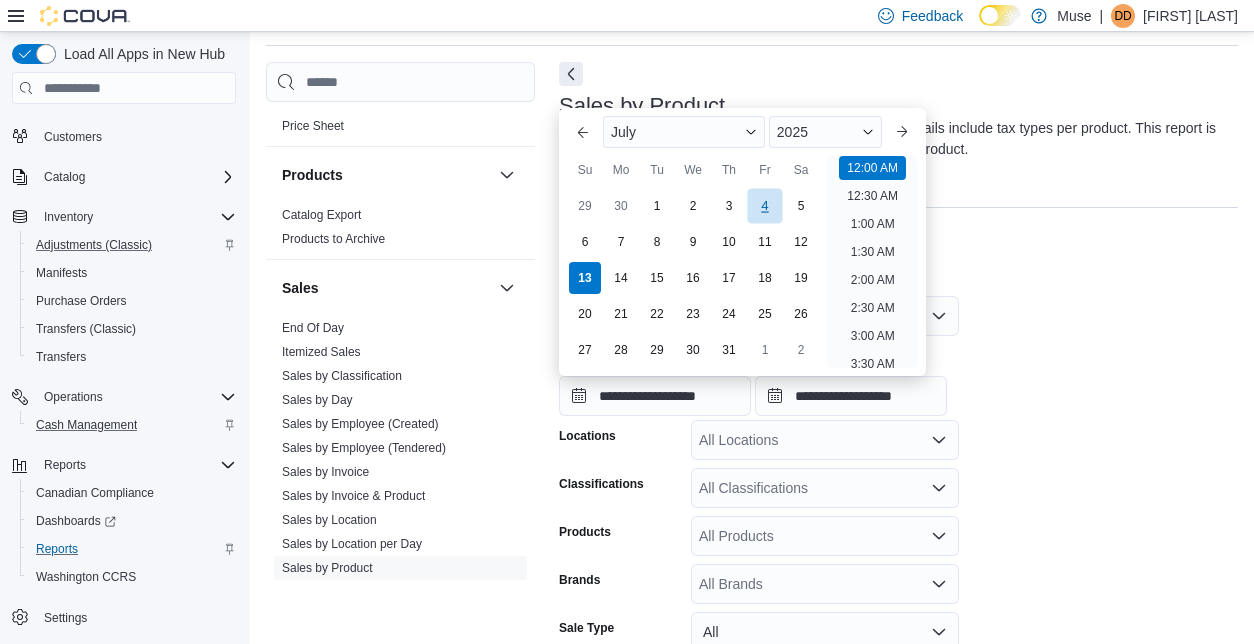 click on "4" at bounding box center [764, 206] 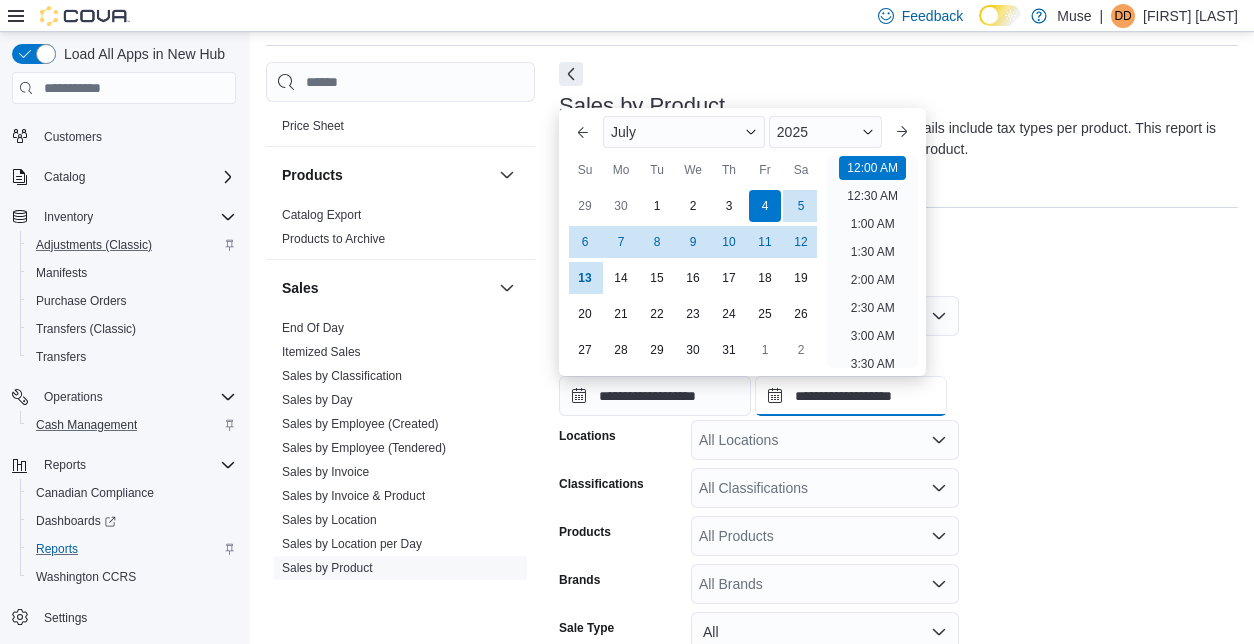 click on "**********" at bounding box center [851, 396] 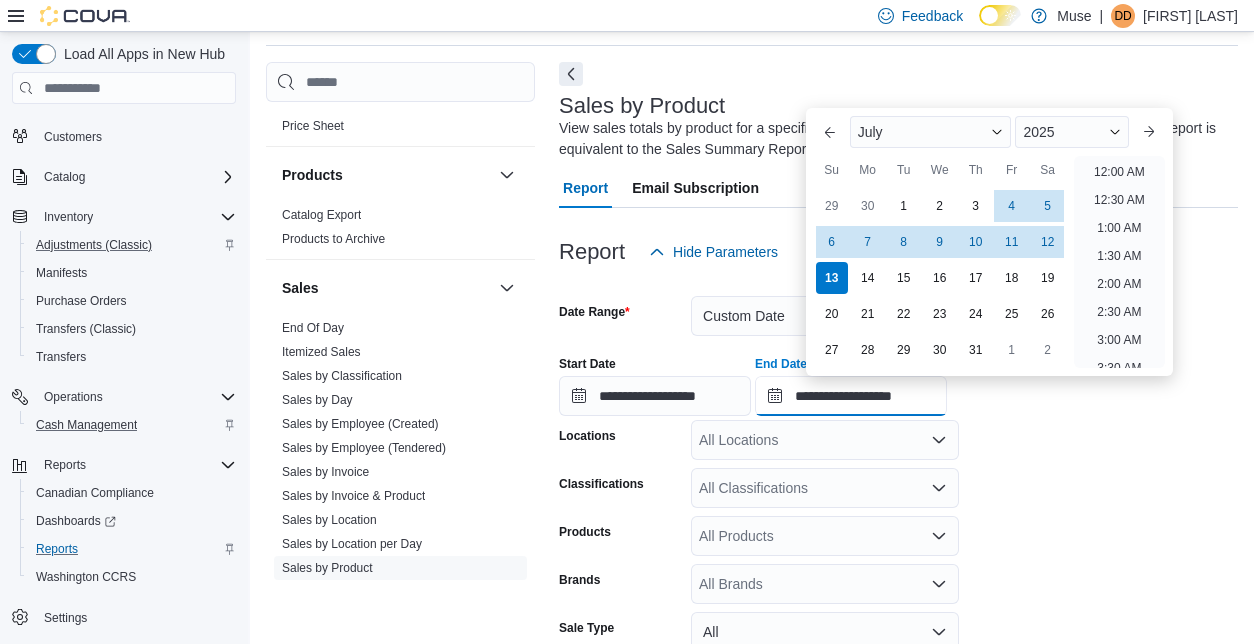 scroll, scrollTop: 1136, scrollLeft: 0, axis: vertical 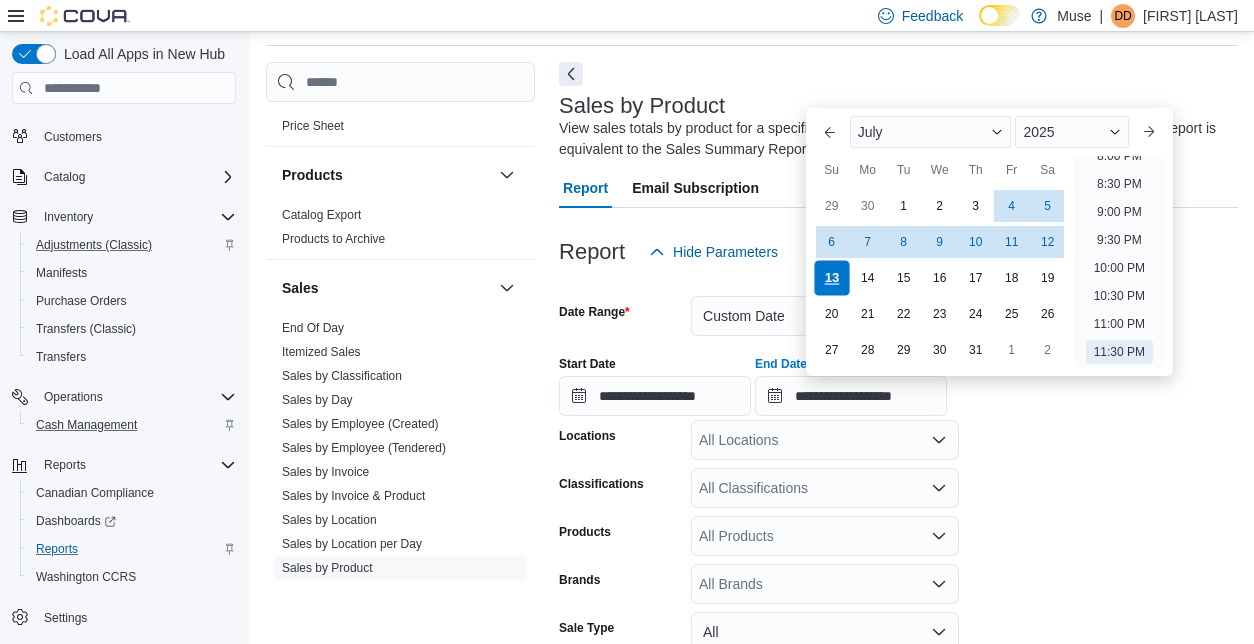 click on "13" at bounding box center (831, 278) 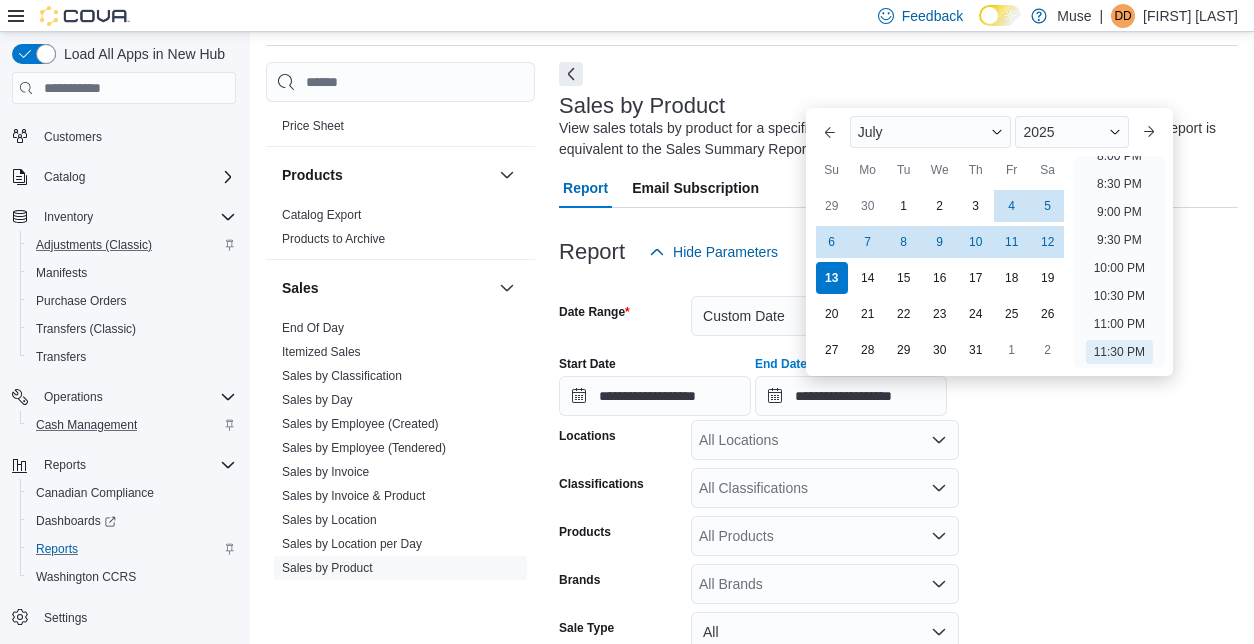 click on "**********" at bounding box center [898, 538] 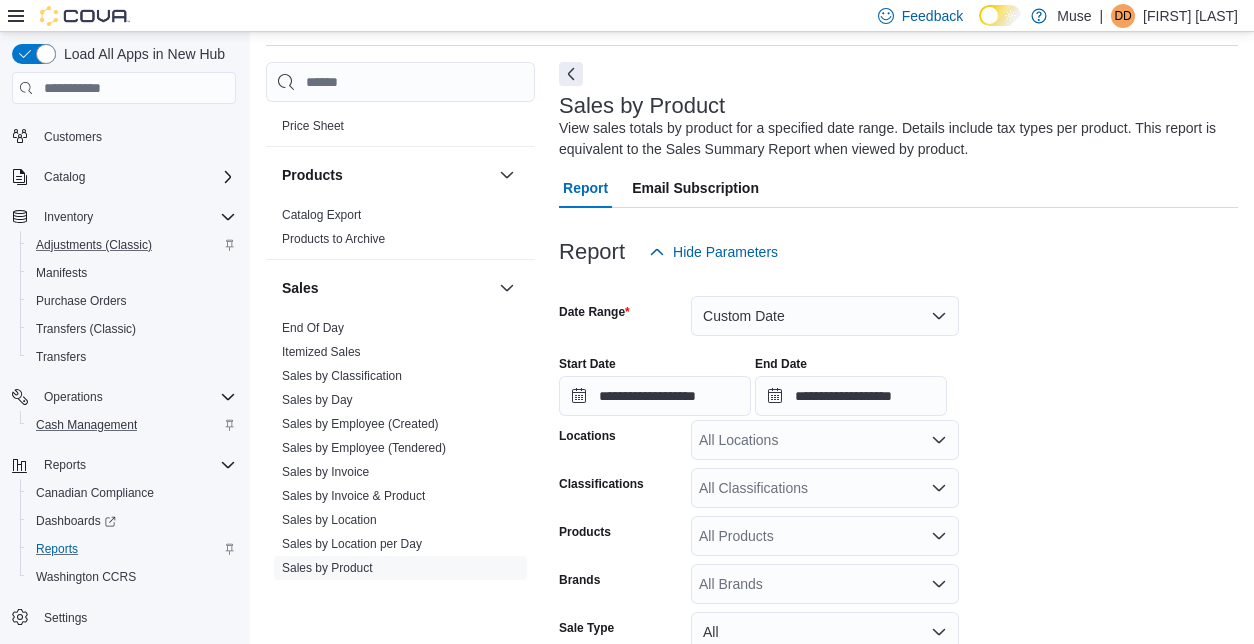 click on "All Locations" at bounding box center (825, 440) 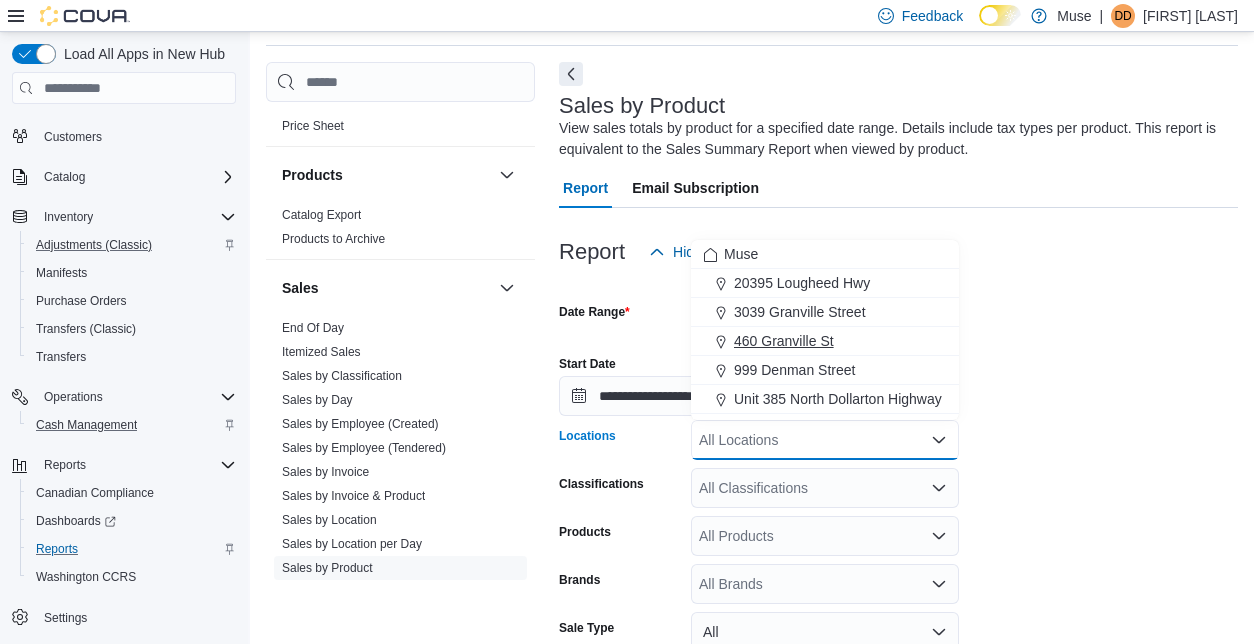 click on "460 Granville St" at bounding box center [825, 341] 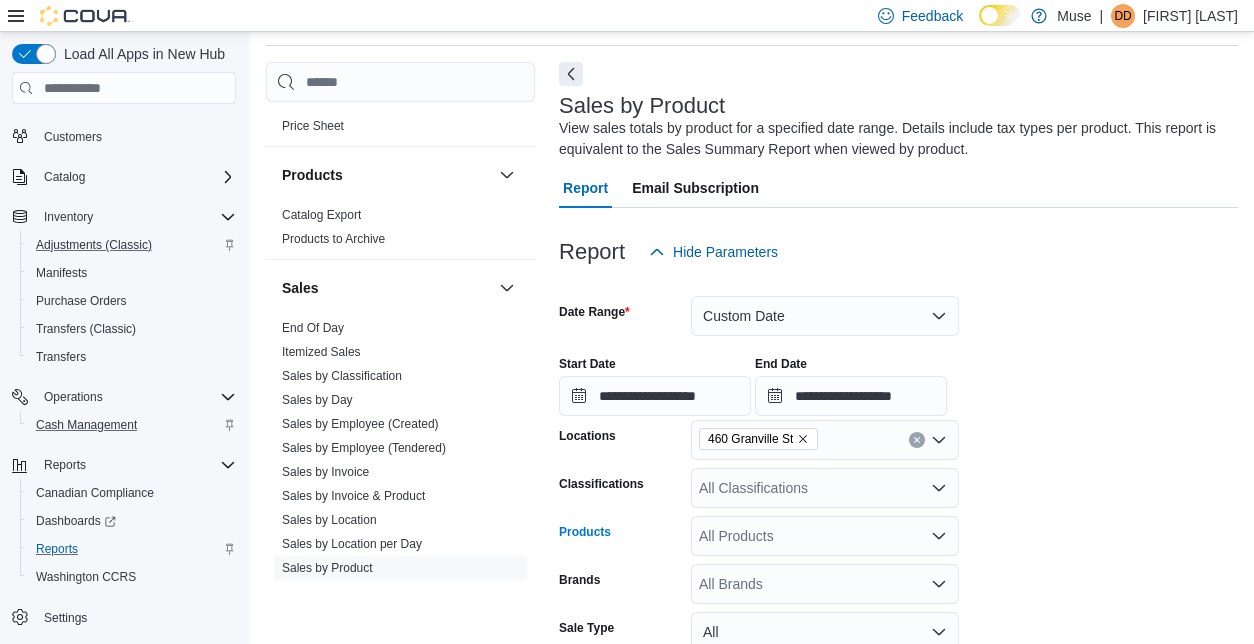 click on "All Products" at bounding box center [825, 536] 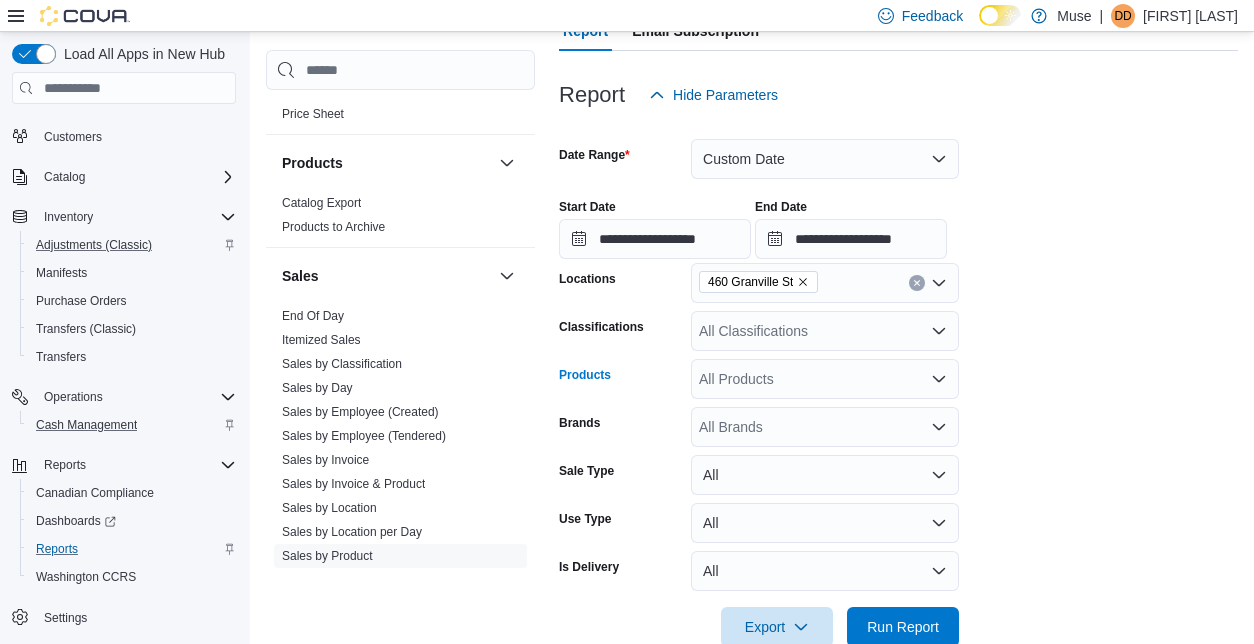 scroll, scrollTop: 228, scrollLeft: 0, axis: vertical 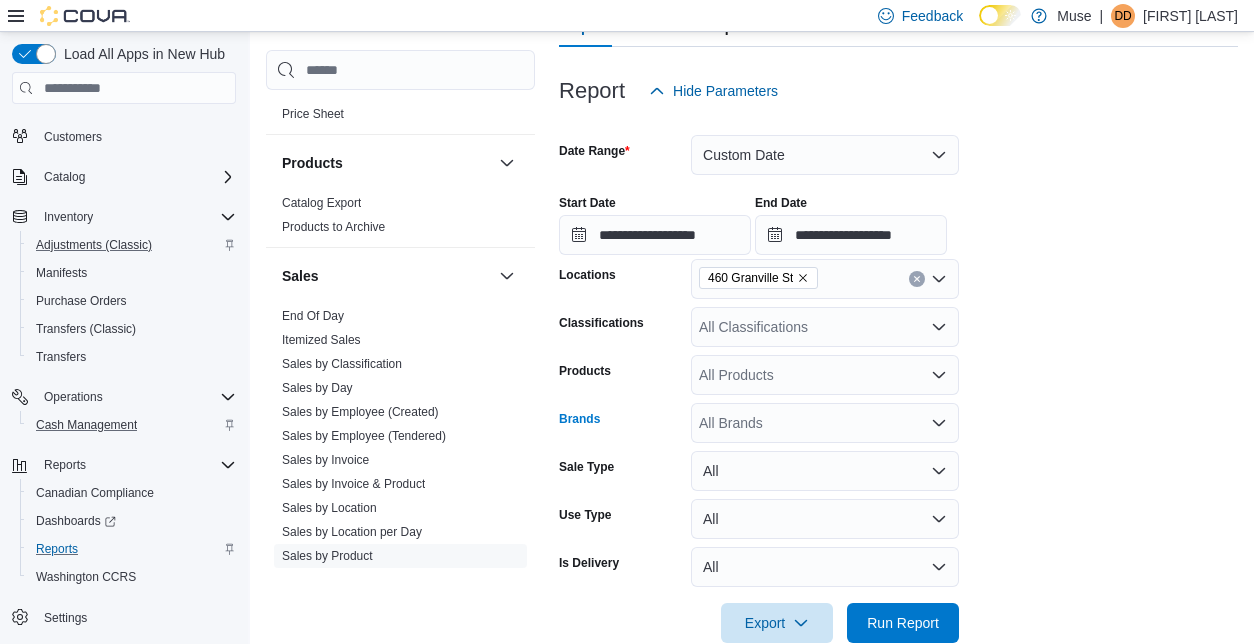 click on "All Brands" at bounding box center (825, 423) 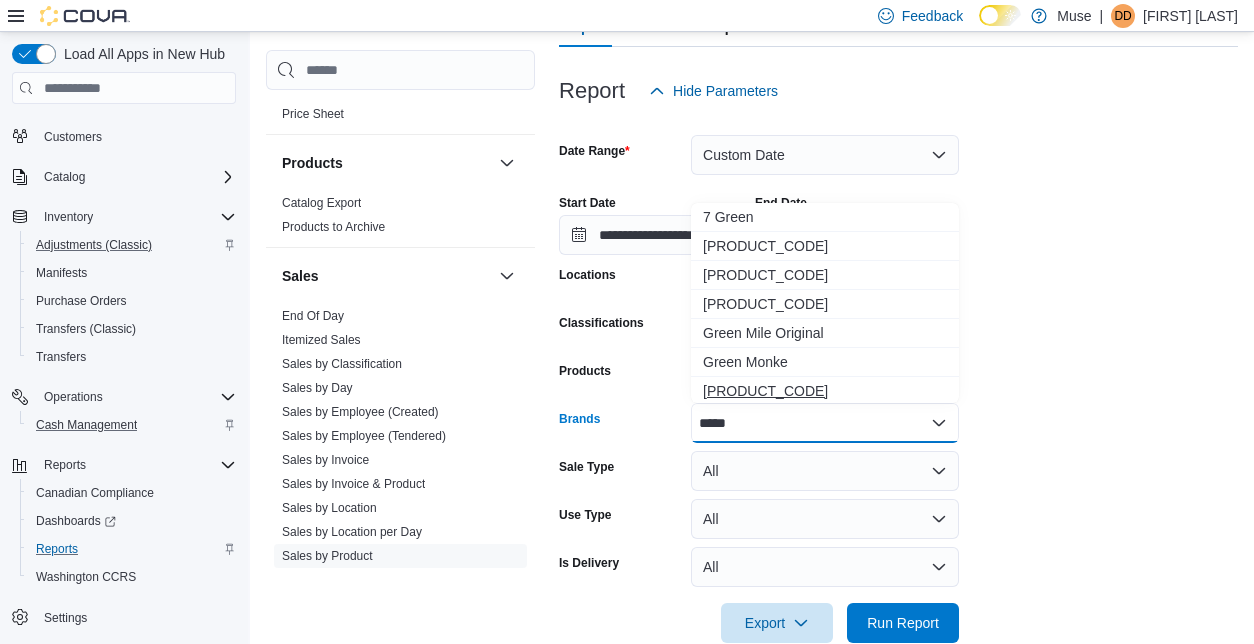 type on "*****" 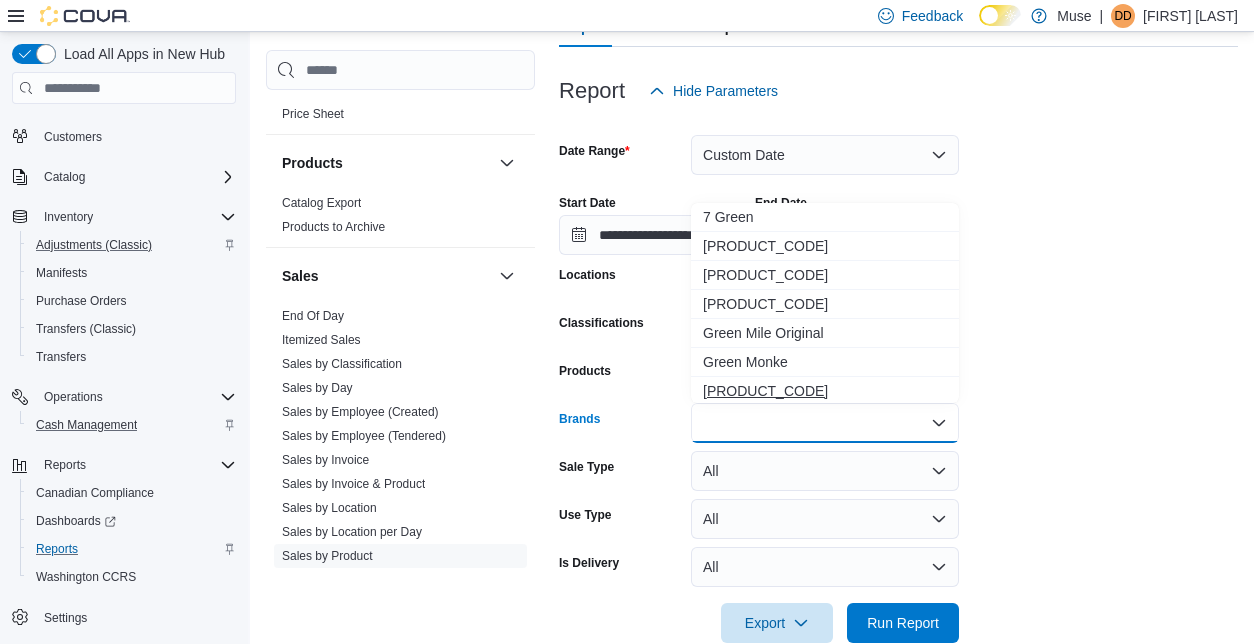 scroll, scrollTop: 3, scrollLeft: 0, axis: vertical 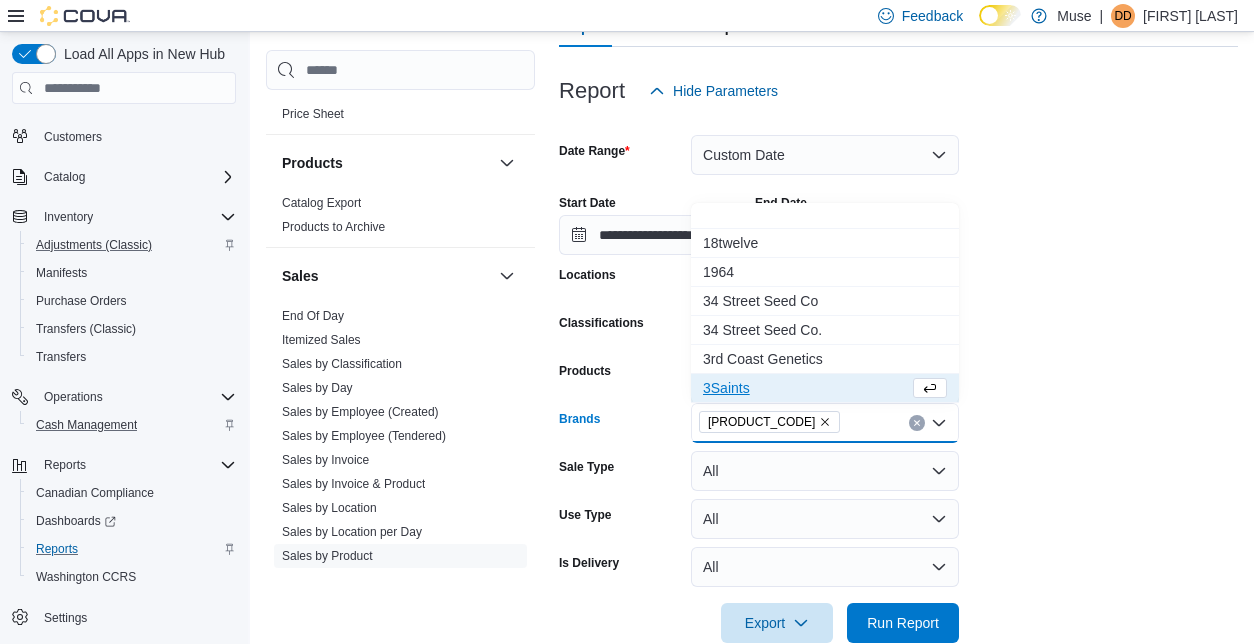 click on "**********" at bounding box center (898, 377) 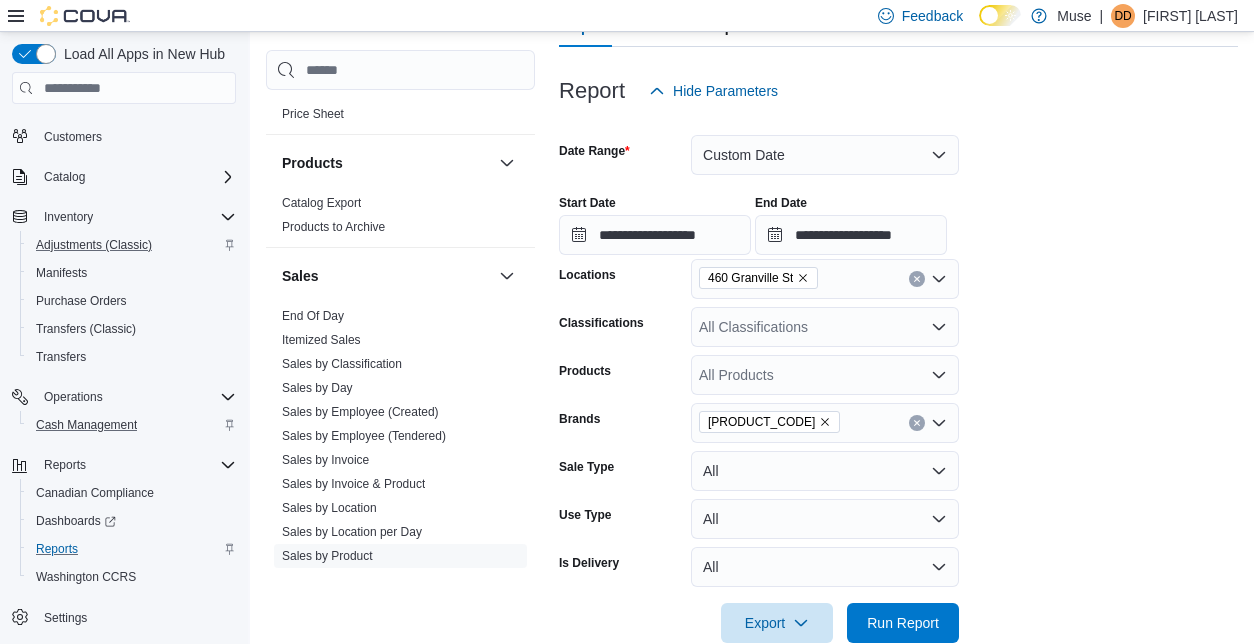 click on "All Products" at bounding box center (825, 375) 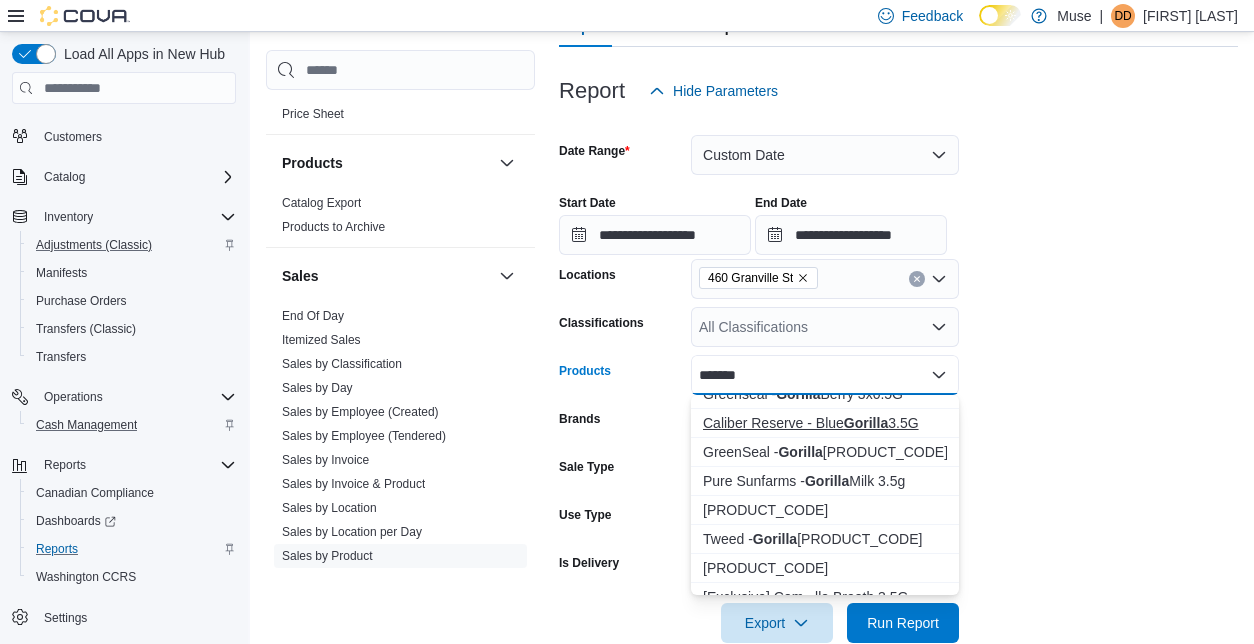 scroll, scrollTop: 88, scrollLeft: 0, axis: vertical 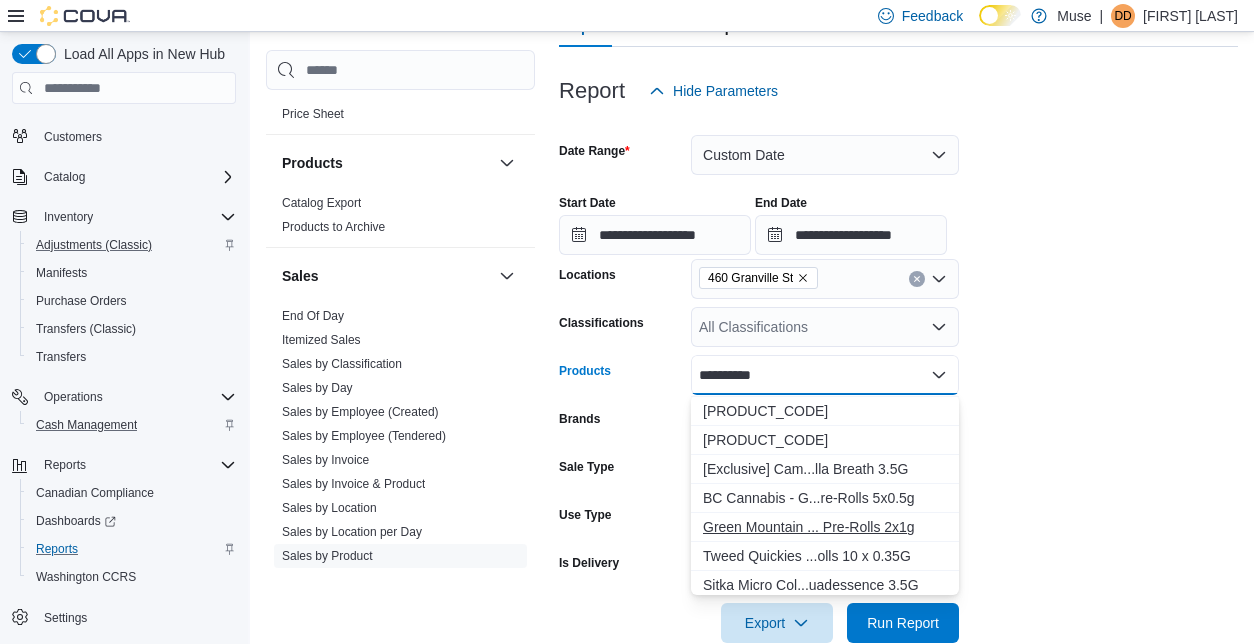 type on "**********" 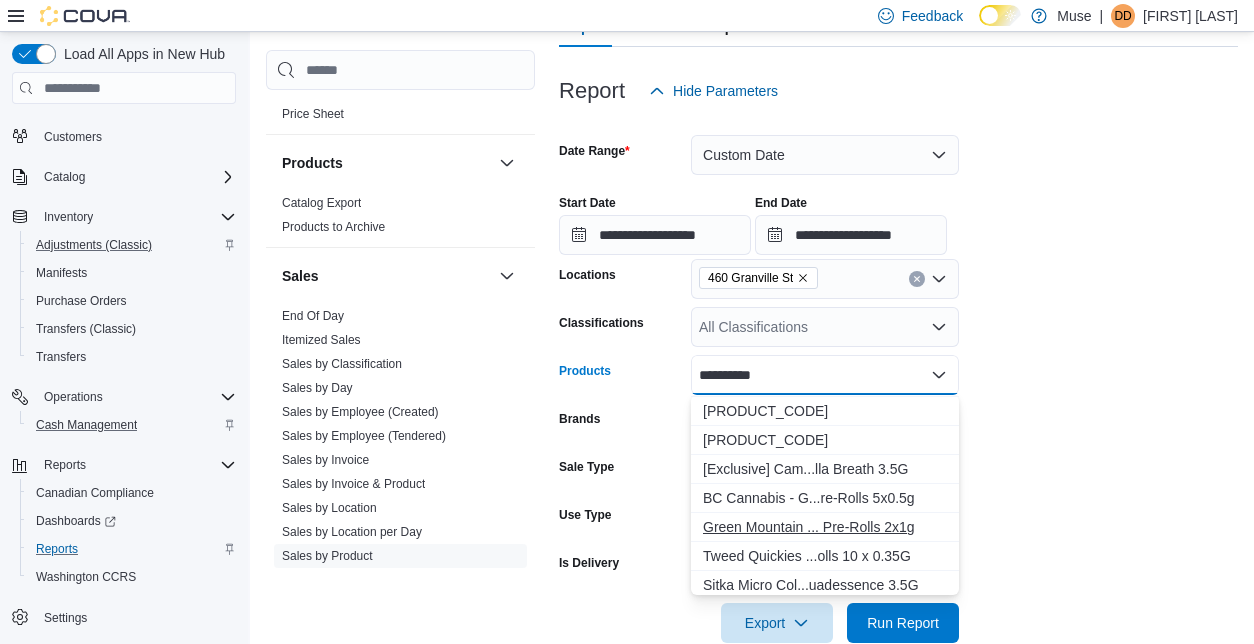 click on "Green Mountain ... Pre-Rolls 2x1g" at bounding box center (825, 527) 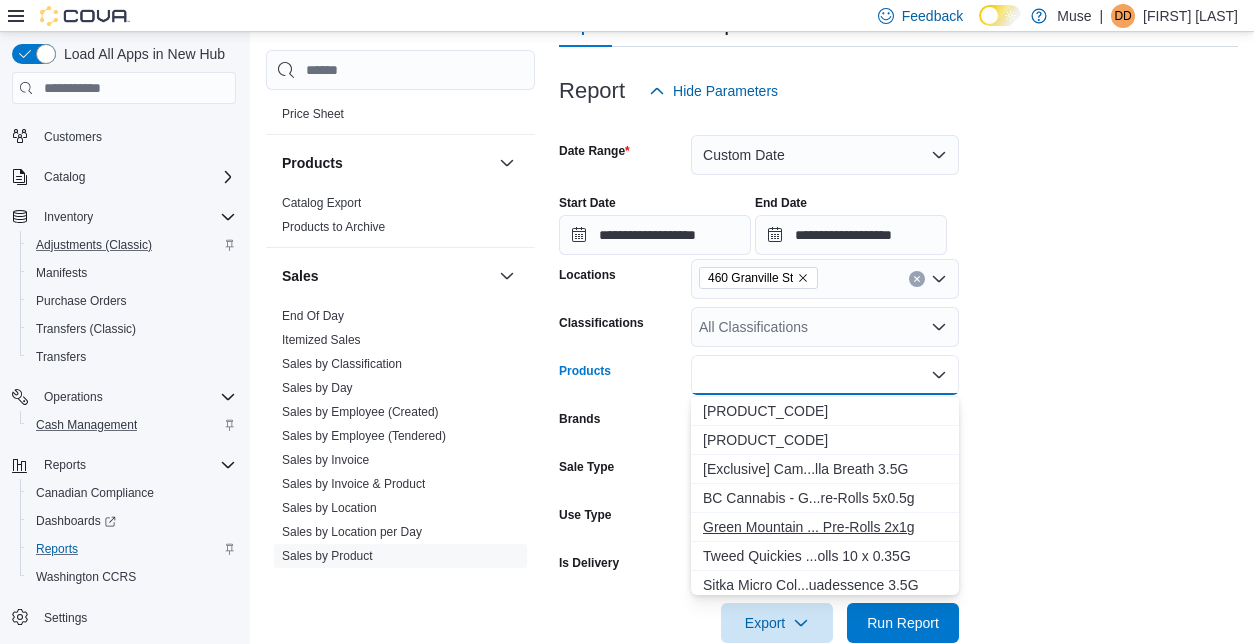 scroll, scrollTop: 0, scrollLeft: 0, axis: both 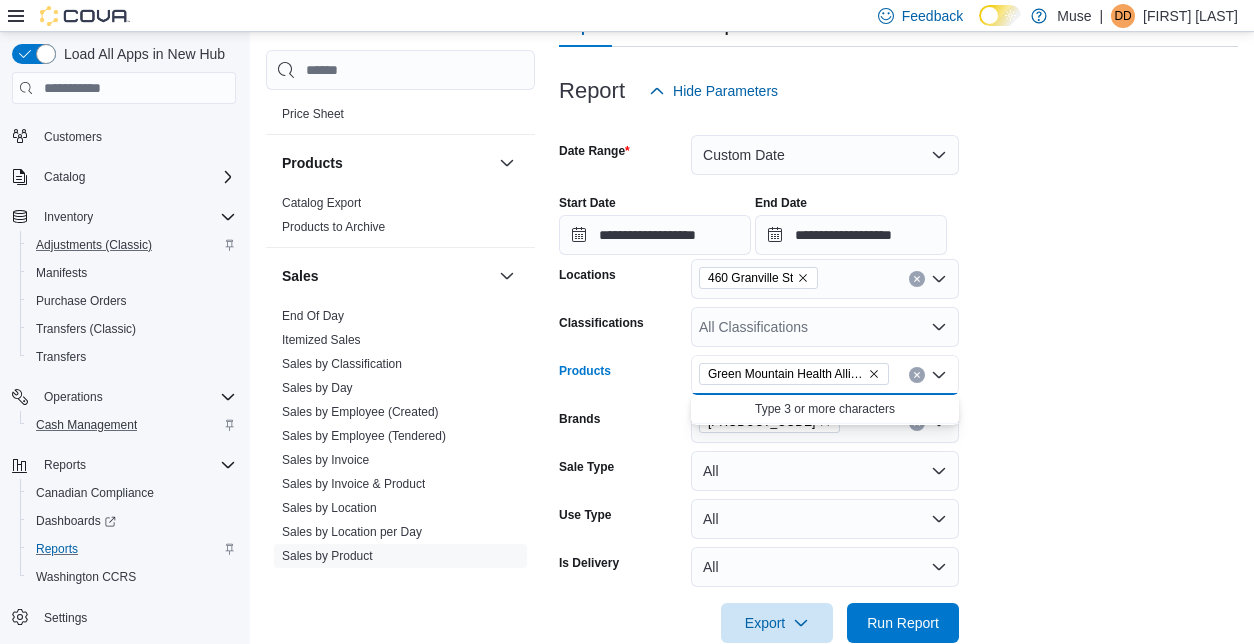 click on "Green Mountain Health Alliance - Gorilla Zkittlez Pre-Rolls 2x1g" at bounding box center [786, 374] 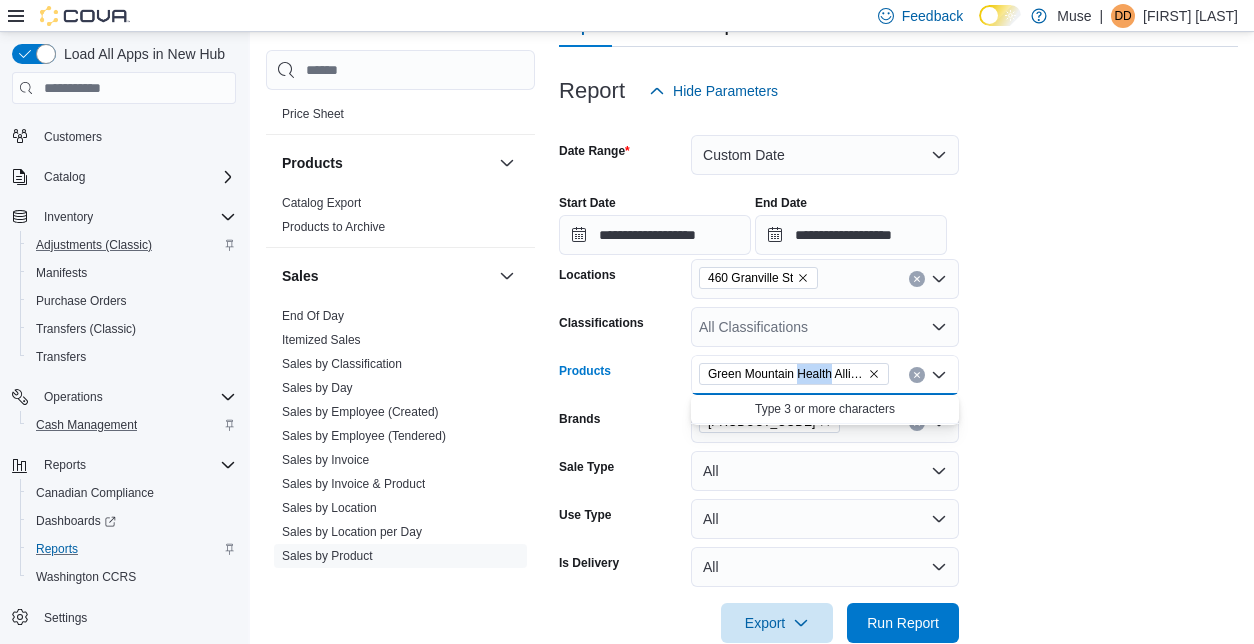 click on "Green Mountain Health Alliance - Gorilla Zkittlez Pre-Rolls 2x1g" at bounding box center [786, 374] 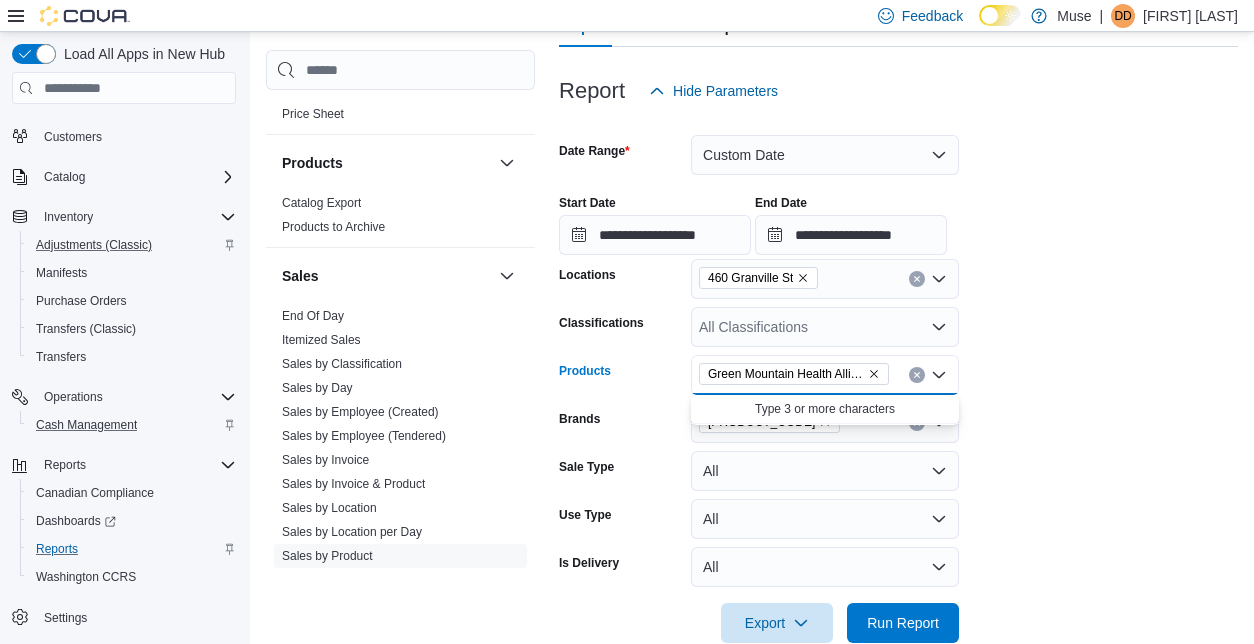 click on "Green Mountain Health Alliance - Gorilla Zkittlez Pre-Rolls 2x1g" at bounding box center (786, 374) 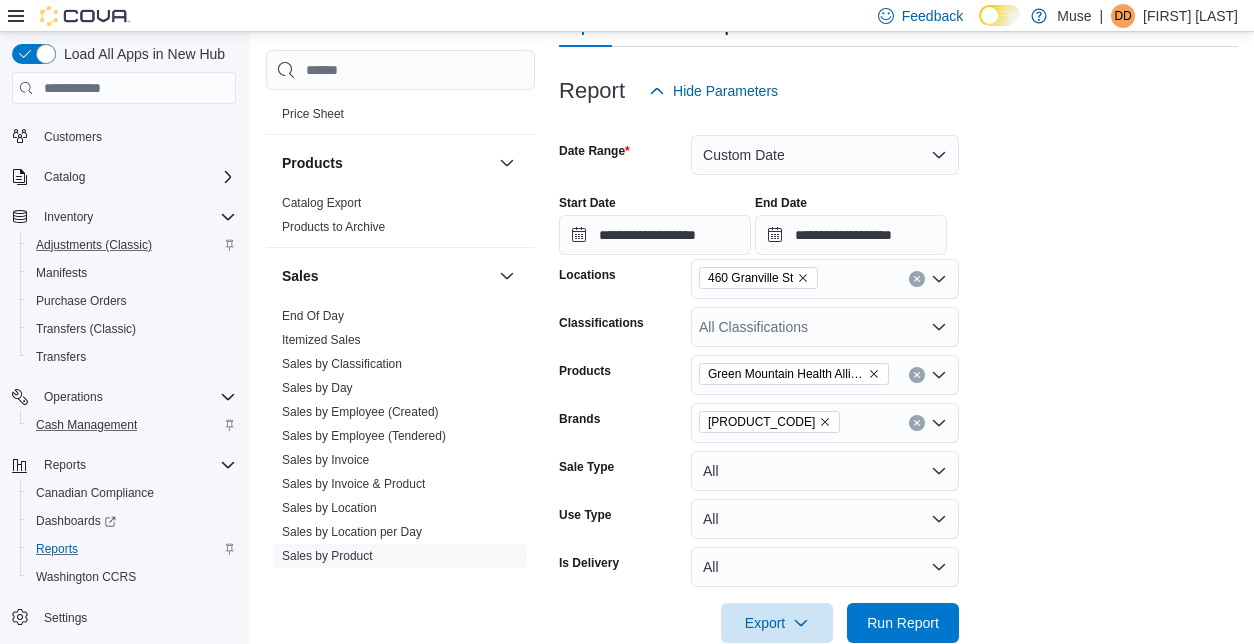 click on "**********" at bounding box center (898, 377) 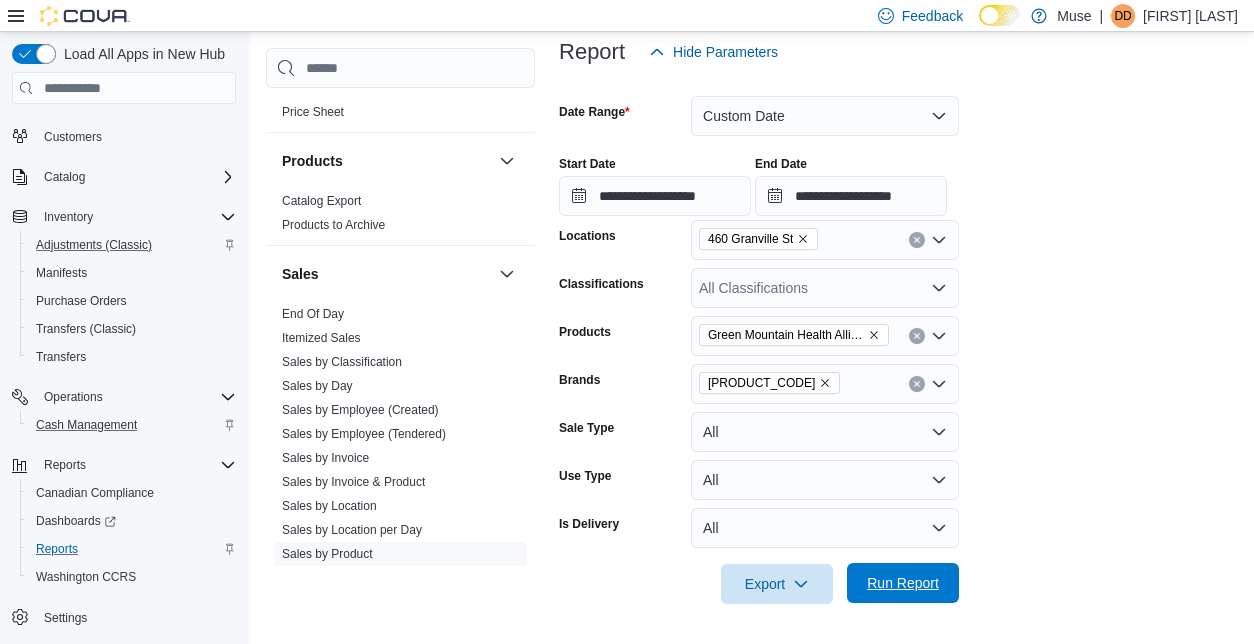 click on "Run Report" at bounding box center [903, 583] 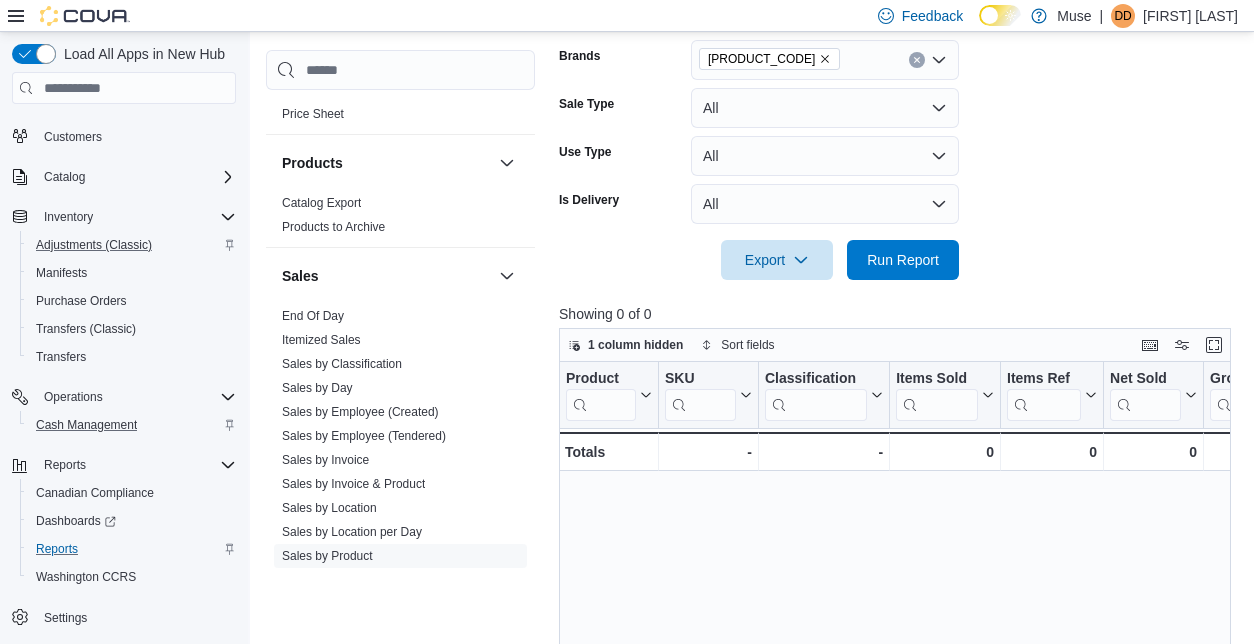 scroll, scrollTop: 602, scrollLeft: 0, axis: vertical 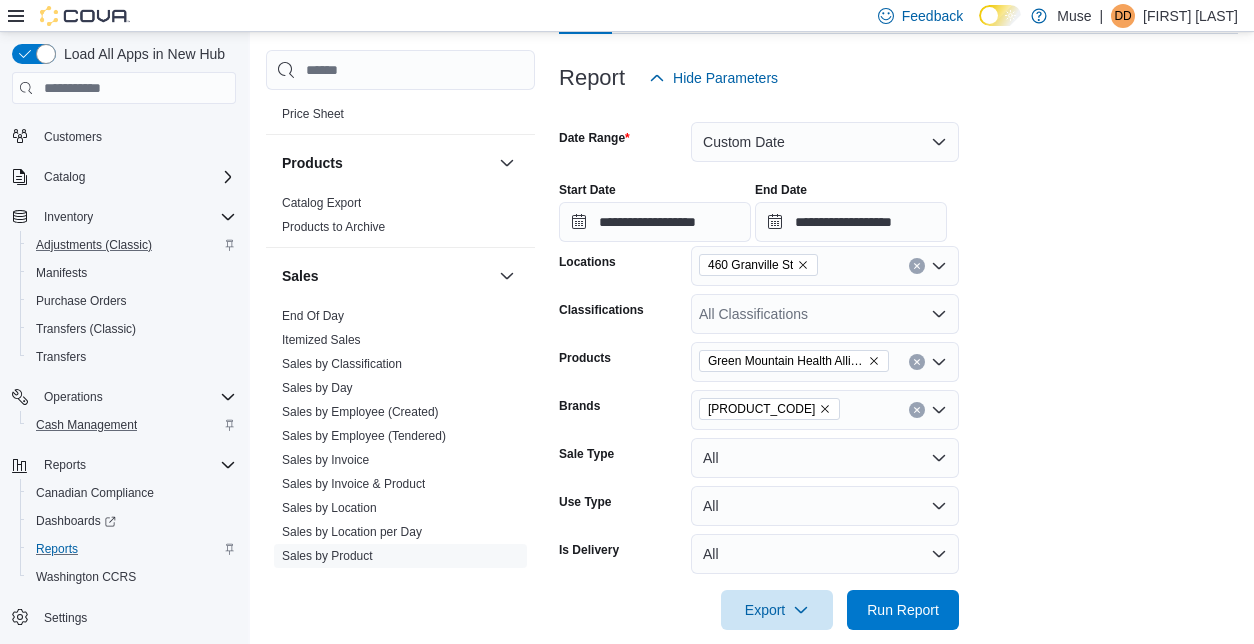 click 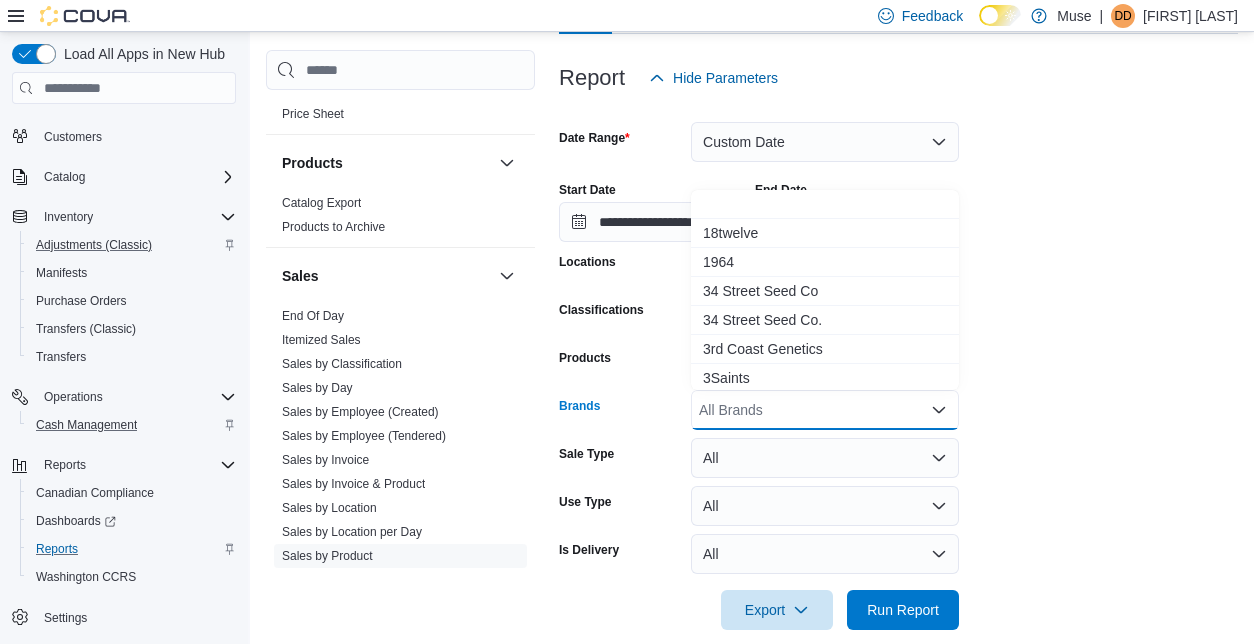 click on "**********" at bounding box center (898, 364) 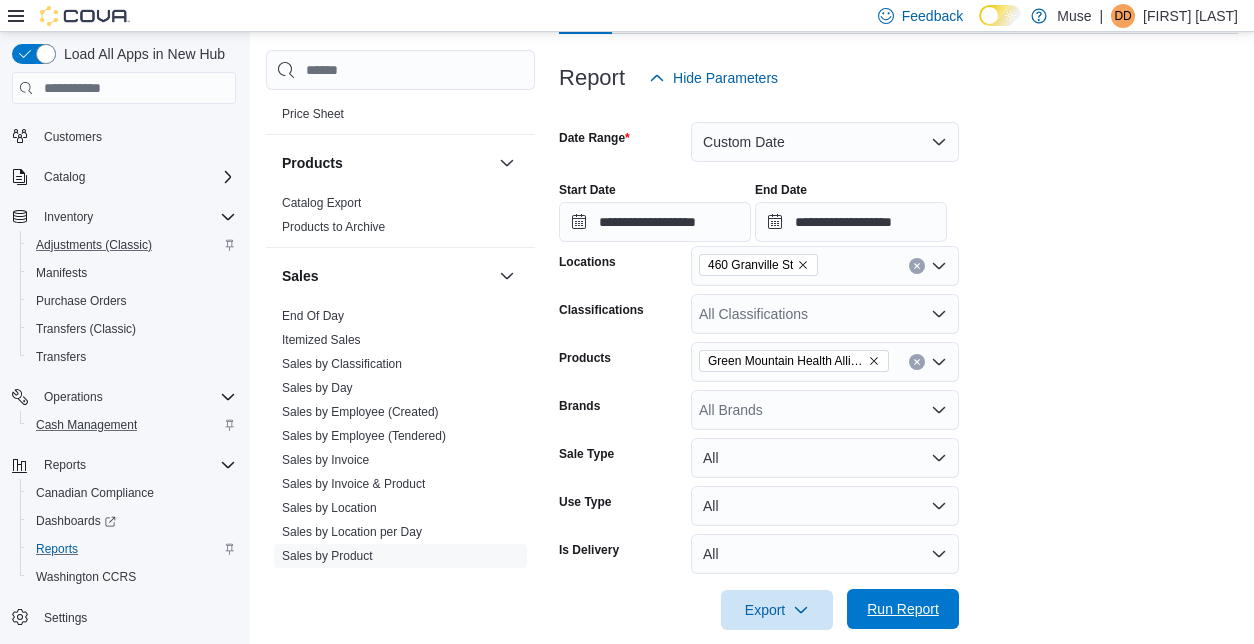 click on "Run Report" at bounding box center [903, 609] 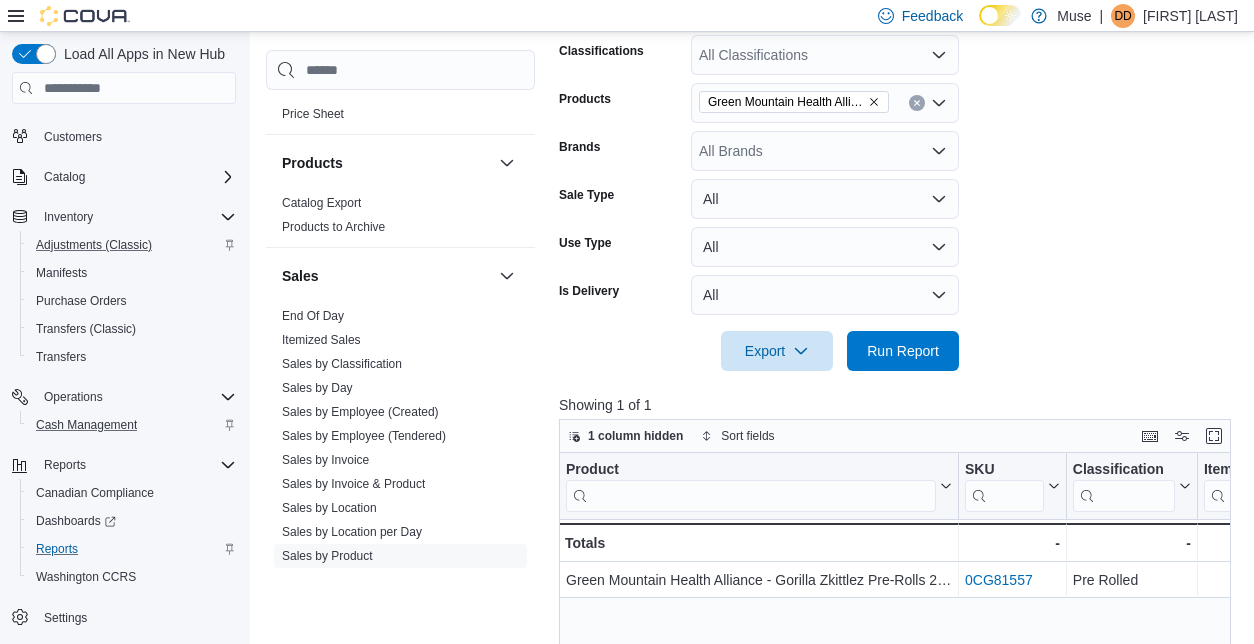 scroll, scrollTop: 645, scrollLeft: 0, axis: vertical 